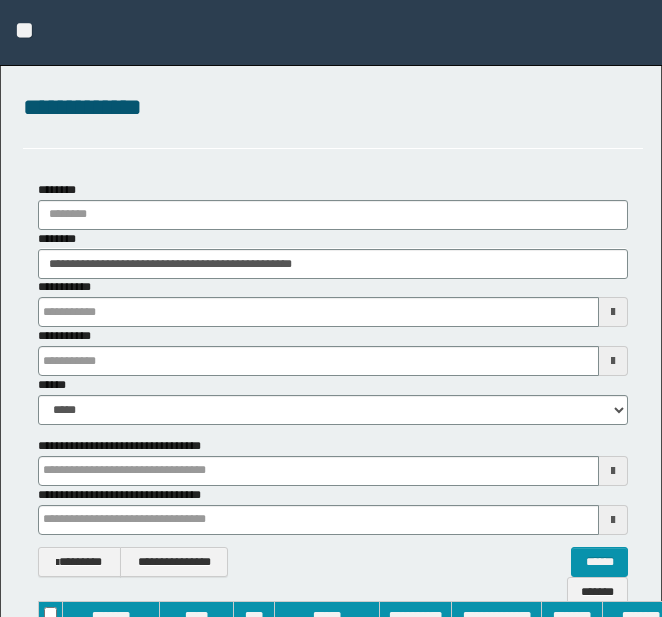 scroll, scrollTop: 0, scrollLeft: 115, axis: horizontal 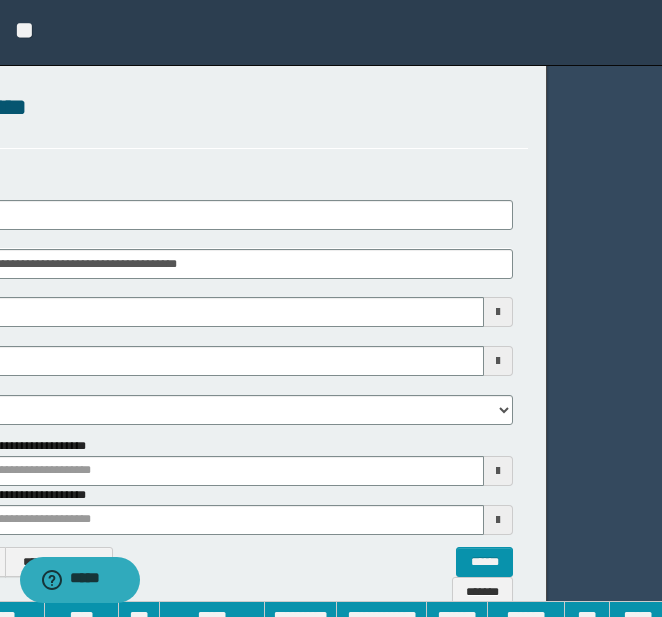 click on "**********" at bounding box center [216, 308] 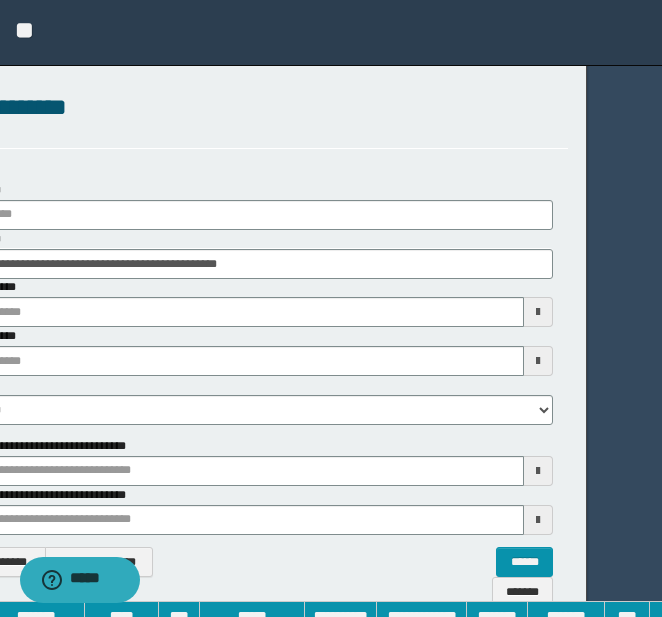 scroll, scrollTop: 0, scrollLeft: 0, axis: both 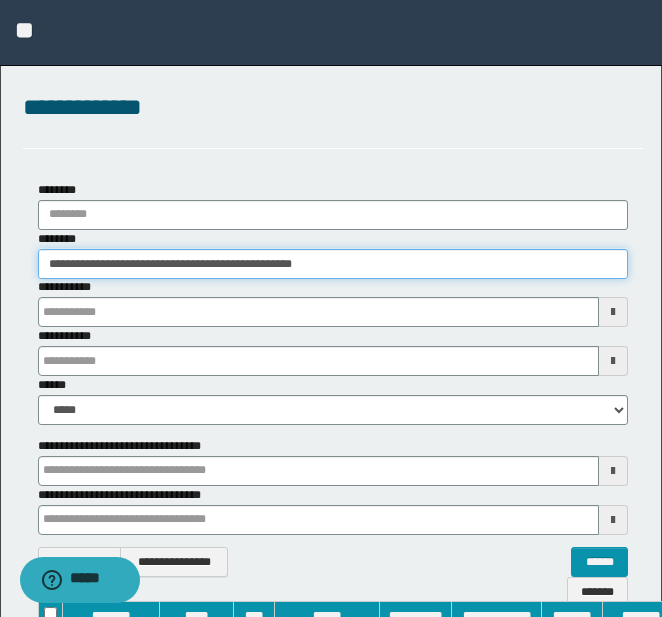 click on "**********" at bounding box center (333, 264) 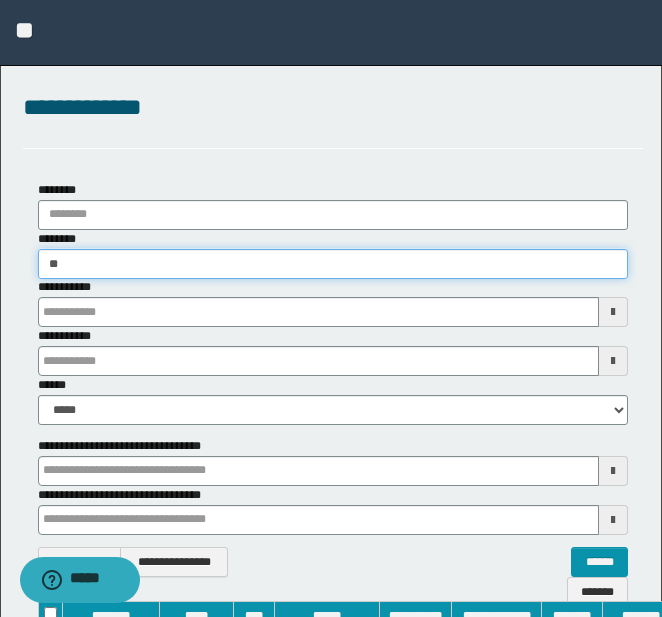 type on "*" 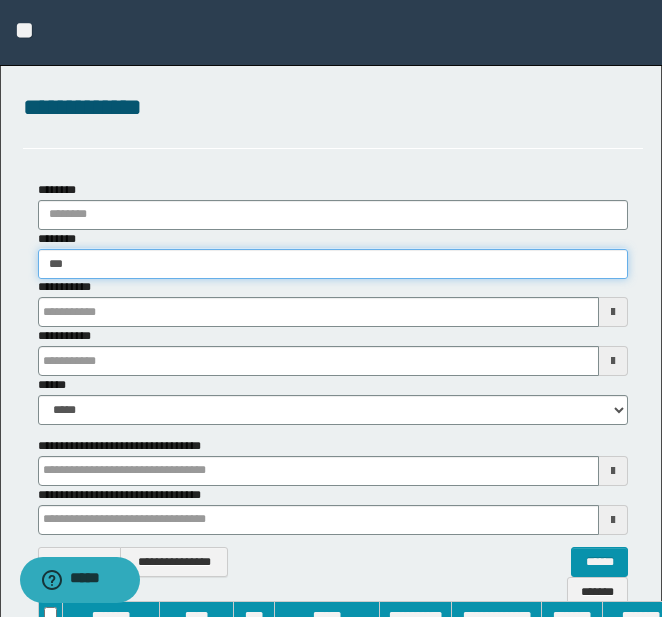 type on "***" 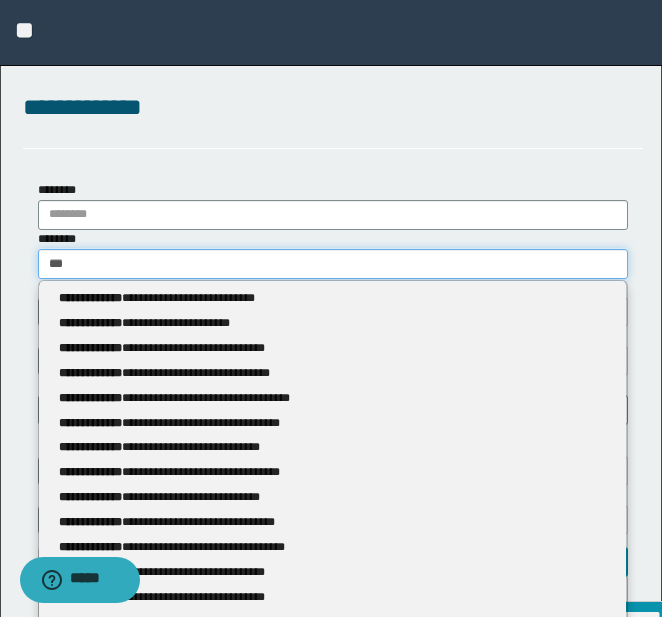 type 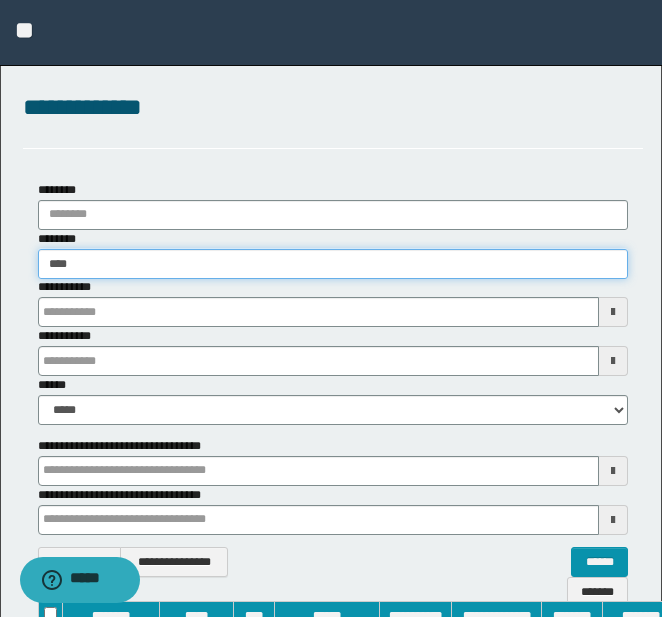 type on "****" 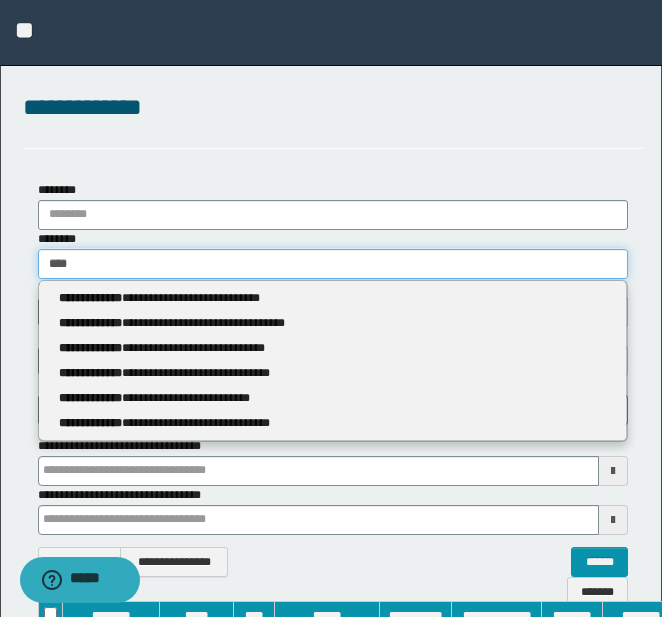 type 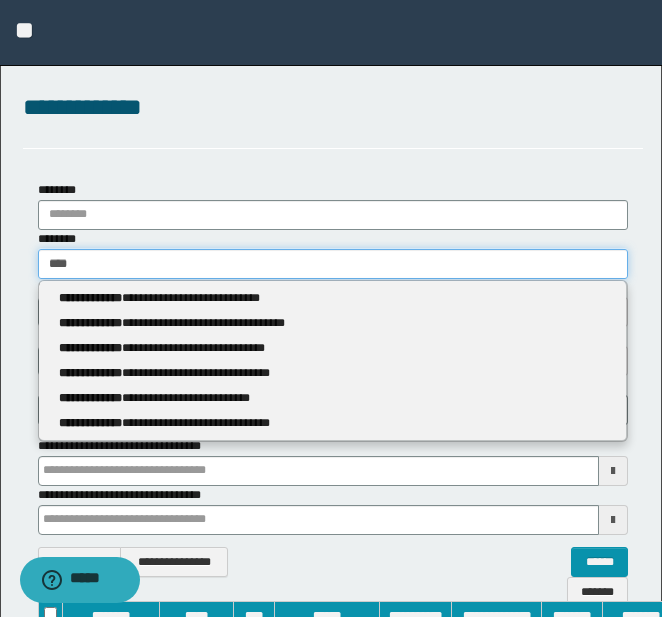 type on "*****" 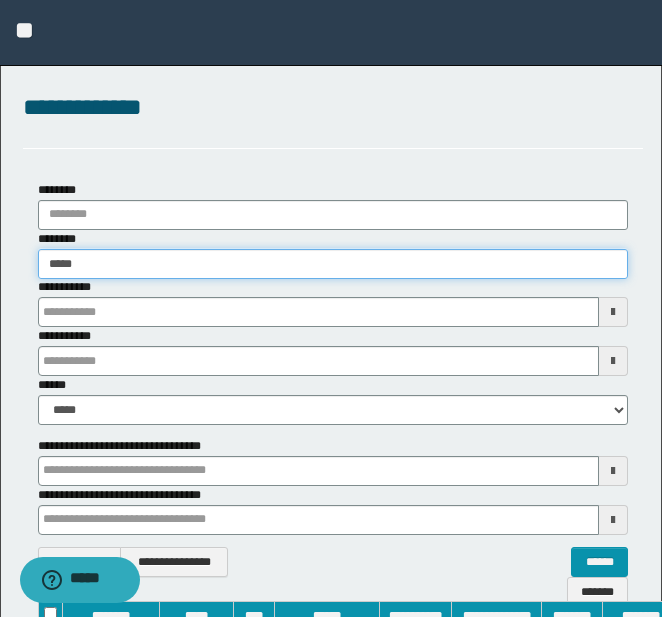 type on "*****" 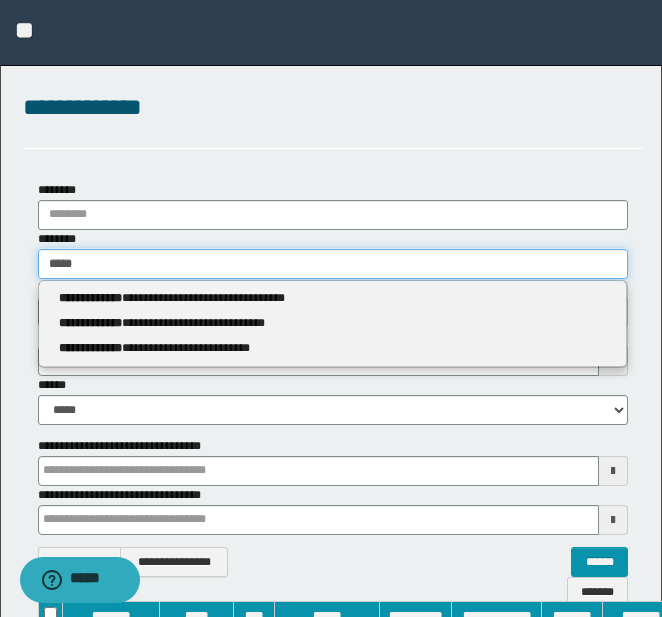 type 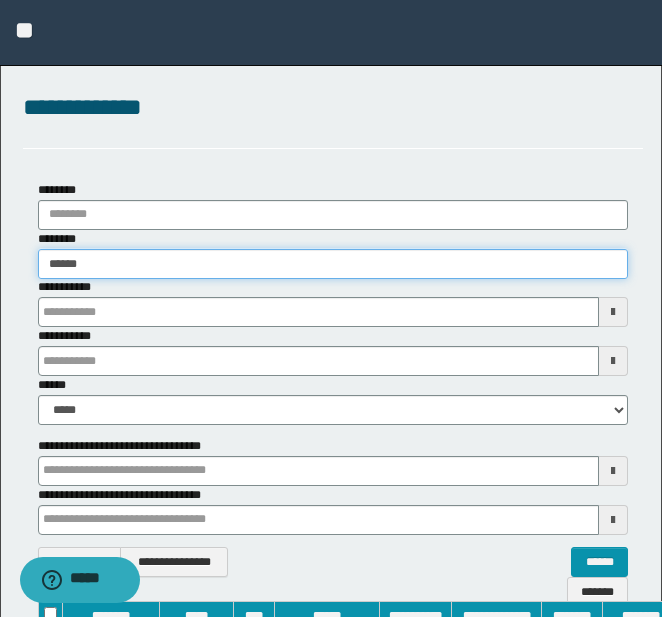 type on "******" 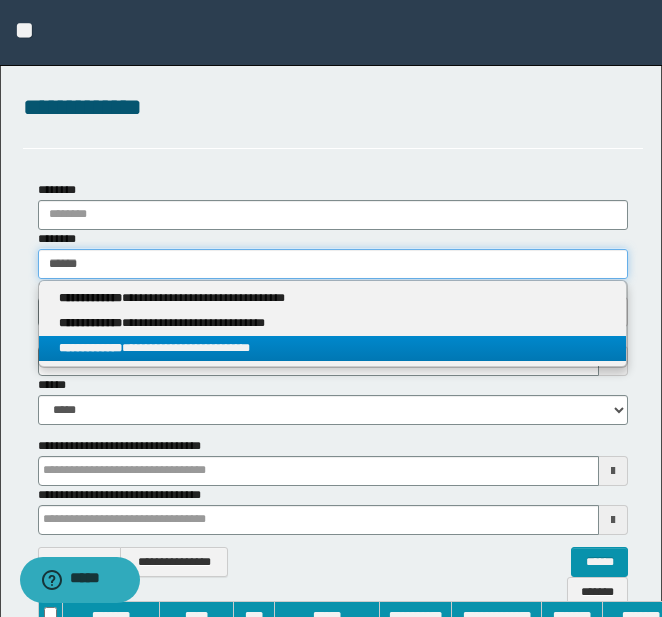 type on "******" 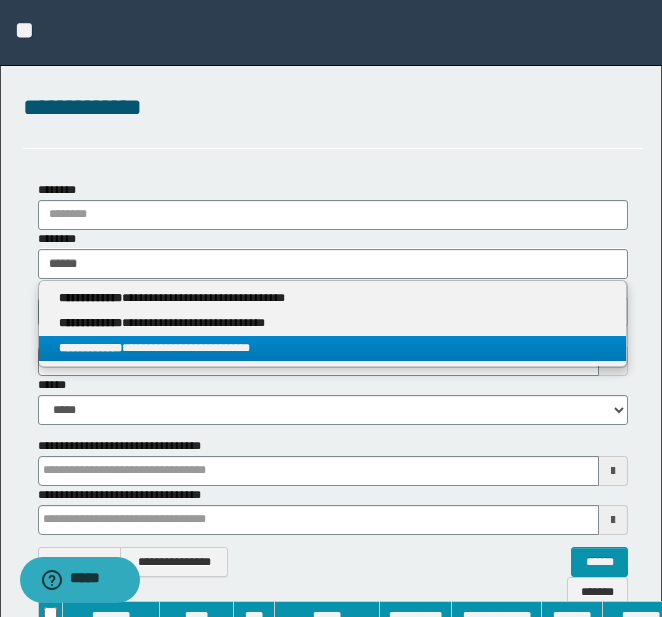 click on "**********" at bounding box center (332, 348) 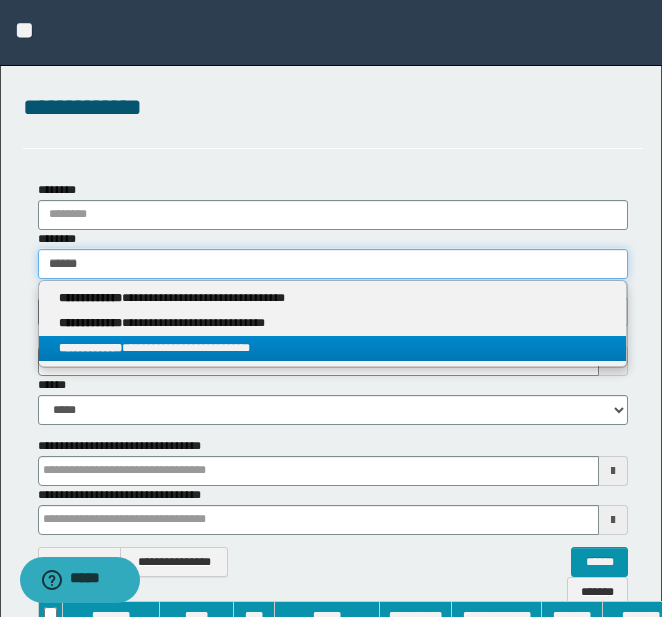 type 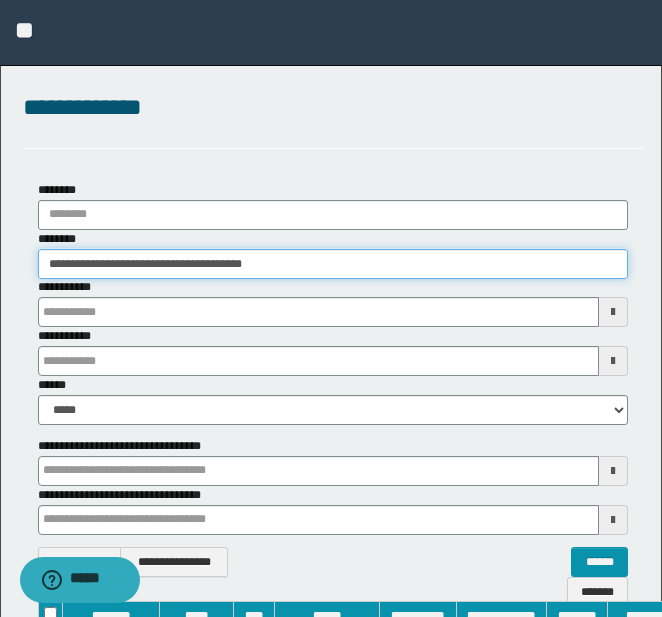 drag, startPoint x: 41, startPoint y: 260, endPoint x: 319, endPoint y: 280, distance: 278.7185 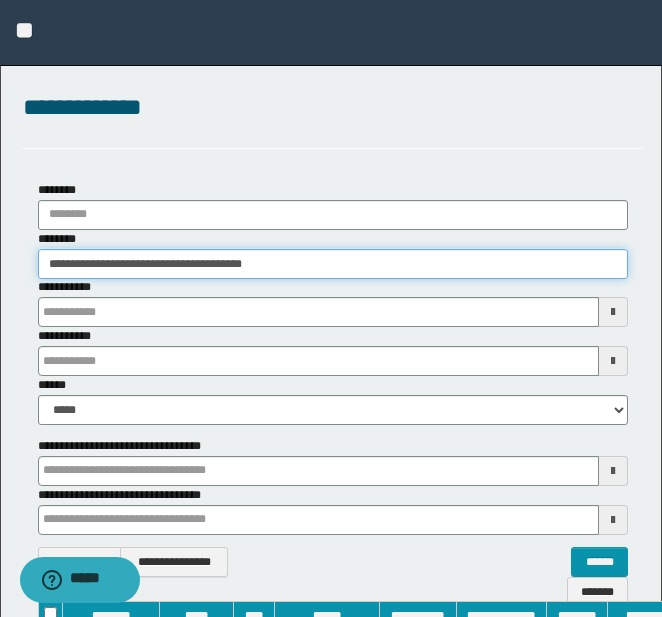 scroll, scrollTop: 373, scrollLeft: 0, axis: vertical 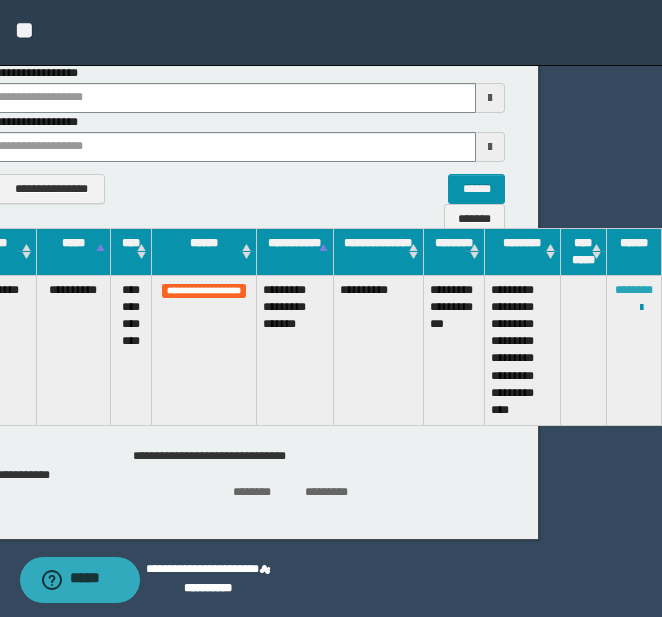 click on "********" at bounding box center [634, 290] 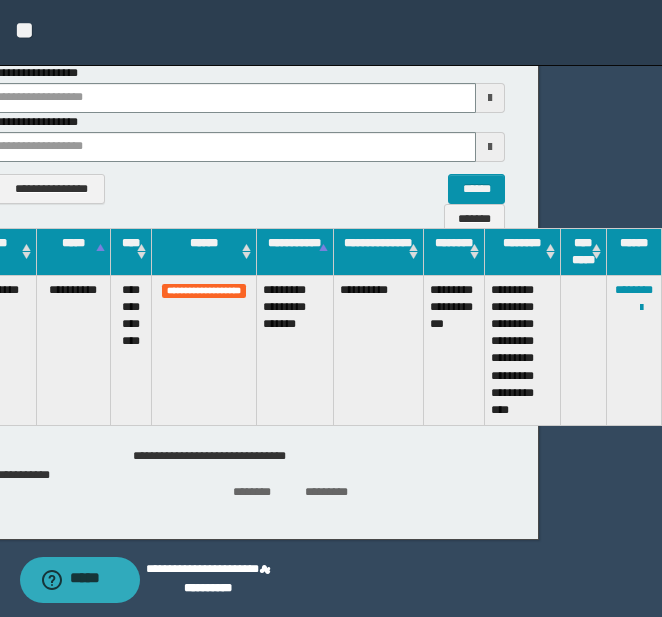 scroll, scrollTop: 373, scrollLeft: 0, axis: vertical 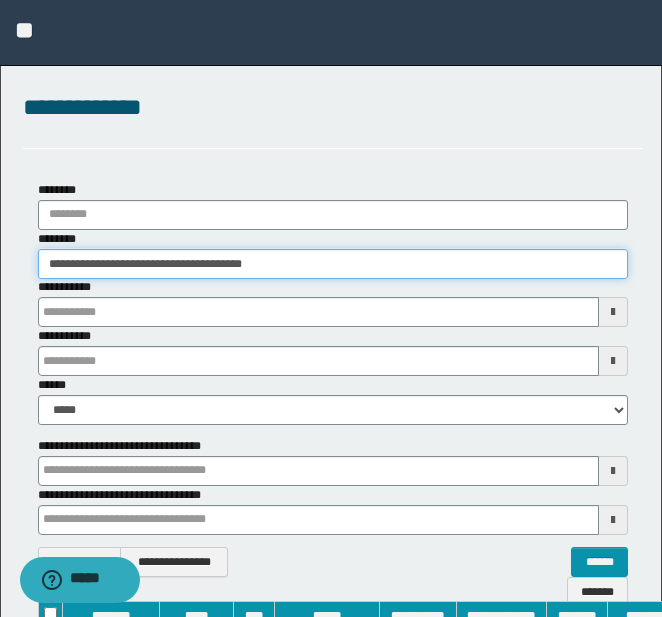 click on "**********" at bounding box center (333, 264) 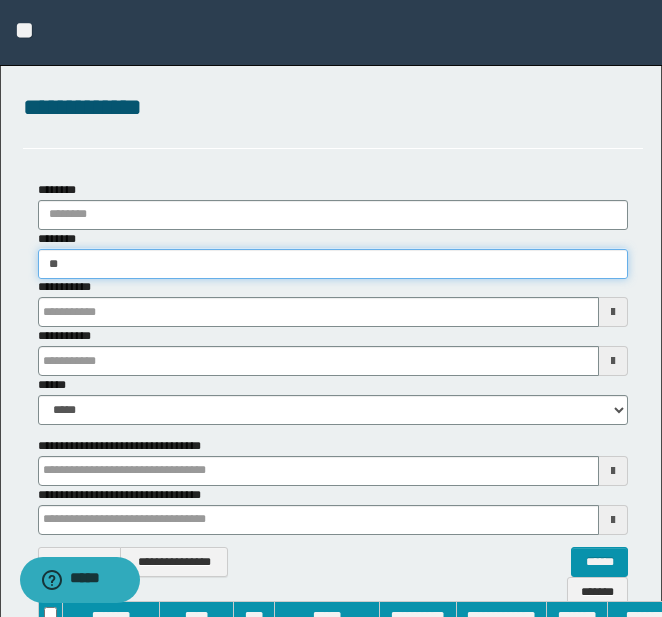 type on "*" 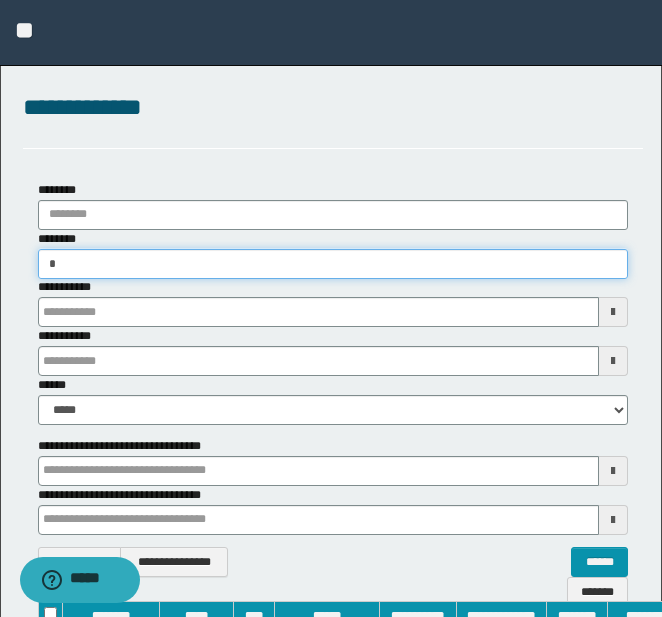 type on "**" 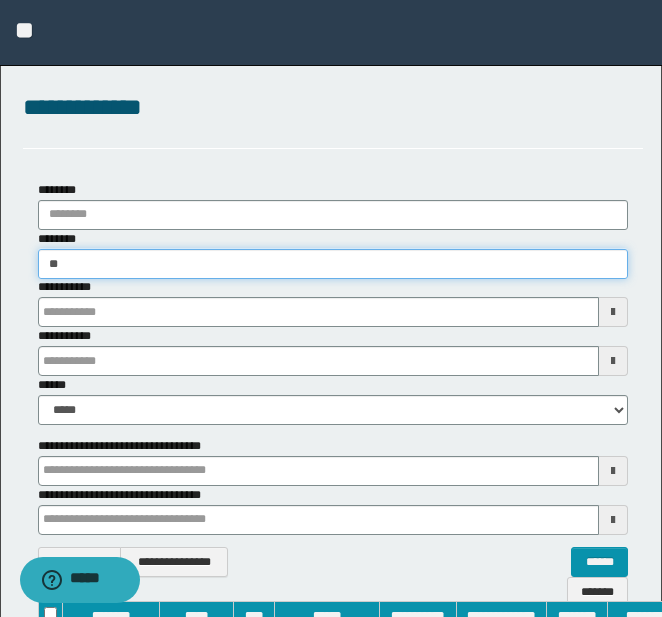 type on "**" 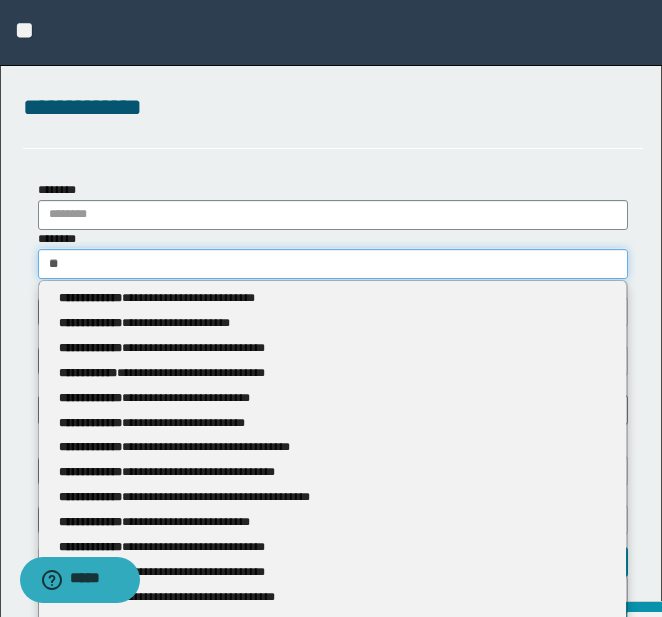 type 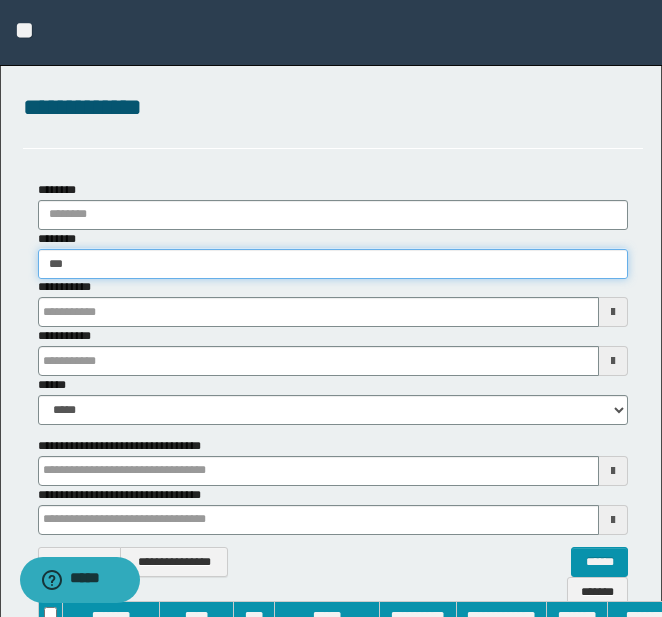 type on "***" 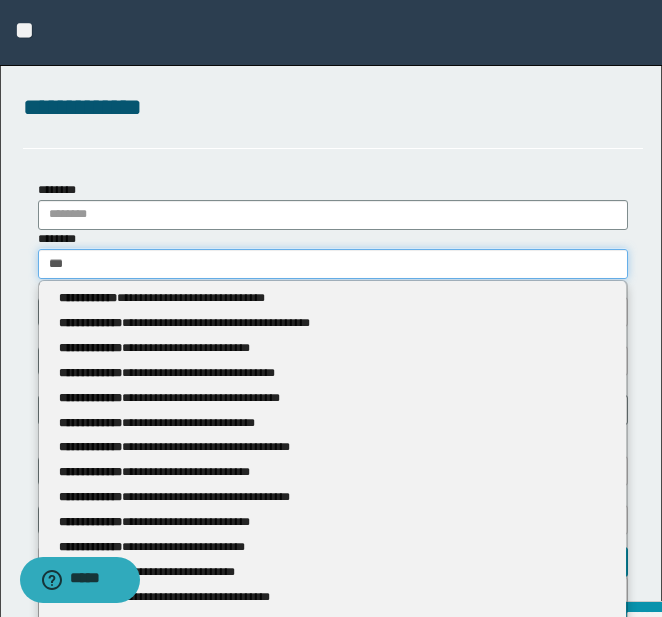 type 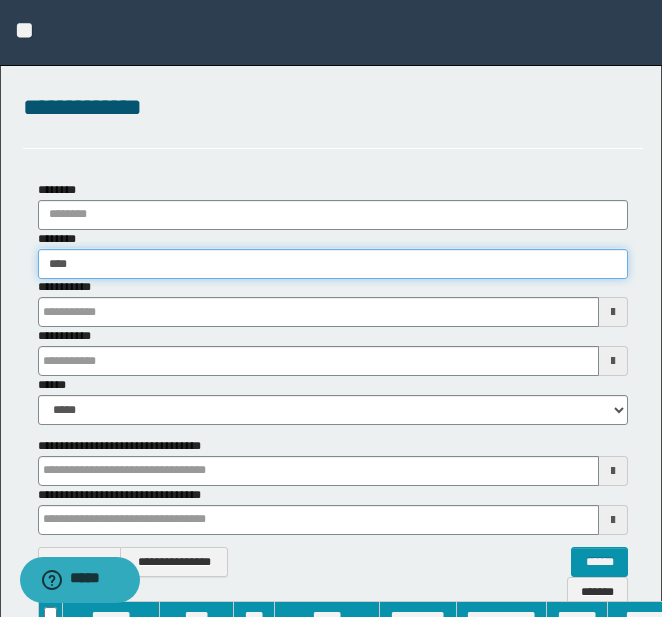 type on "****" 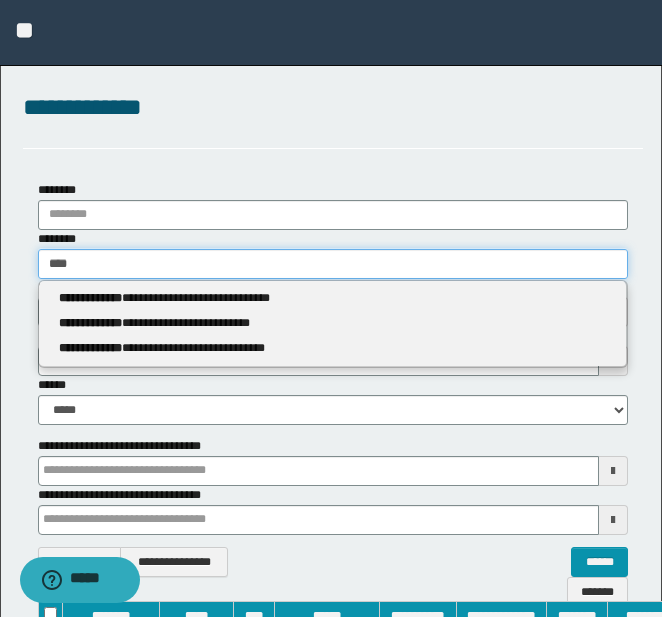 type 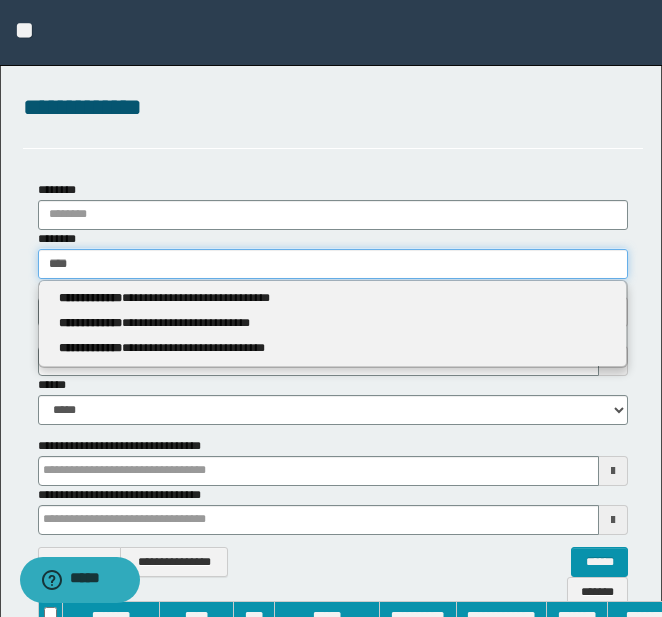 type on "*****" 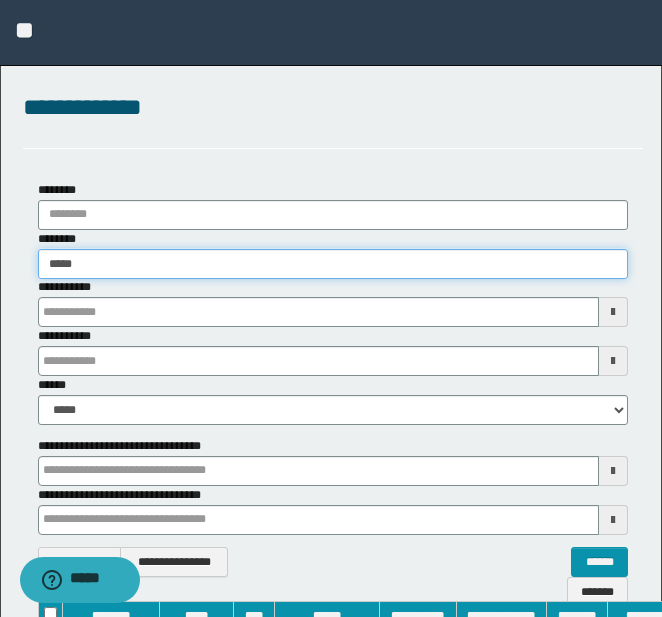 type on "*****" 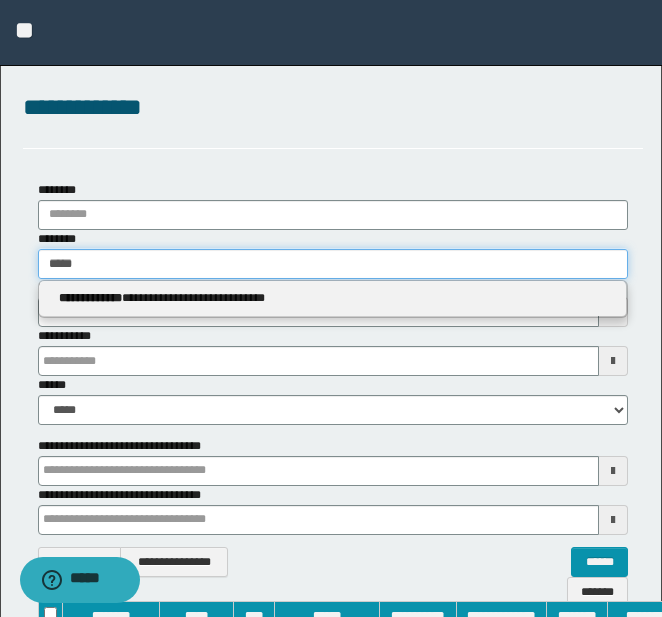 type 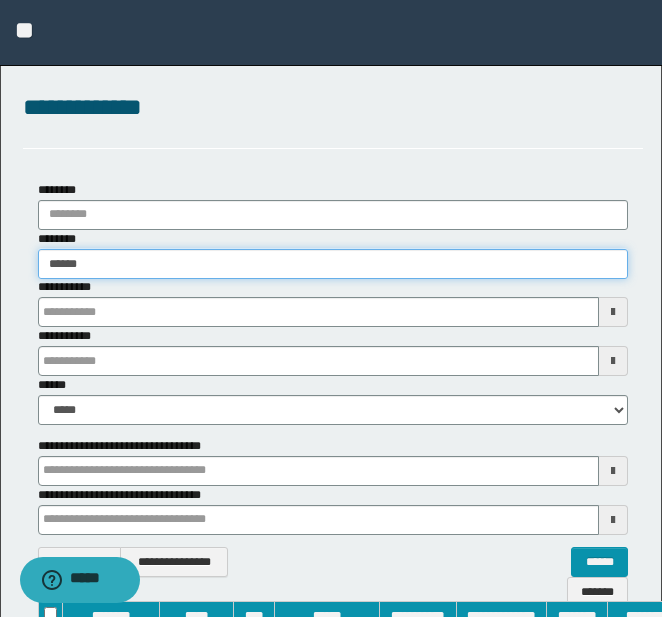 type on "*******" 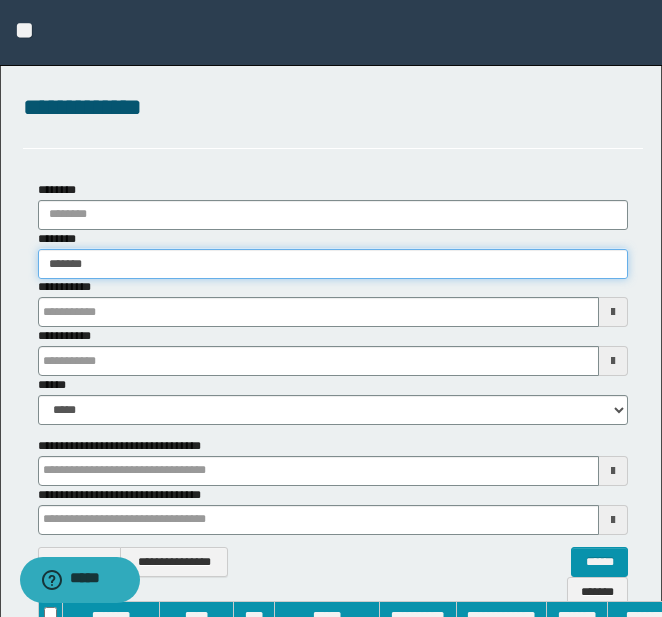 type on "*******" 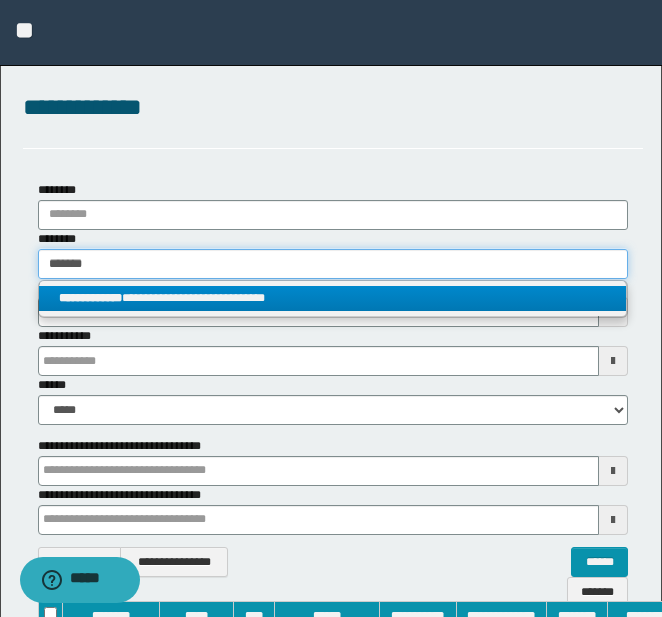 type on "*******" 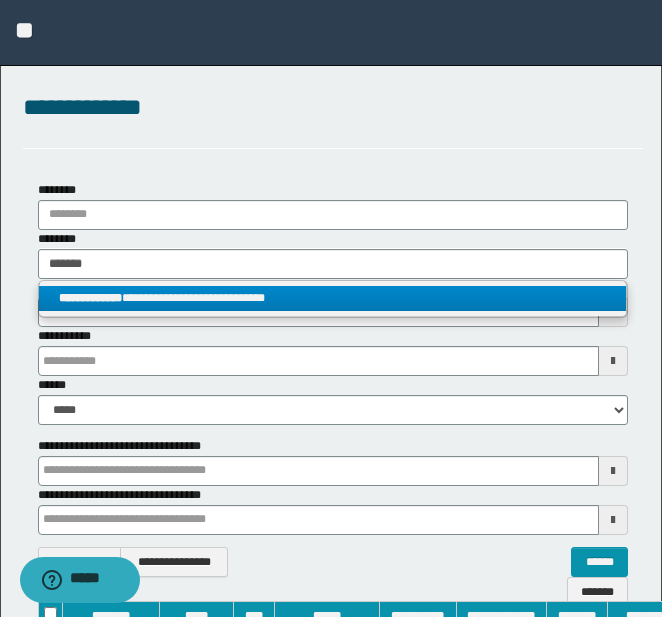 click on "**********" at bounding box center [332, 298] 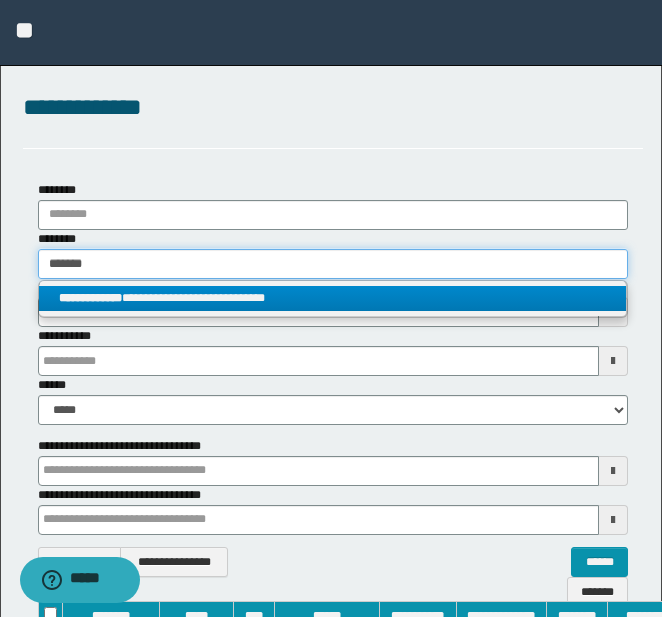 type 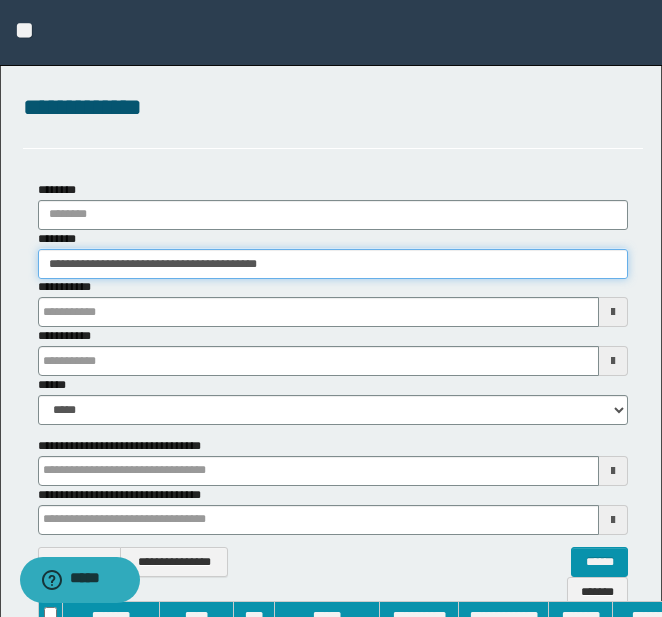 drag, startPoint x: 40, startPoint y: 265, endPoint x: 405, endPoint y: 265, distance: 365 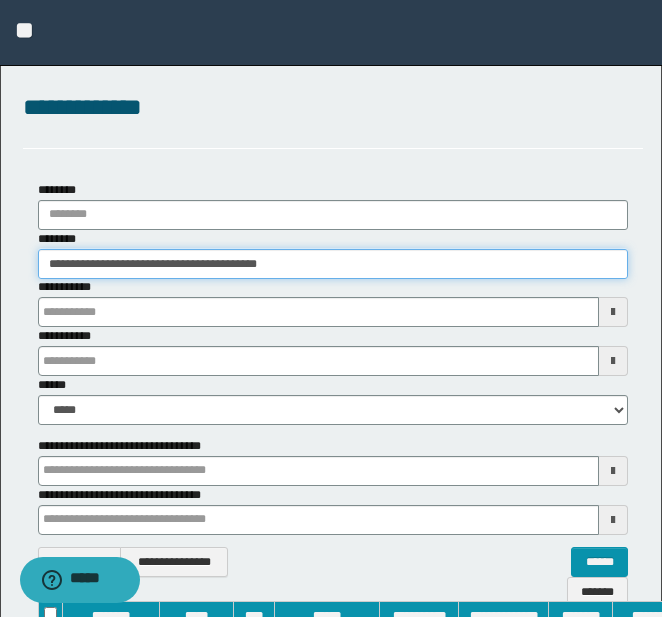 scroll, scrollTop: 373, scrollLeft: 0, axis: vertical 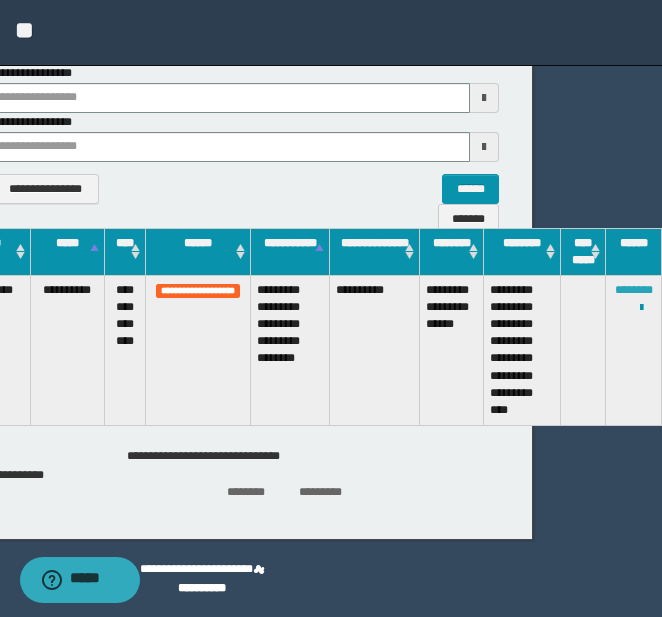 click on "********" at bounding box center [634, 290] 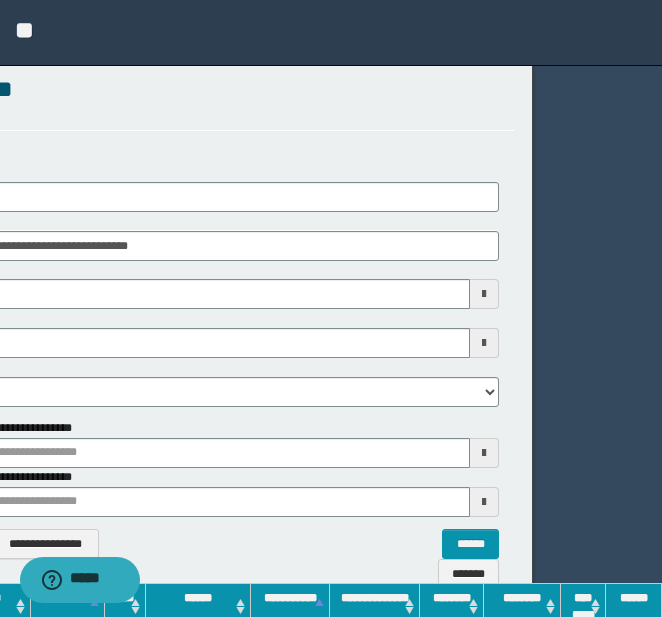 scroll, scrollTop: 0, scrollLeft: 129, axis: horizontal 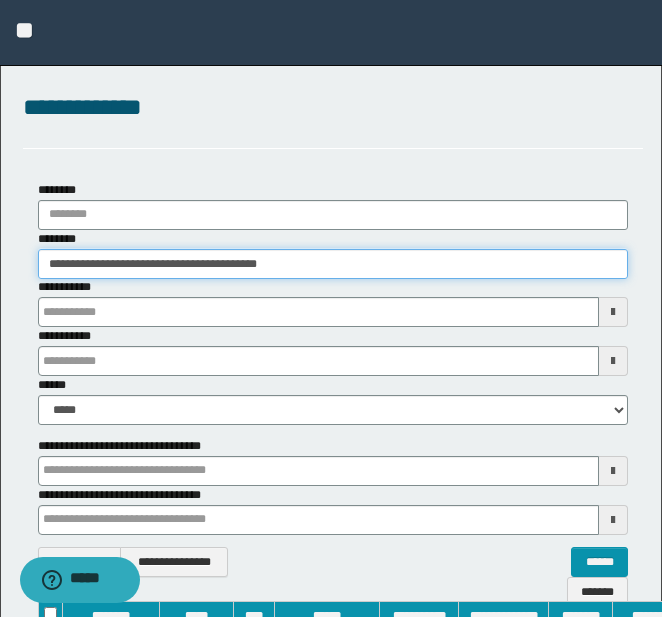 click on "**********" at bounding box center (333, 264) 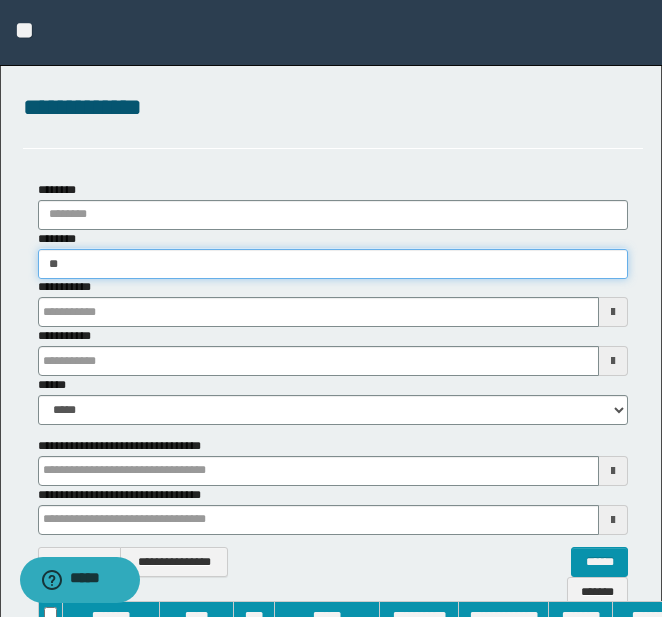 type on "*" 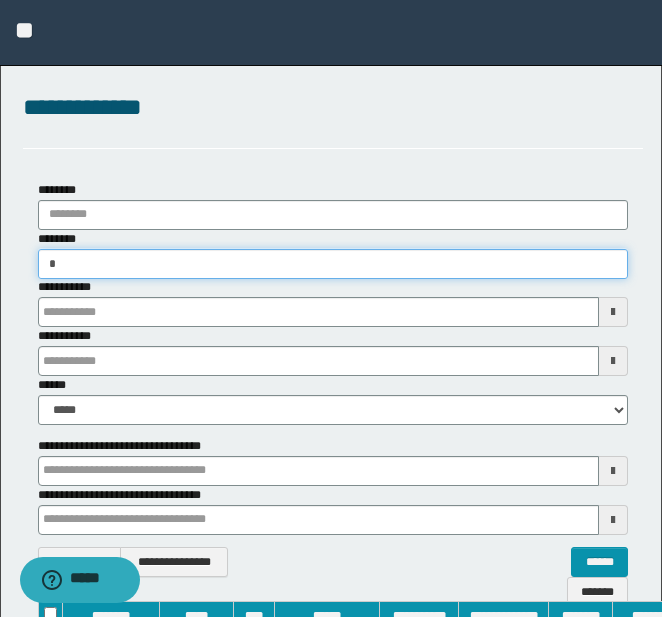 type on "**" 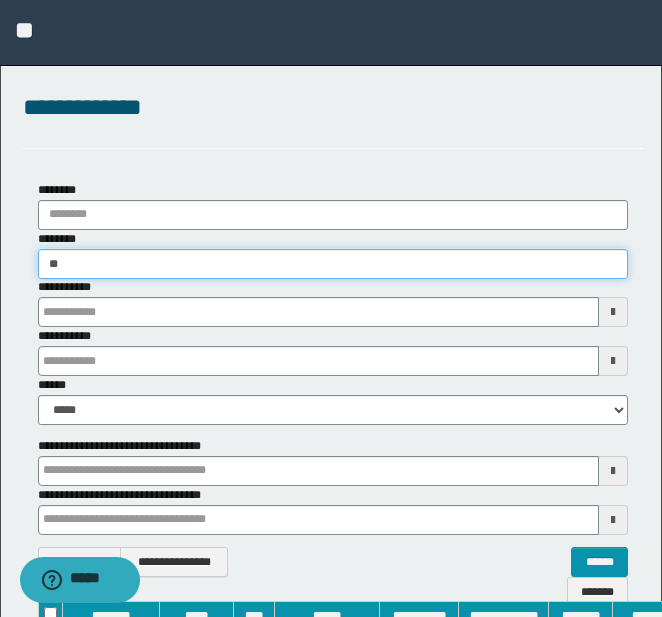 type on "**" 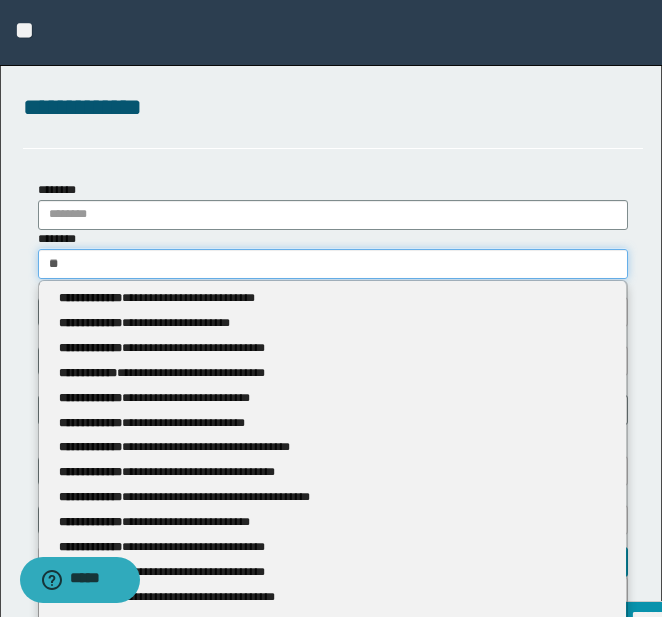 type 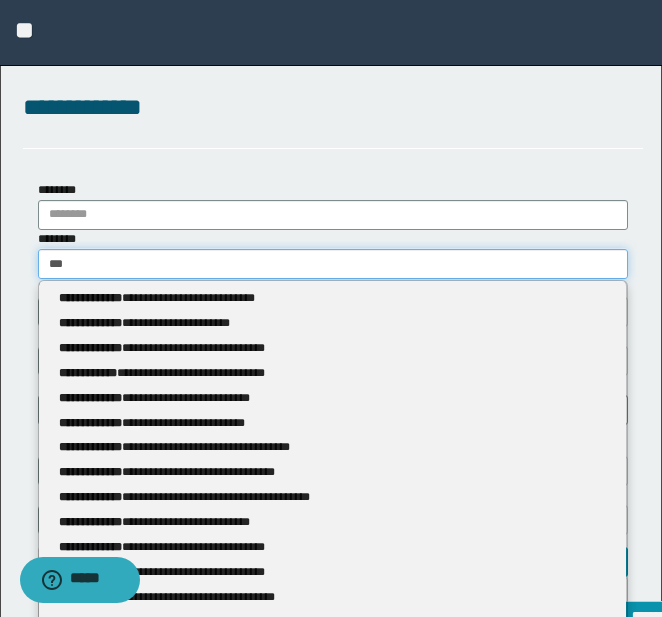 type on "***" 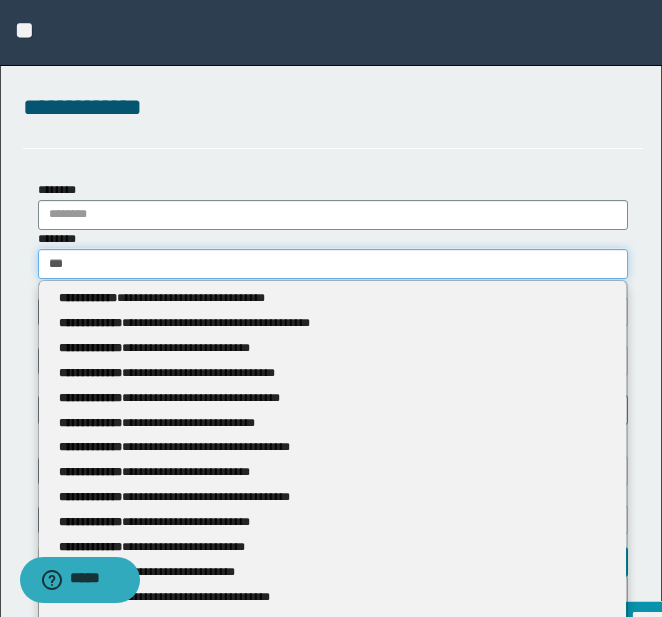 type 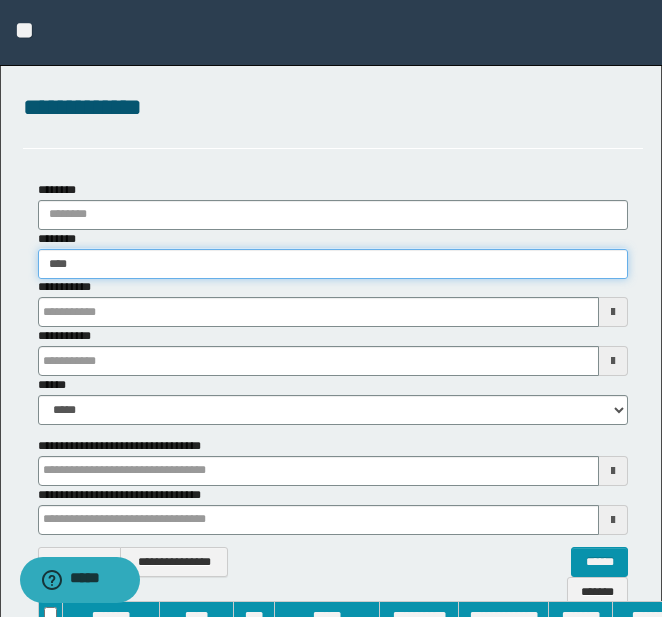 type on "****" 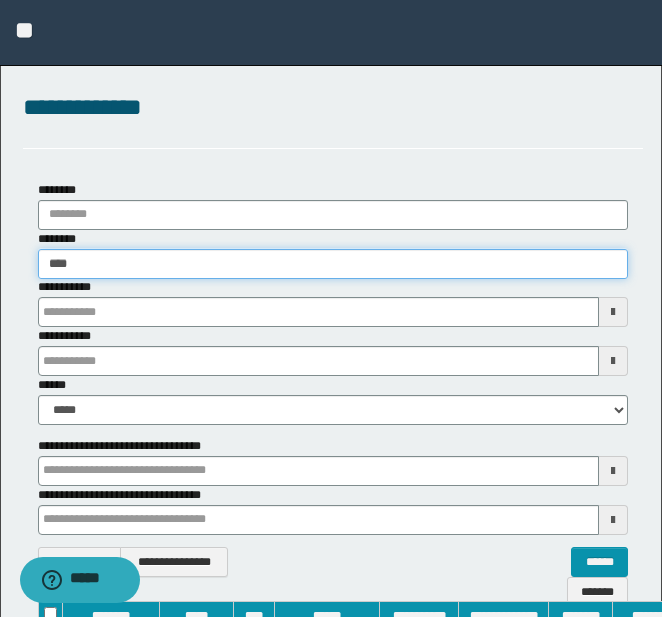 type 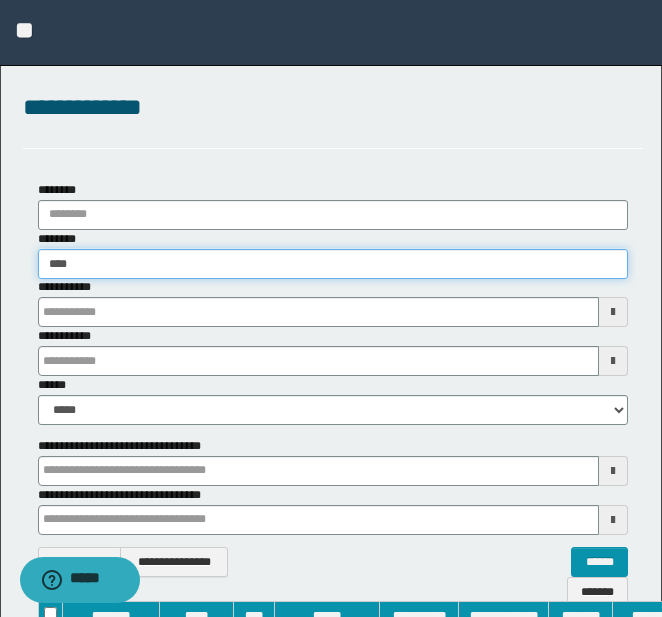 type on "***" 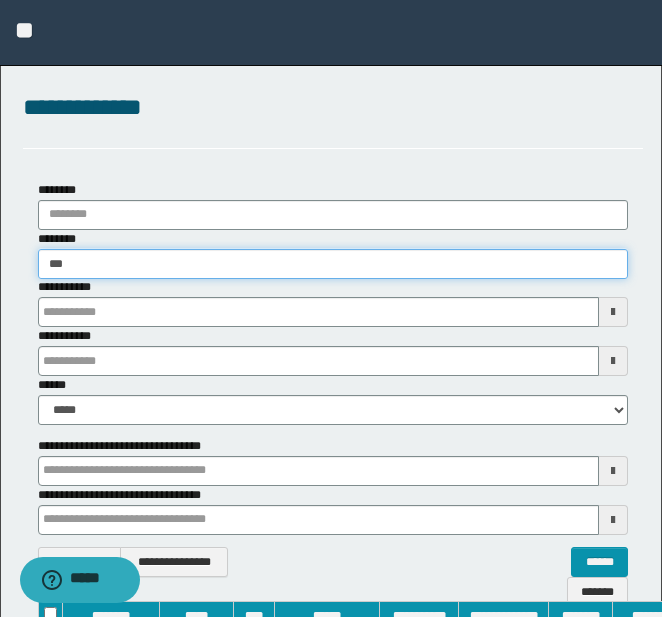 type on "***" 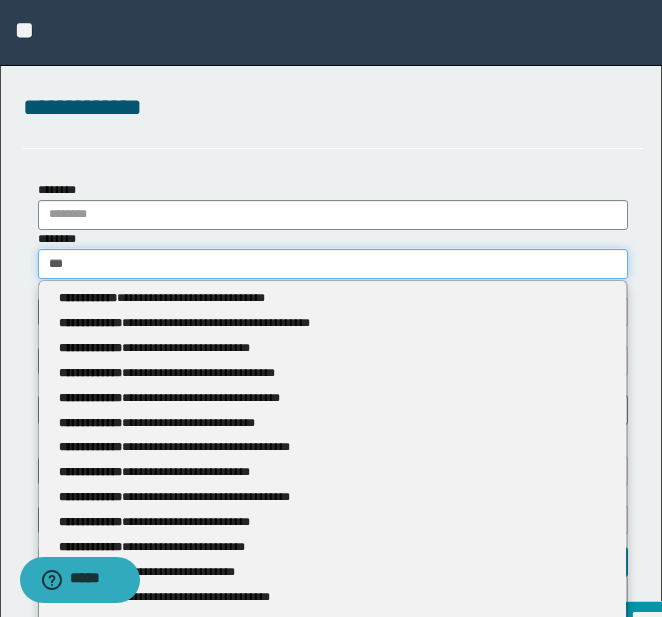 type 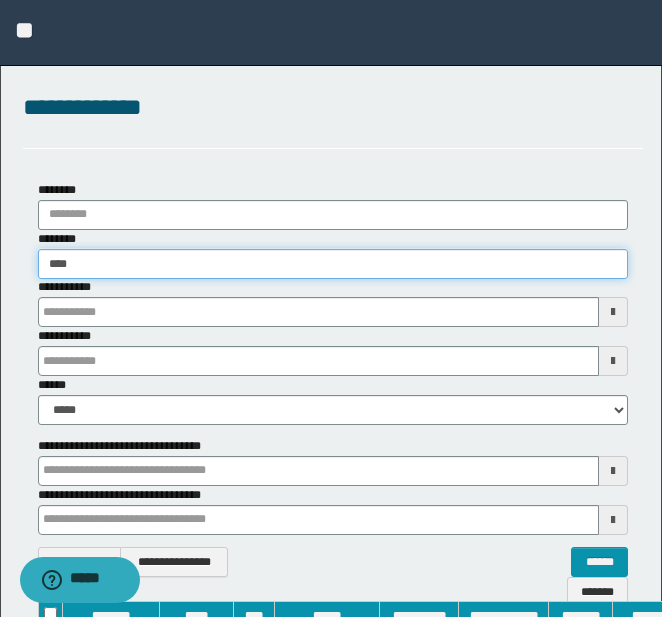 type on "****" 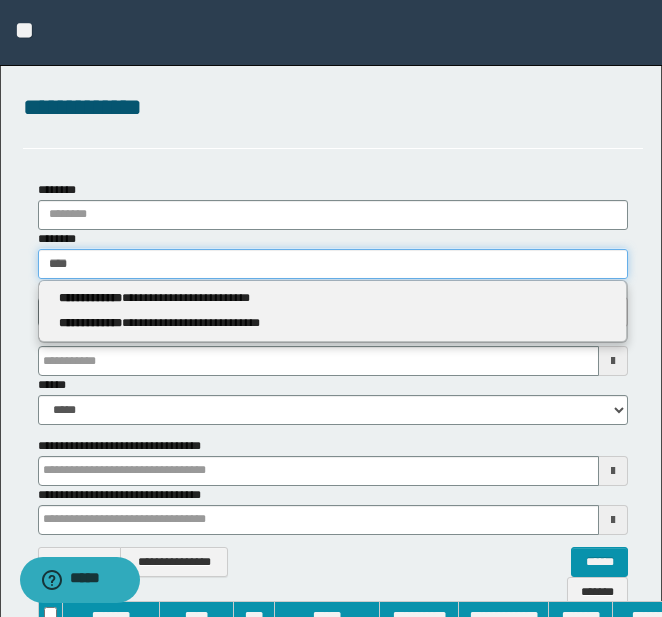 type 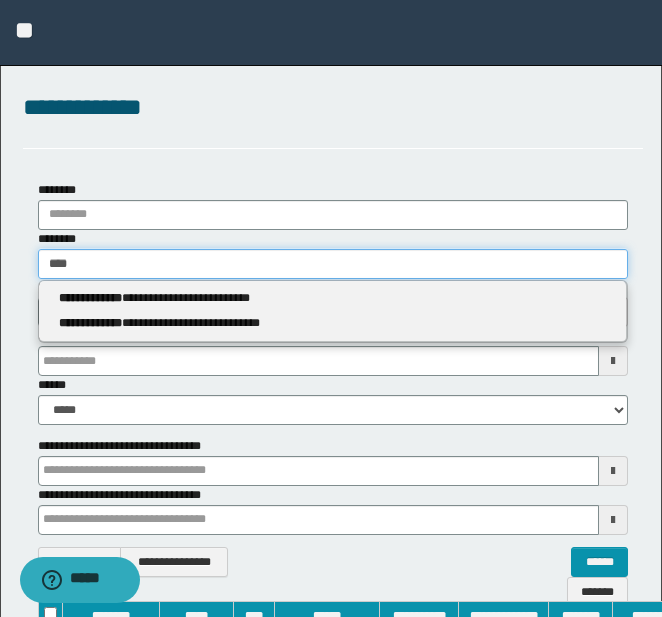 type on "*****" 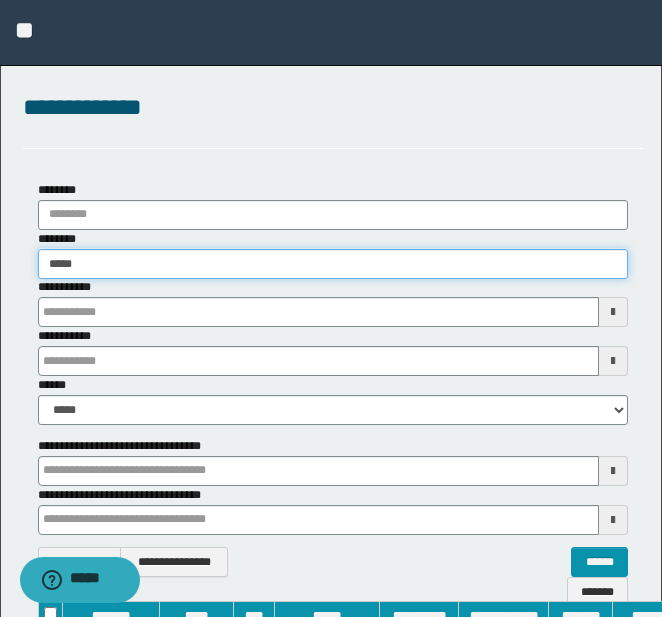 type on "*****" 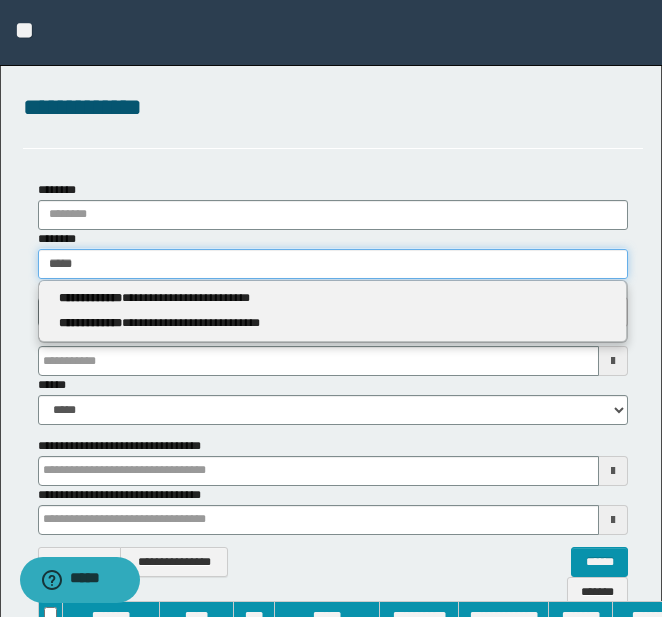 type 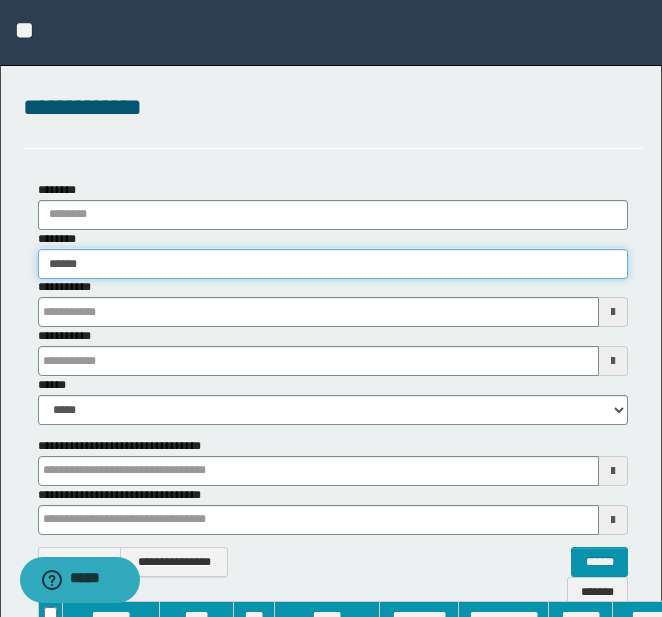 type on "******" 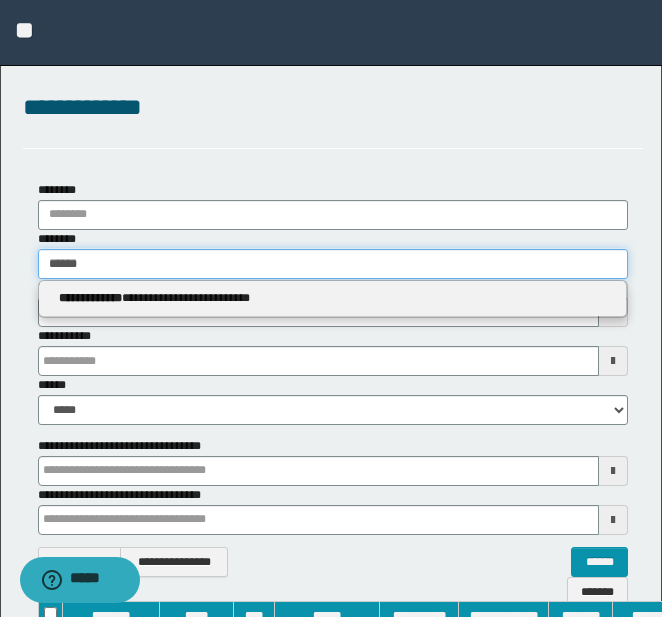 type 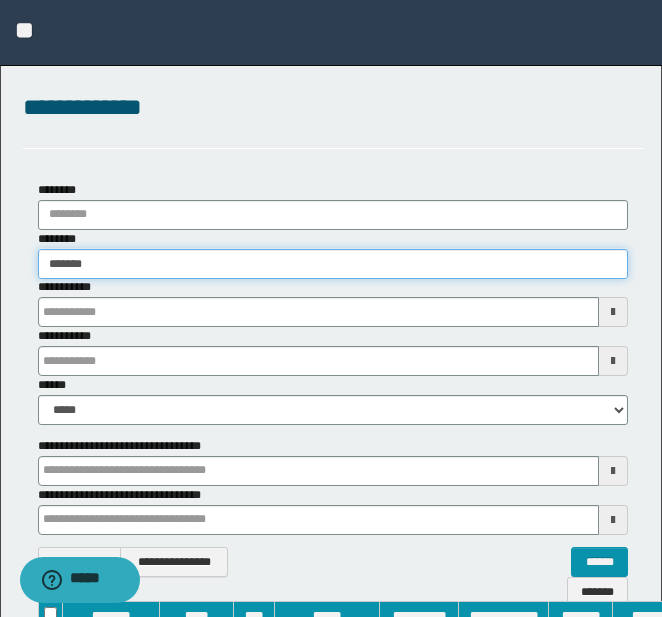 type on "*******" 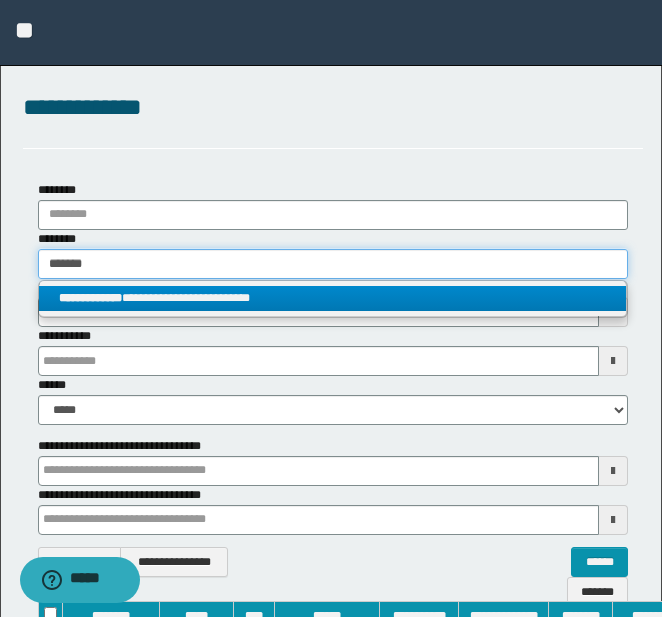 type on "*******" 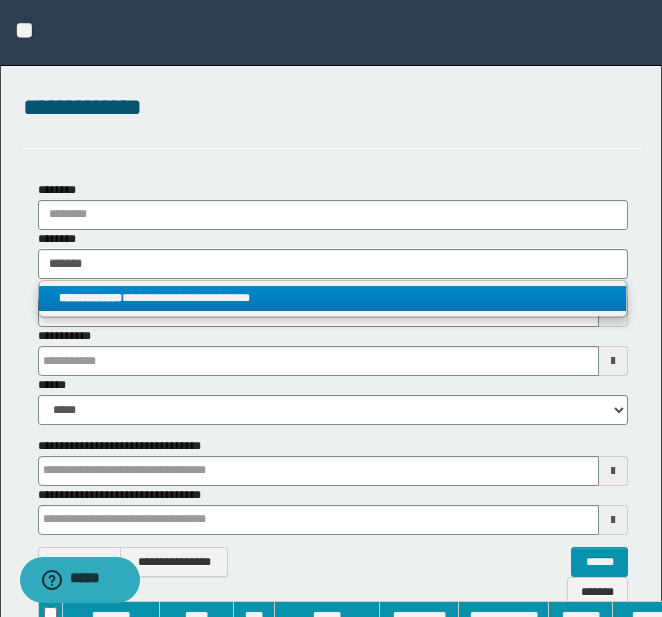 click on "**********" at bounding box center (332, 298) 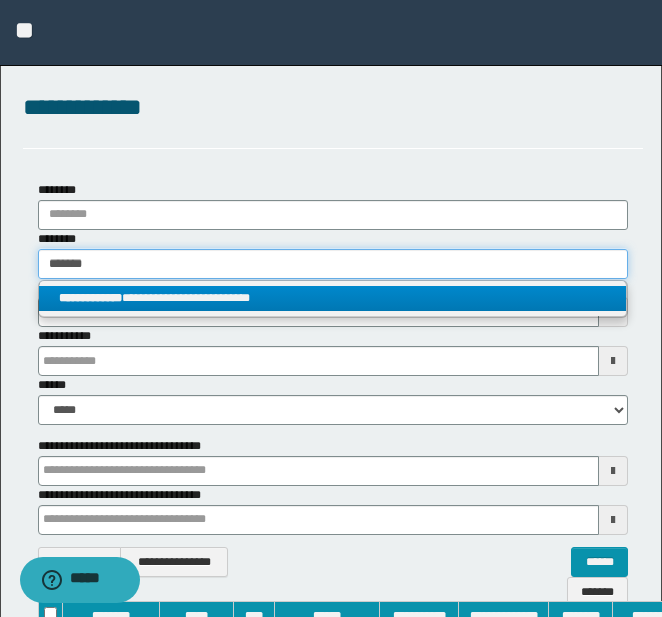 type 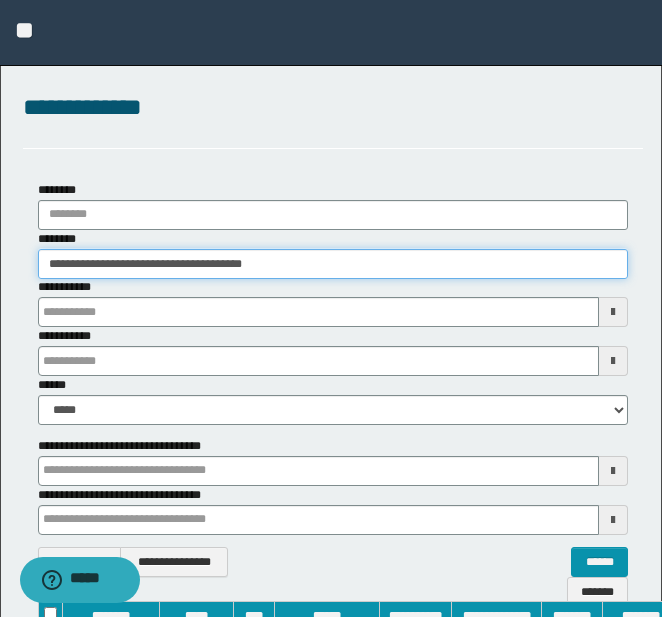 drag, startPoint x: 47, startPoint y: 261, endPoint x: 361, endPoint y: 261, distance: 314 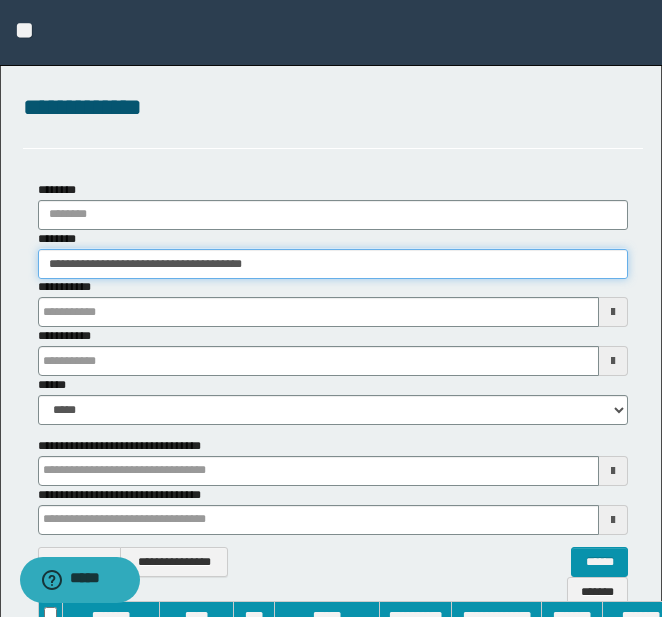 scroll, scrollTop: 373, scrollLeft: 0, axis: vertical 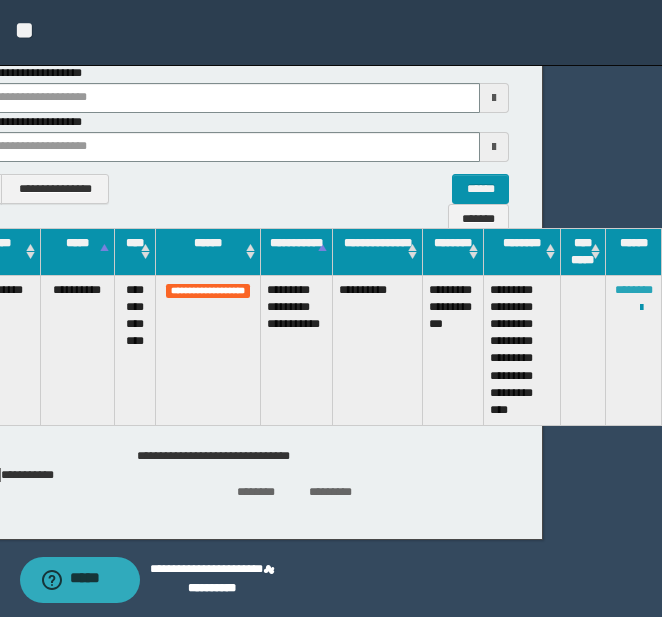 click on "********" at bounding box center [634, 290] 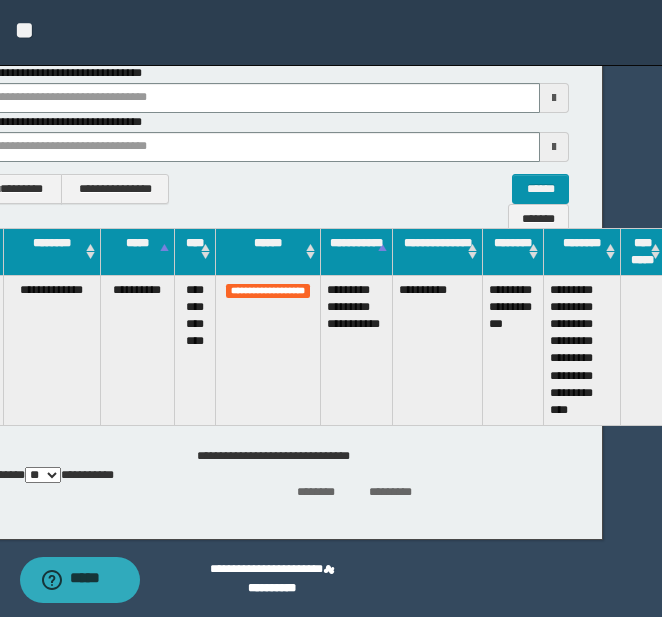 scroll, scrollTop: 373, scrollLeft: 0, axis: vertical 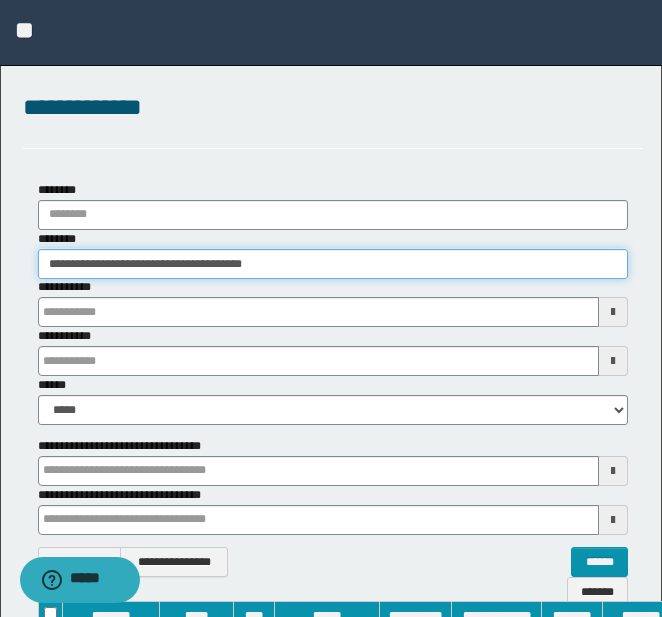 click on "**********" at bounding box center [333, 264] 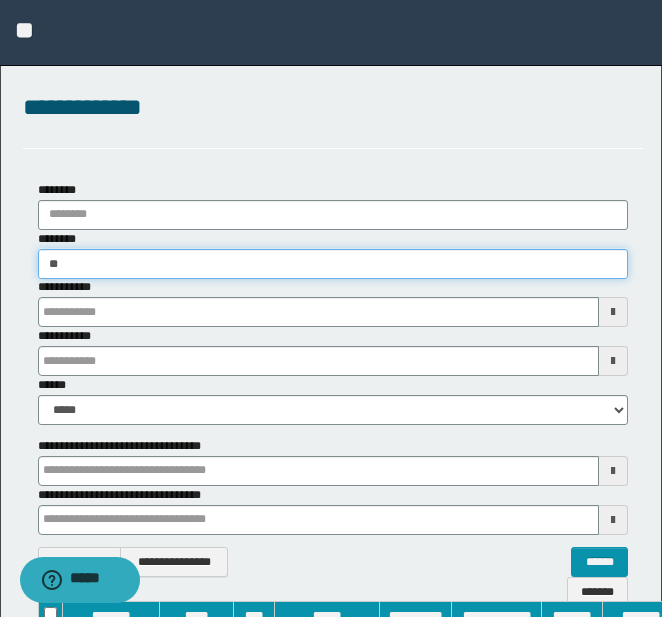 type on "*" 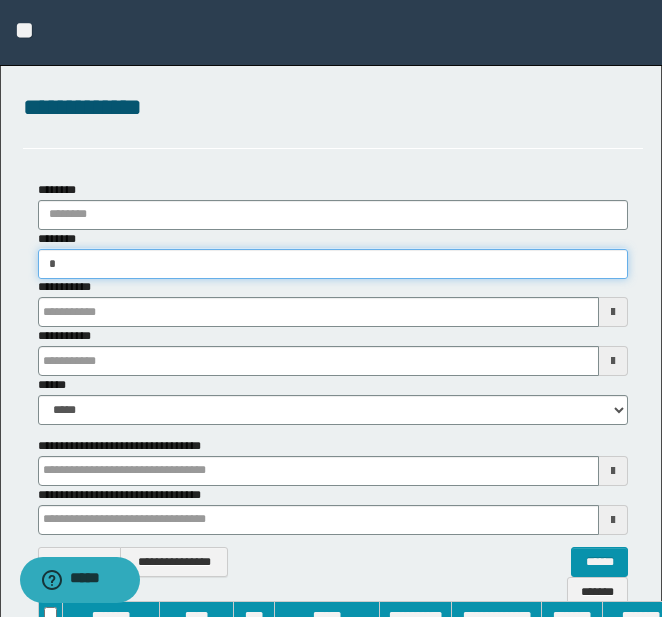 type on "**" 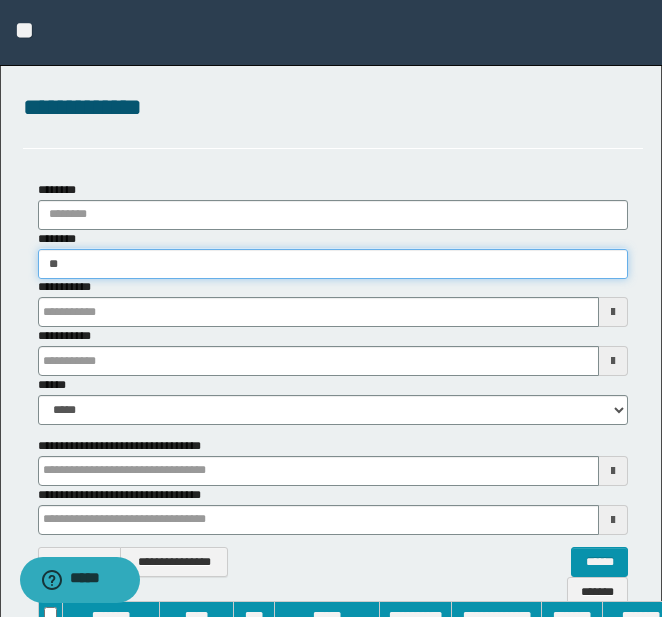 type on "**" 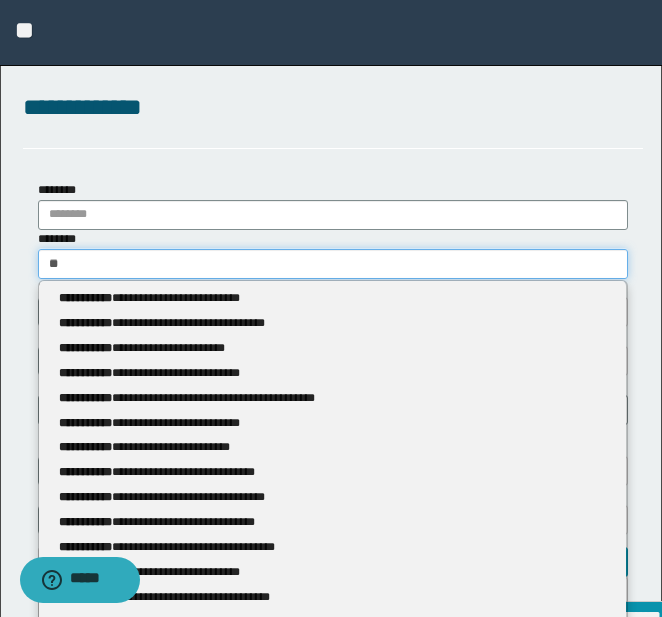 type 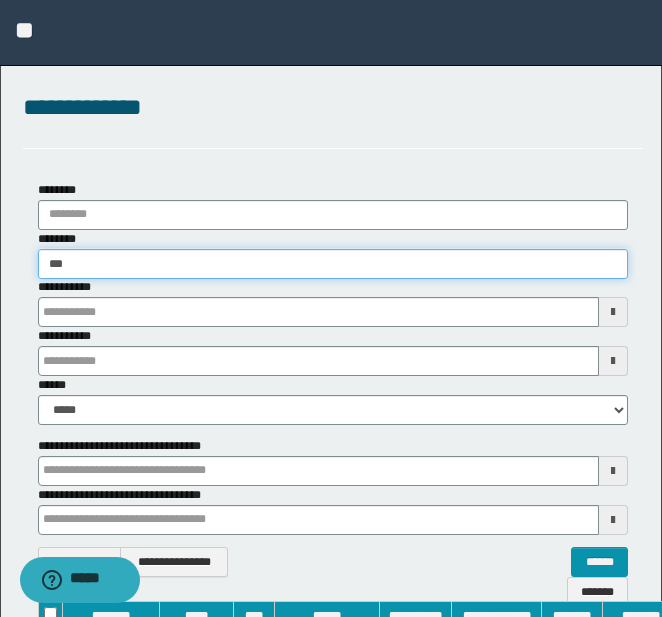 type on "****" 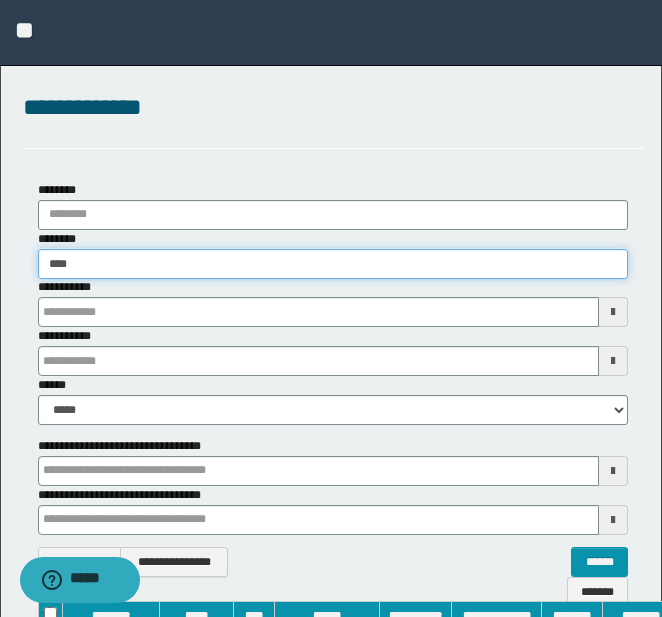 type on "****" 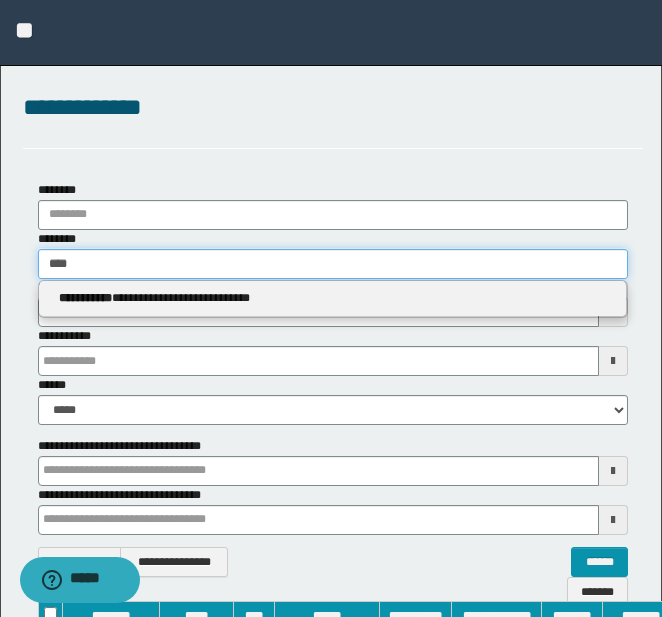 type 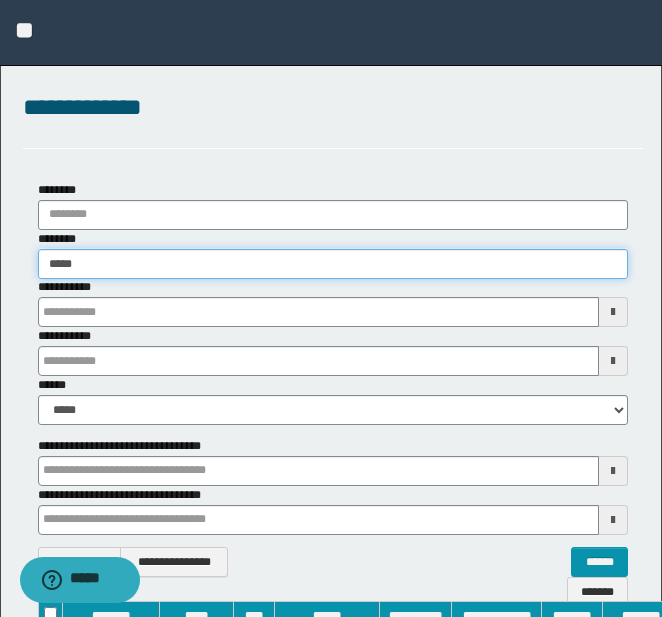 type on "*****" 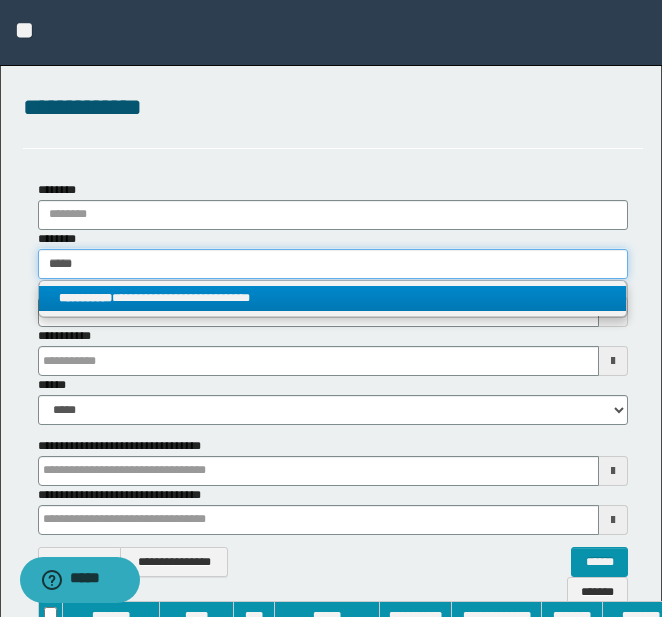 type on "*****" 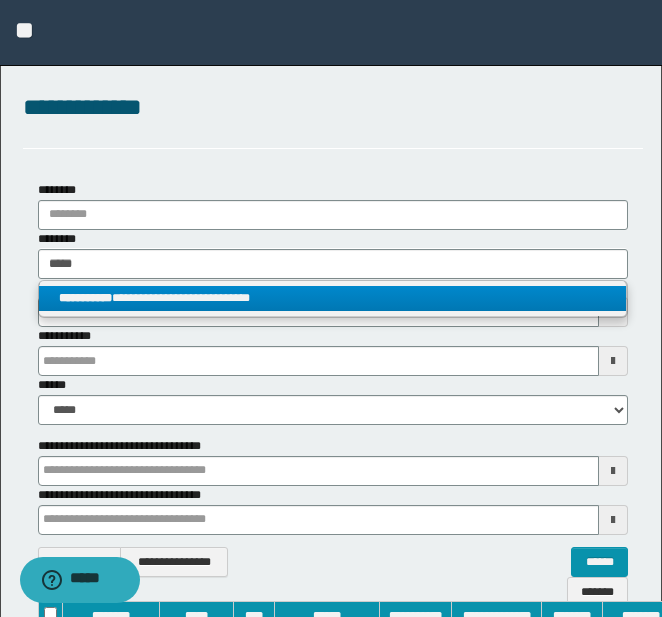 click on "**********" at bounding box center [332, 298] 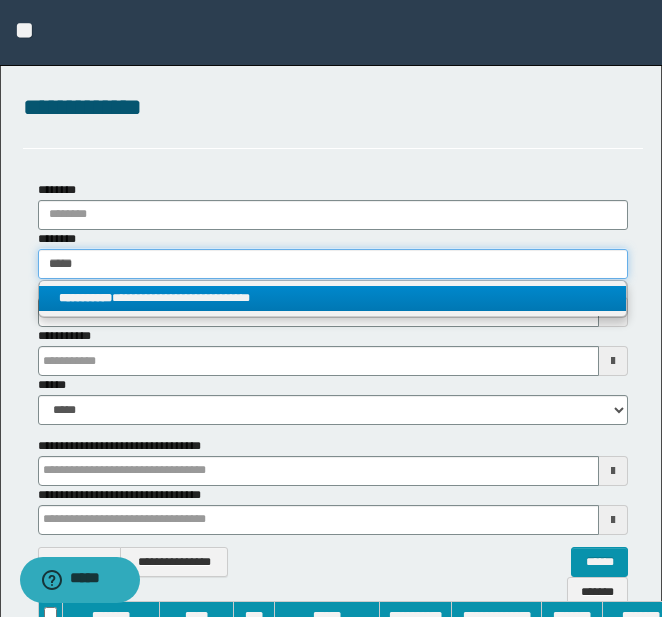 type 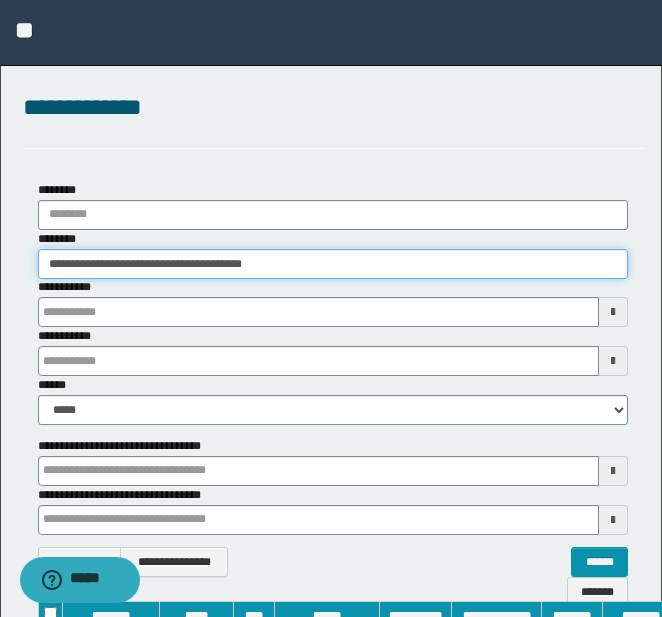 drag, startPoint x: 49, startPoint y: 261, endPoint x: 372, endPoint y: 304, distance: 325.84967 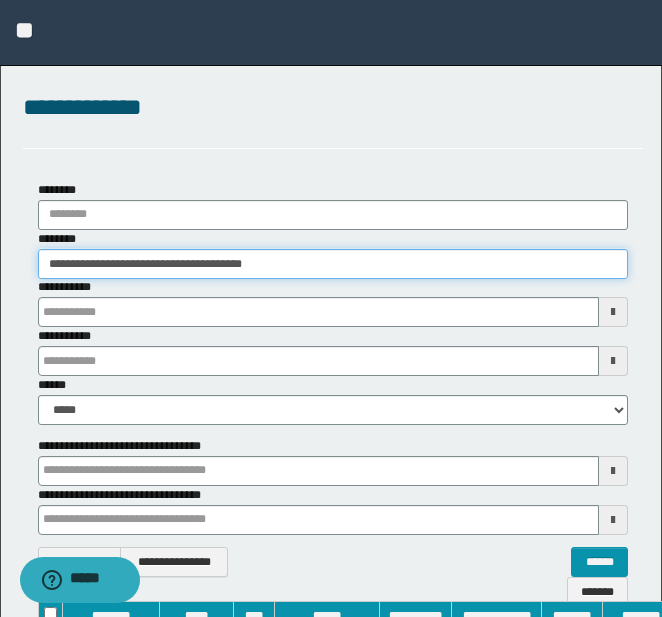 scroll, scrollTop: 373, scrollLeft: 0, axis: vertical 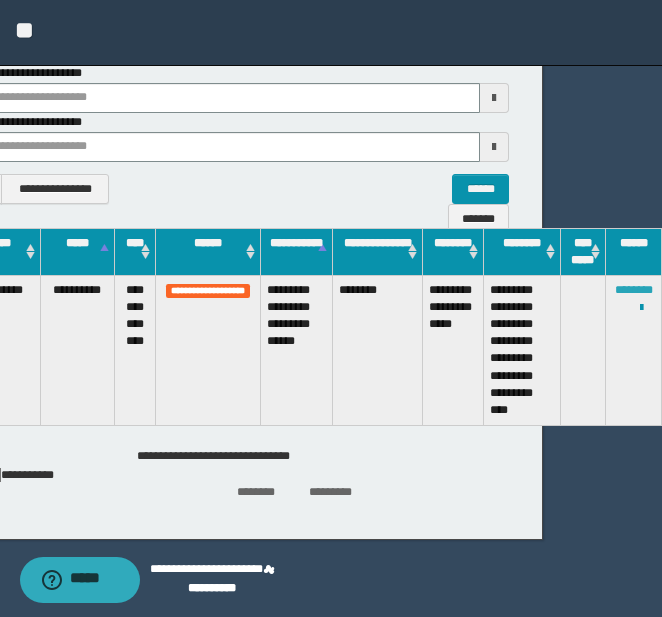 click on "********" at bounding box center (634, 290) 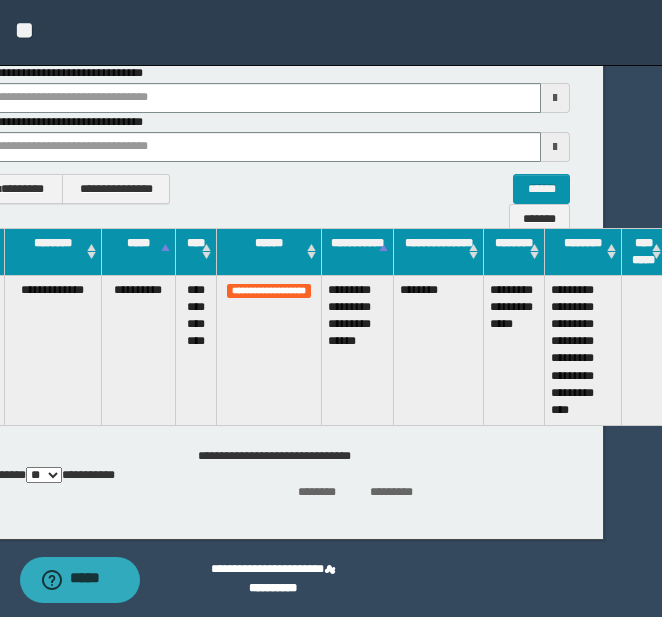 scroll, scrollTop: 373, scrollLeft: 0, axis: vertical 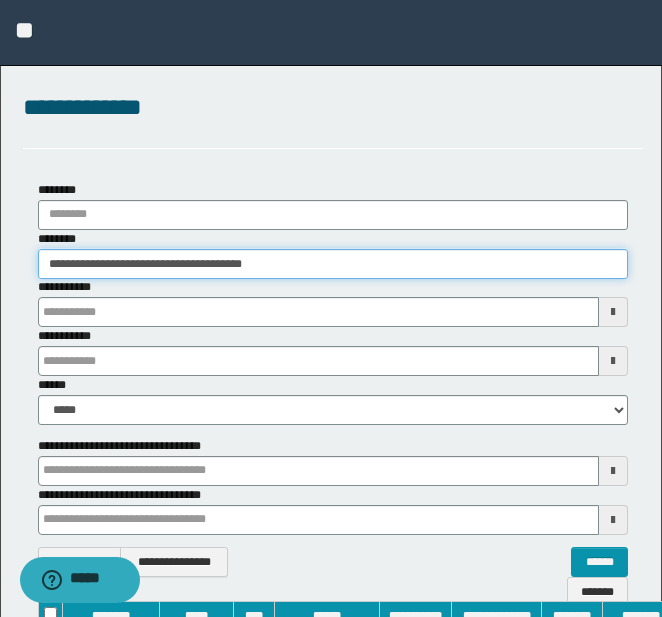 click on "**********" at bounding box center [333, 264] 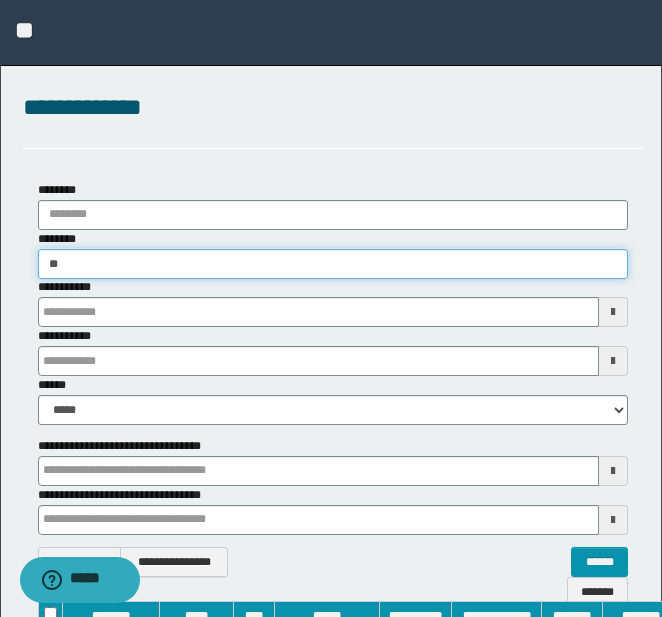 type on "*" 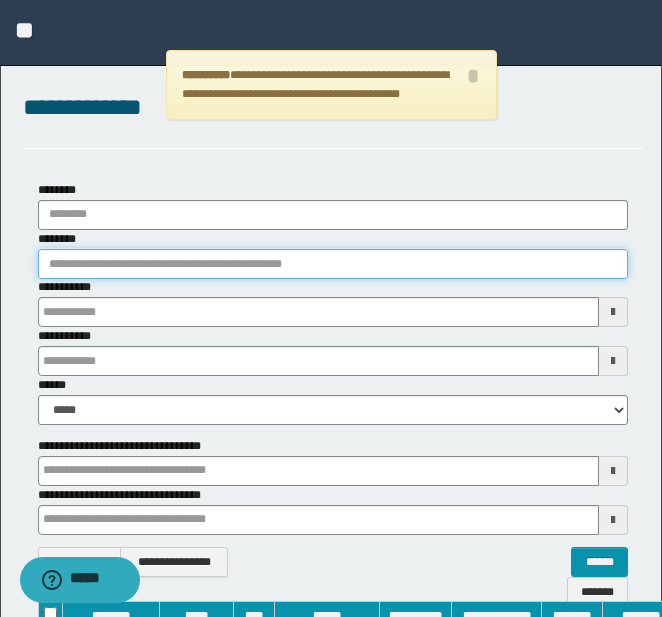 click on "********" at bounding box center (333, 264) 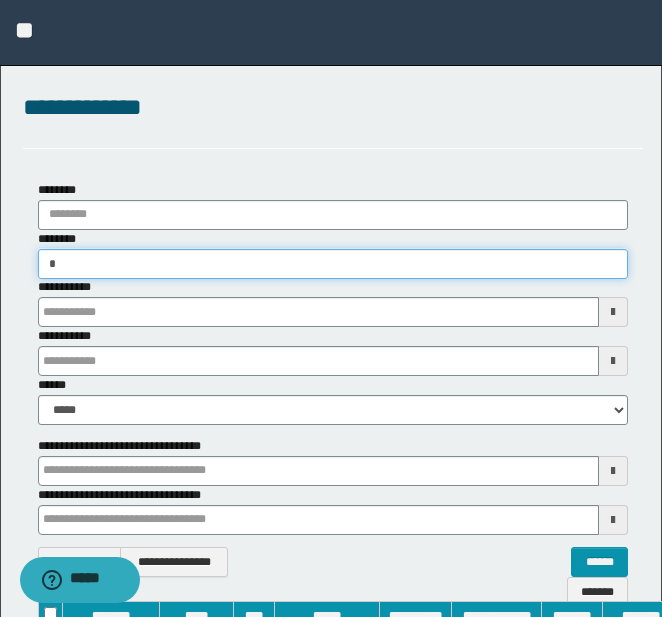 type on "**" 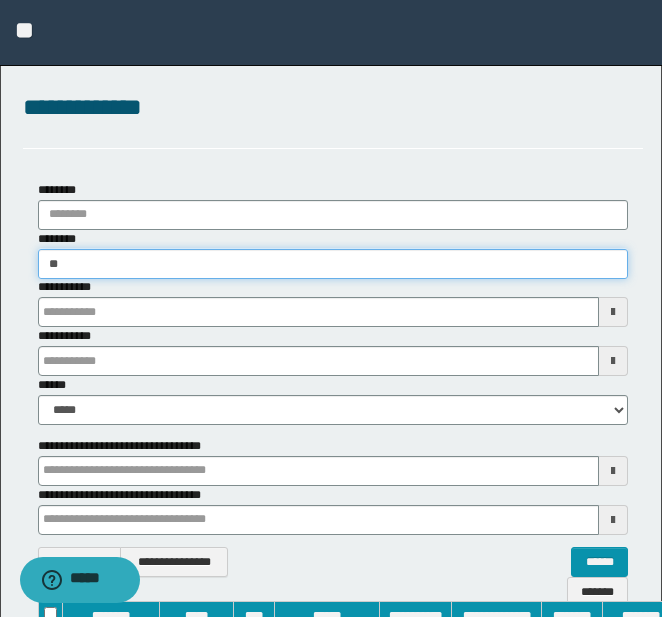 type on "**" 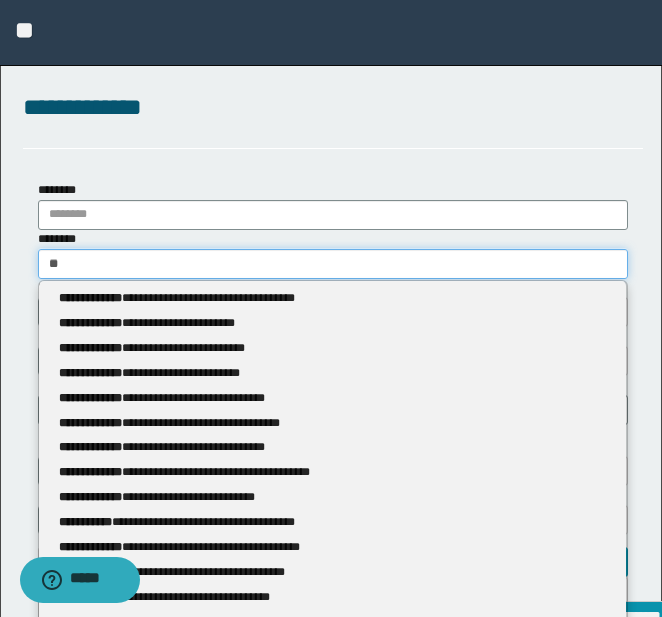 type 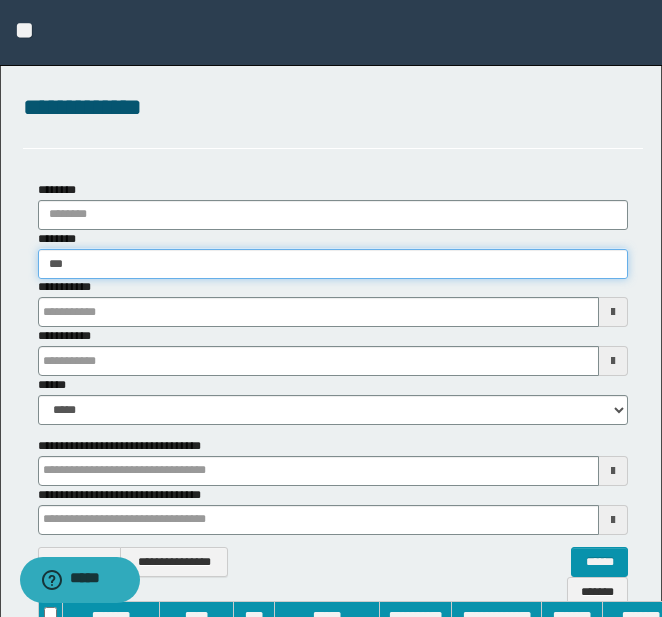 type on "****" 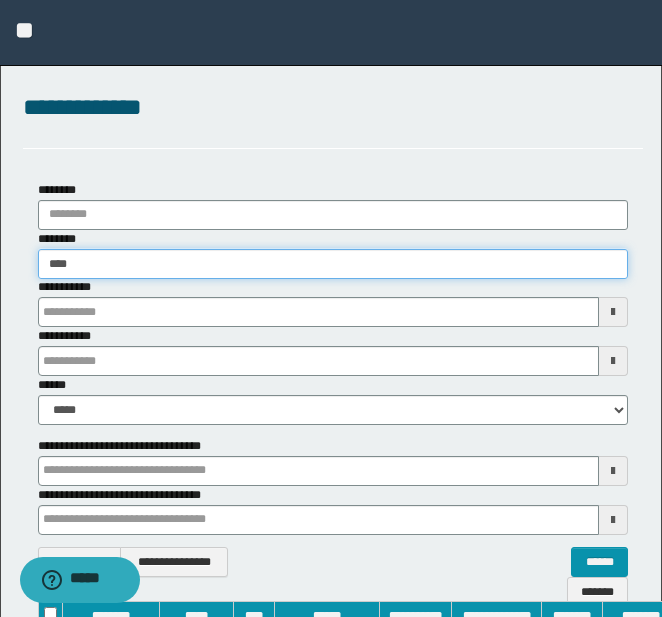 type on "****" 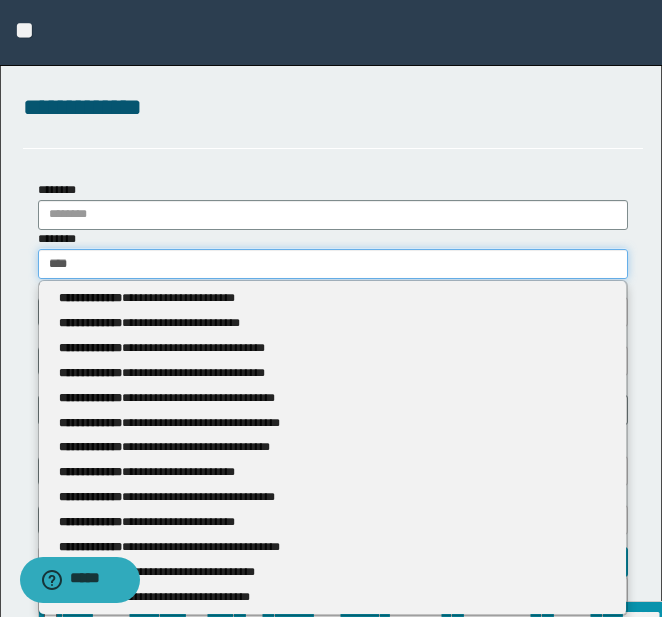 type 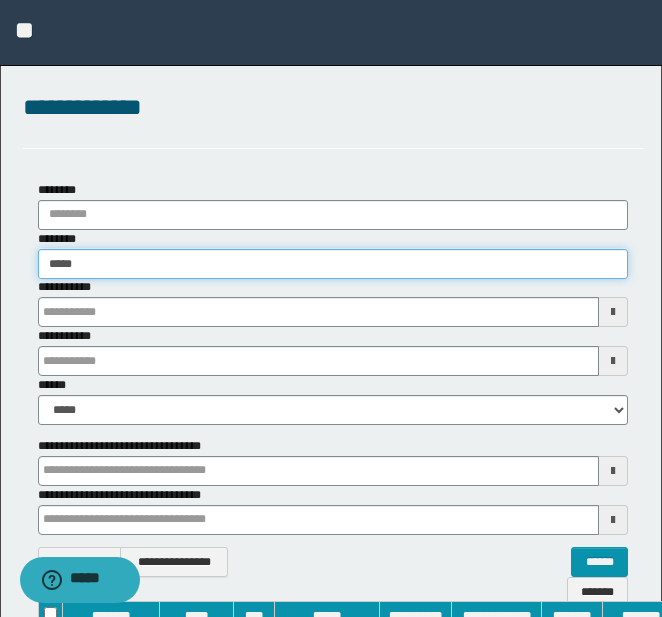 type on "*****" 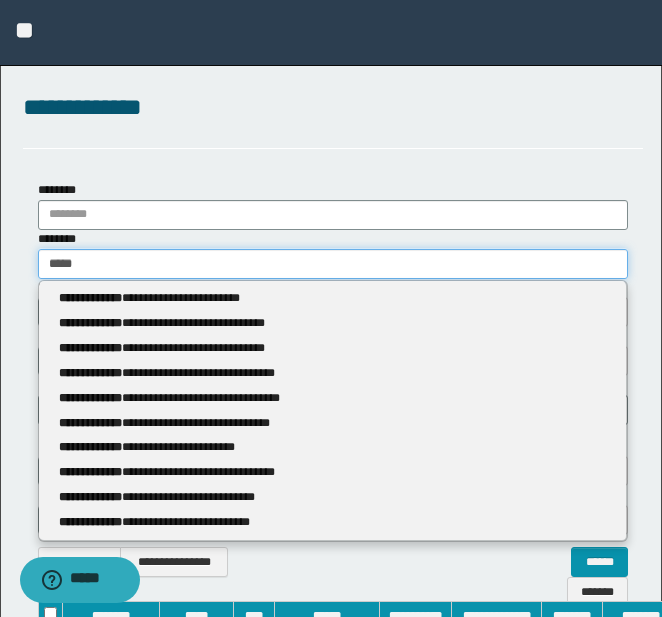 type 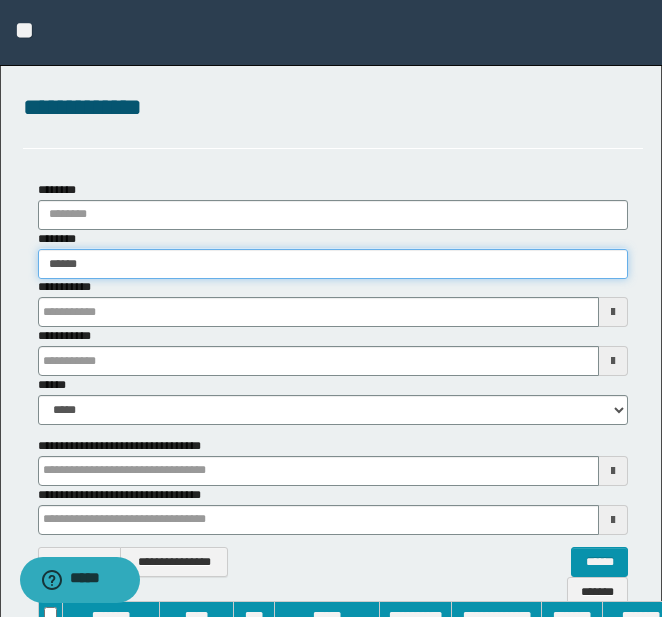 type on "******" 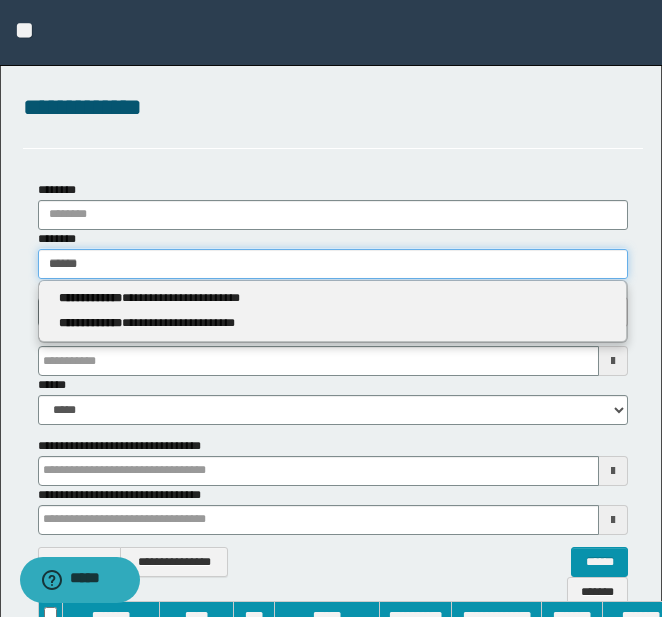 type 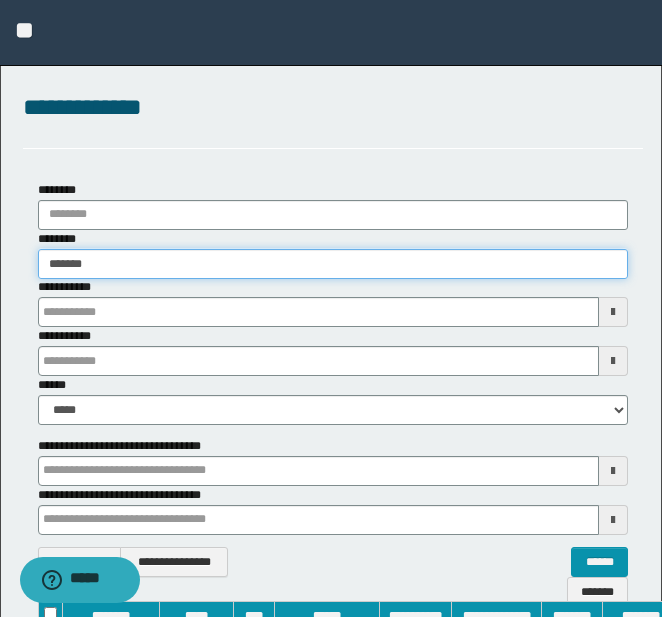 type on "*******" 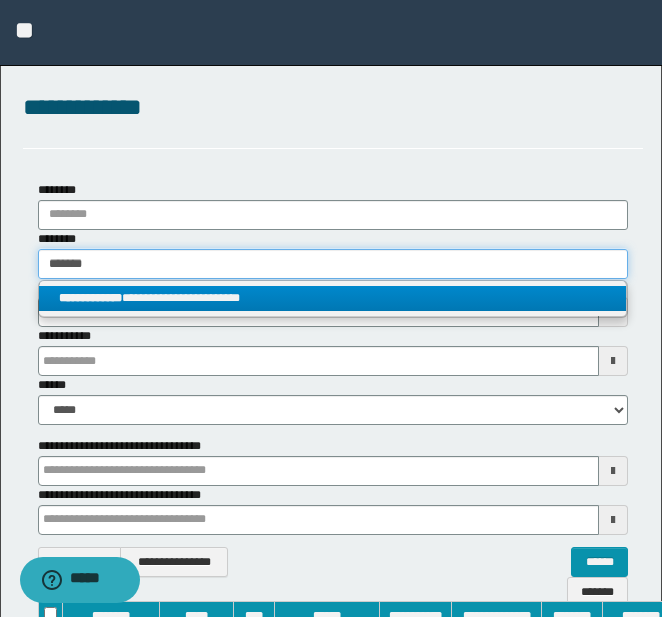 type on "*******" 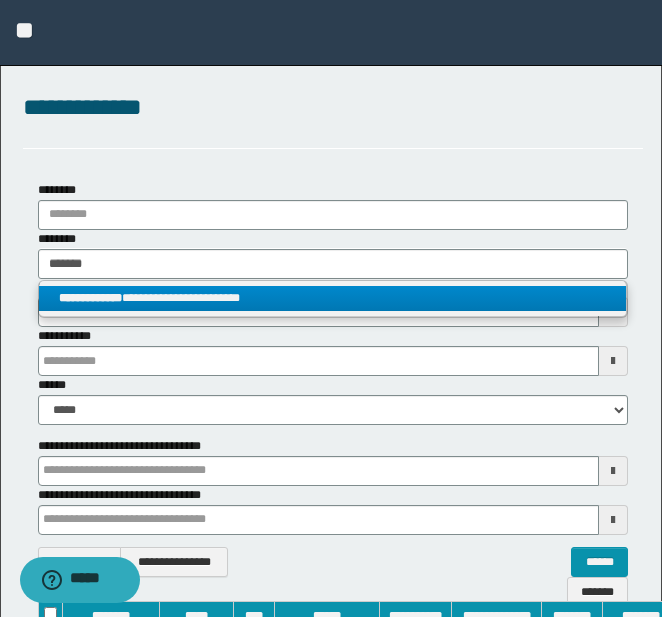 click on "**********" at bounding box center [332, 298] 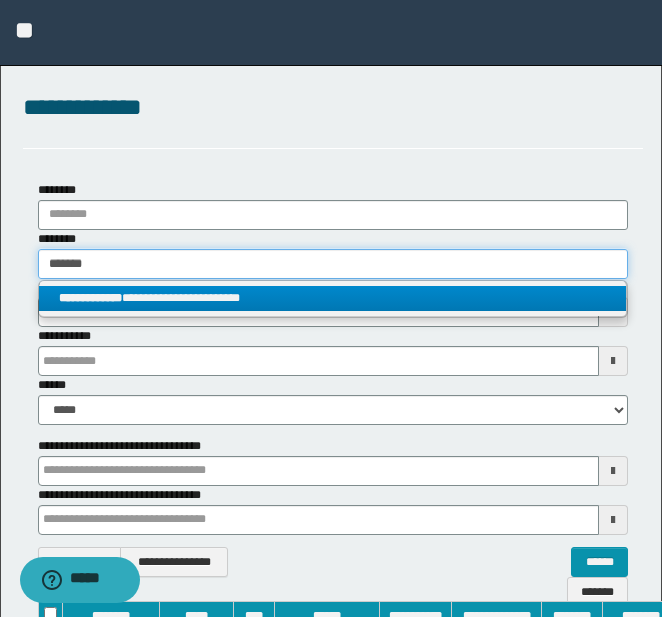 type 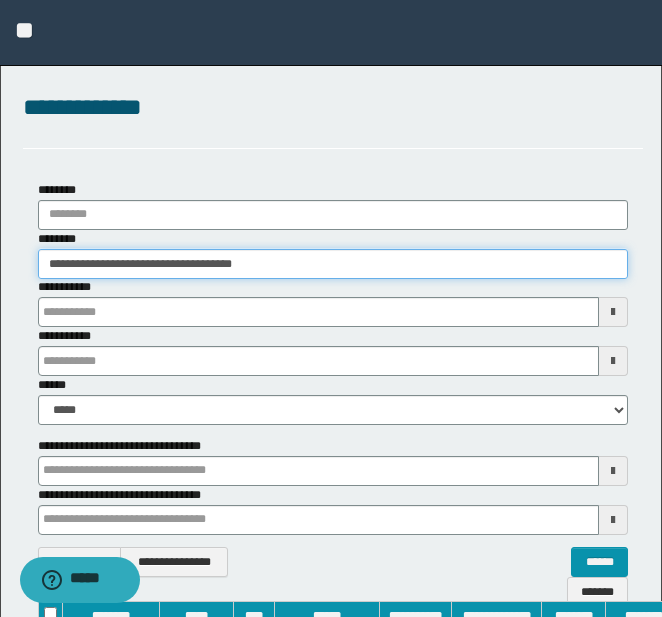 drag, startPoint x: 50, startPoint y: 264, endPoint x: 291, endPoint y: 264, distance: 241 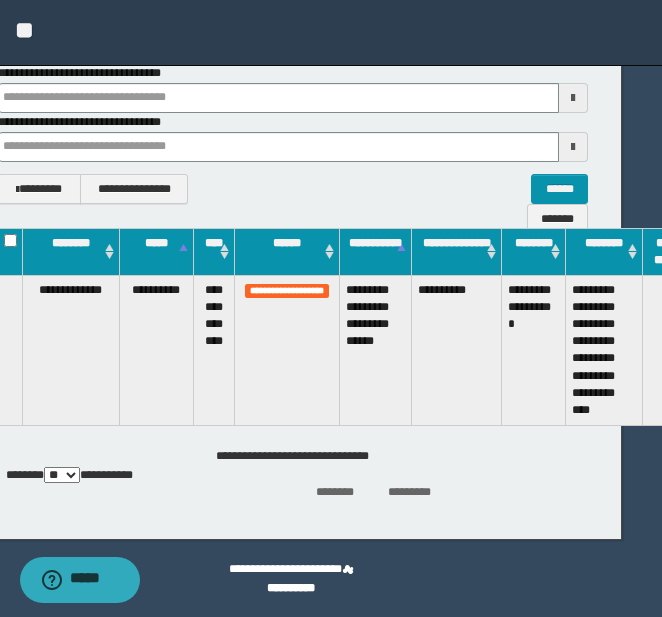 scroll, scrollTop: 373, scrollLeft: 122, axis: both 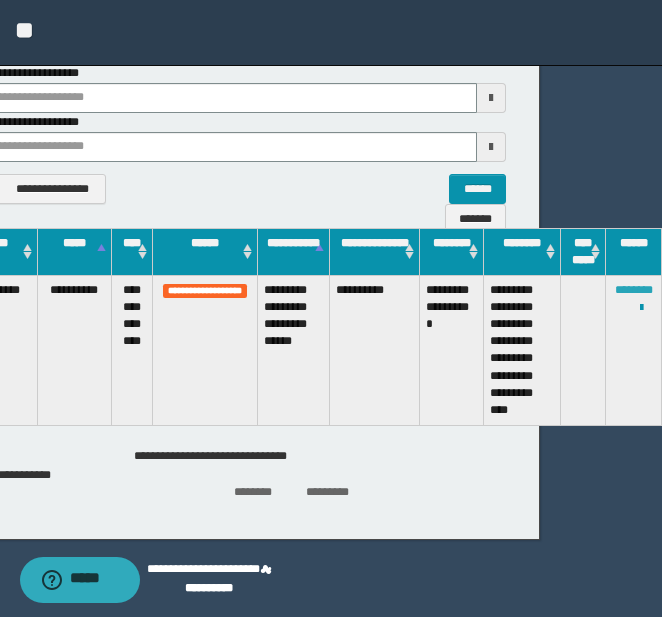 click on "********" at bounding box center [634, 290] 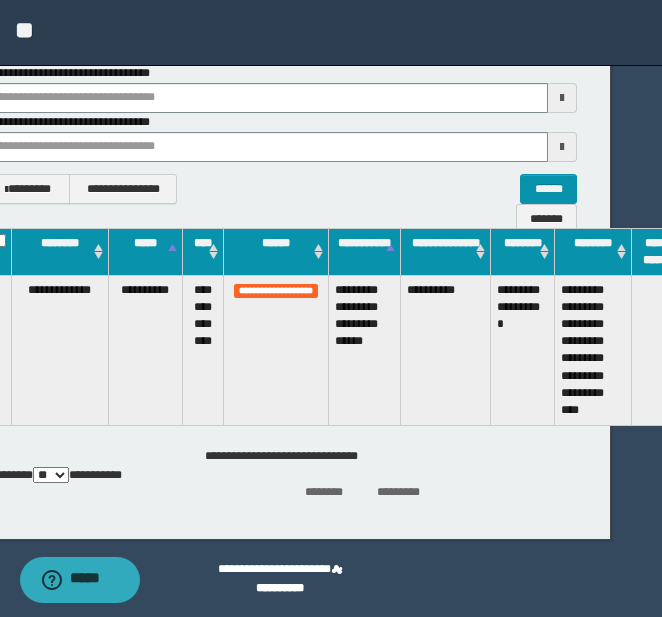 scroll, scrollTop: 373, scrollLeft: 0, axis: vertical 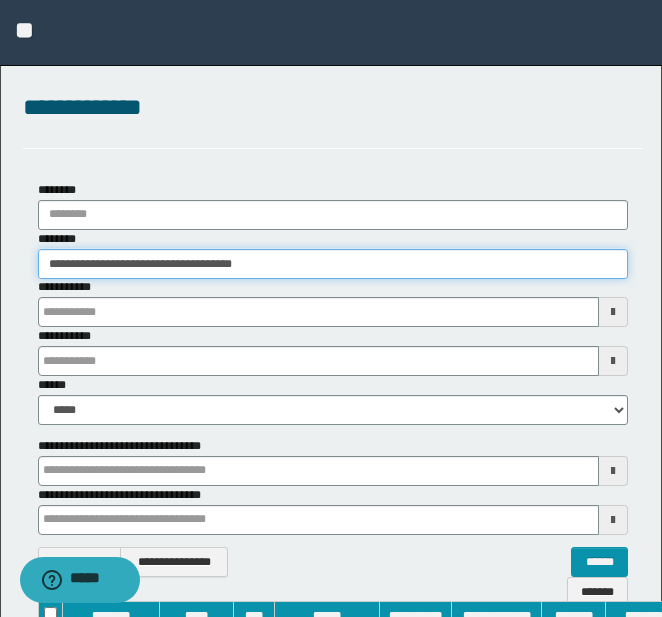 click on "**********" at bounding box center (333, 264) 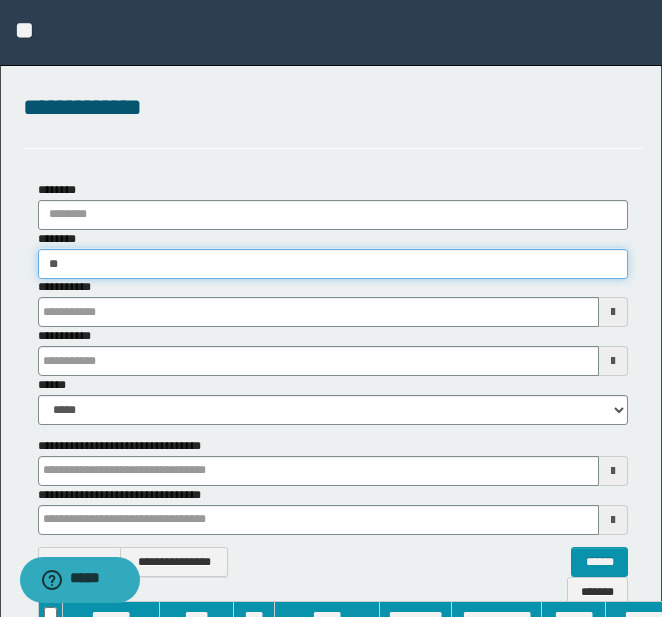 type on "*" 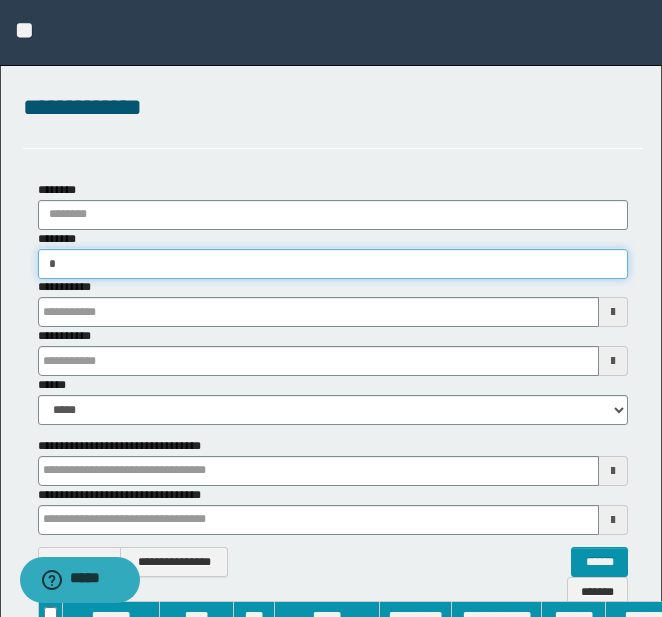 type on "**" 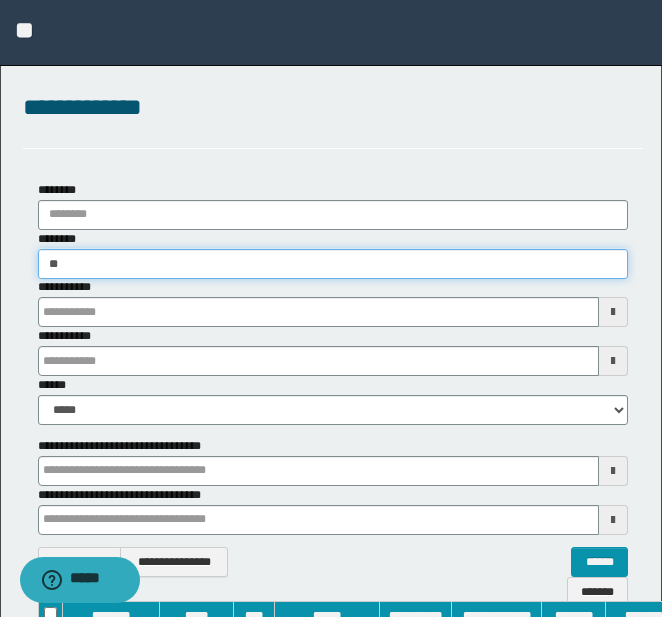 type on "**" 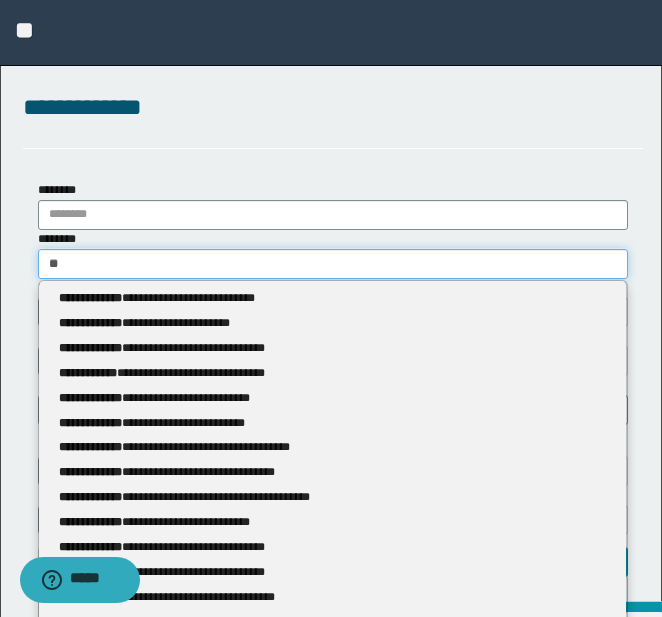 type 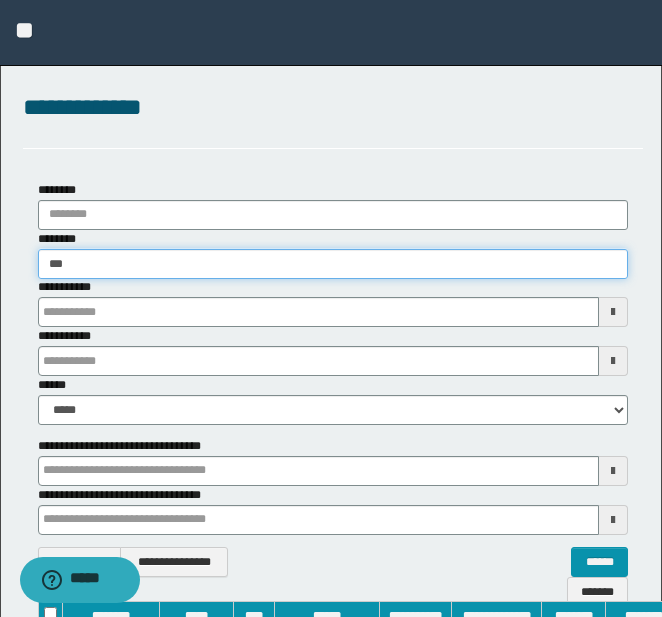 type on "****" 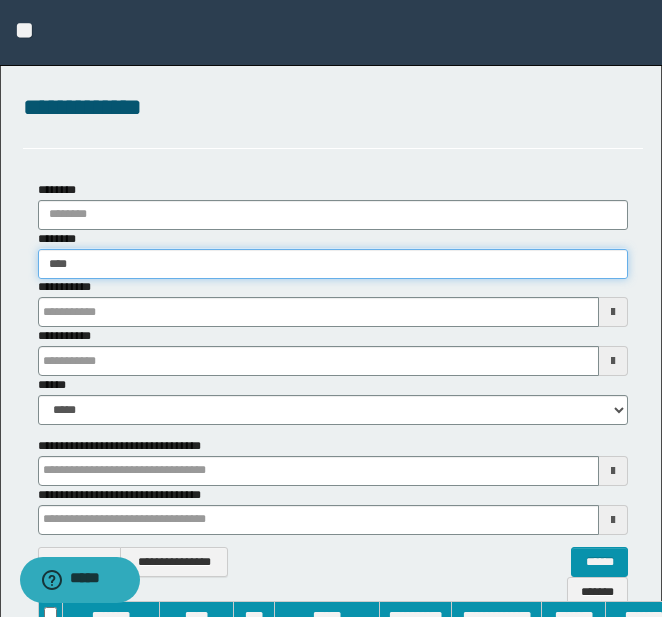 type on "****" 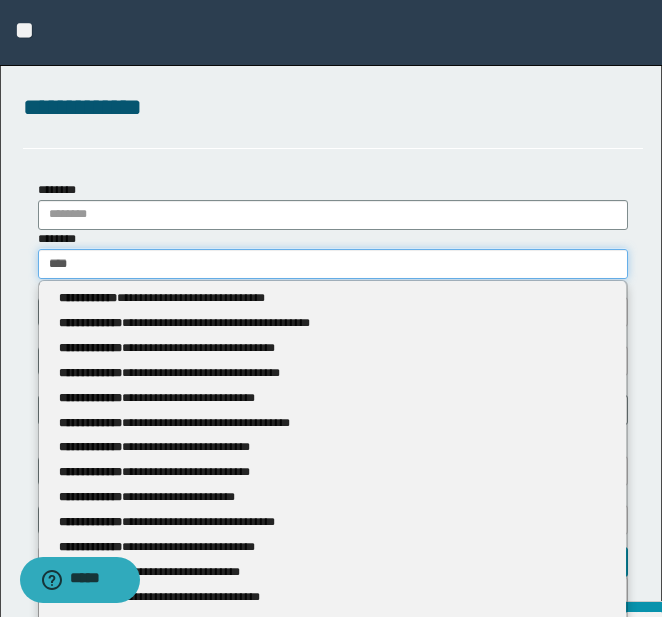 type 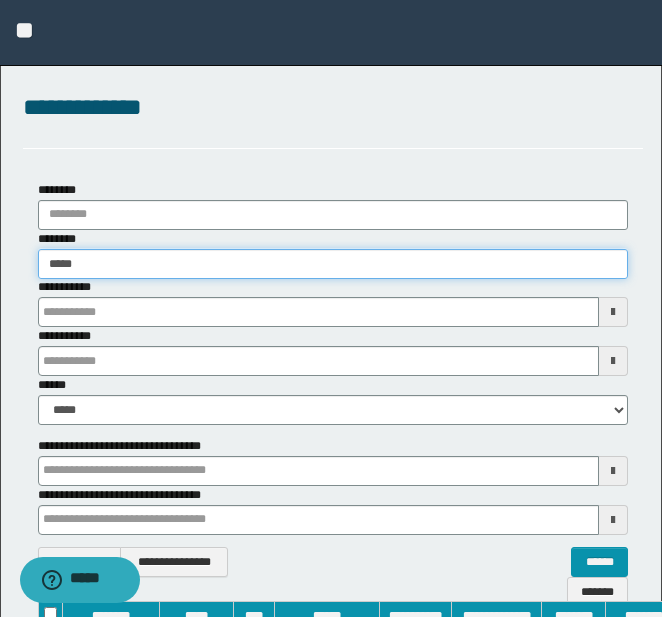 type on "*****" 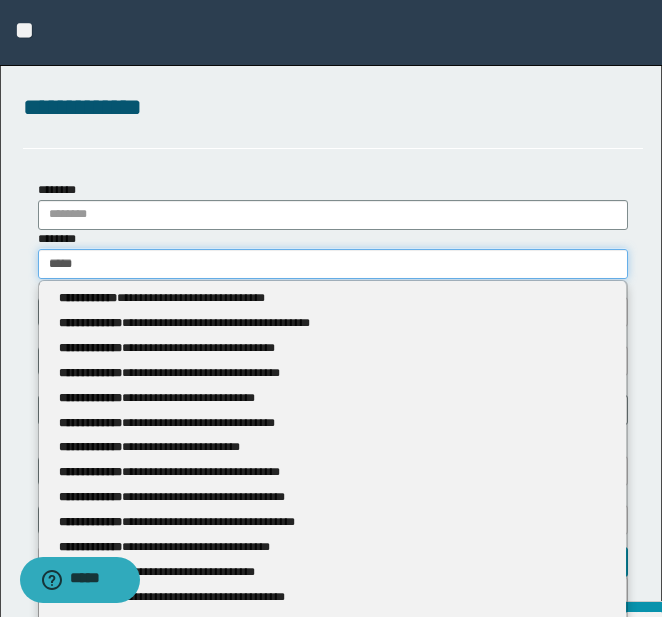 type 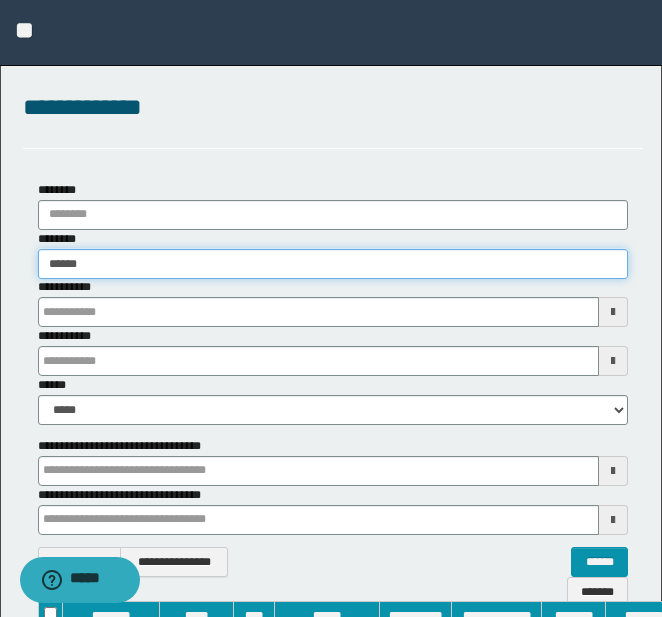 type on "******" 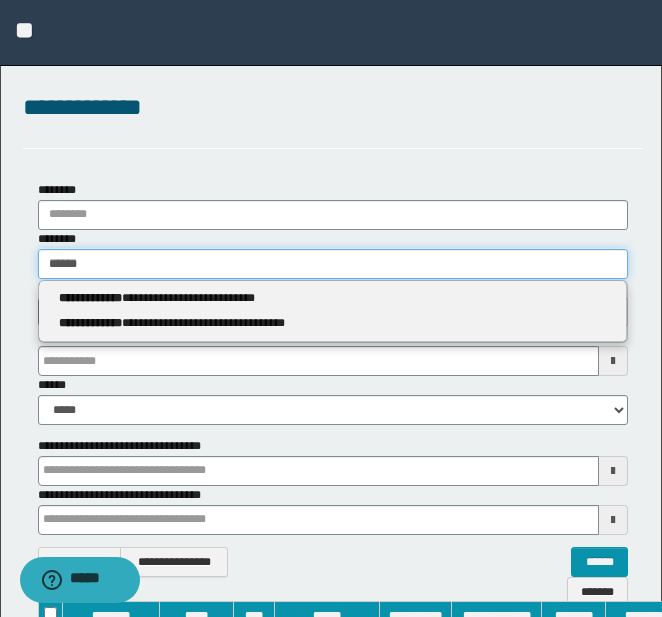 type 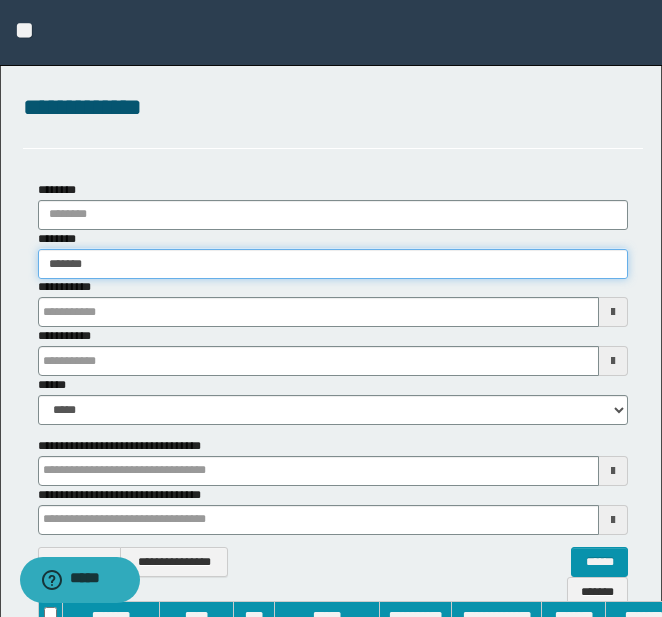 type on "*******" 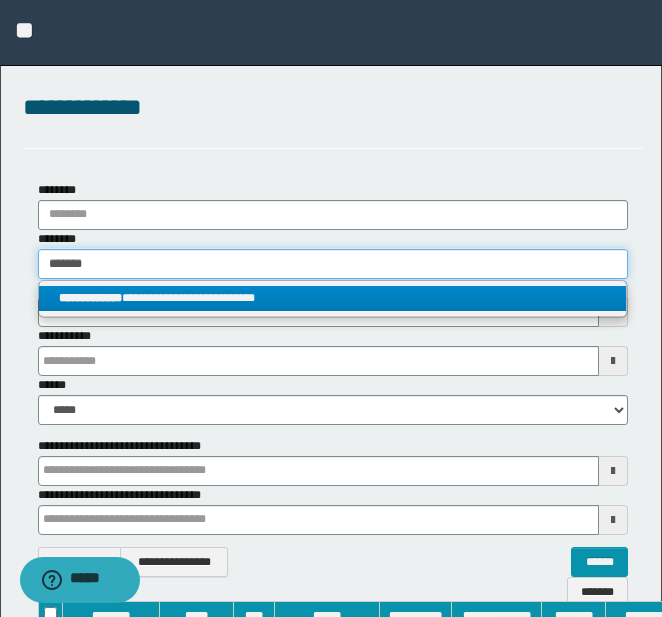 type on "*******" 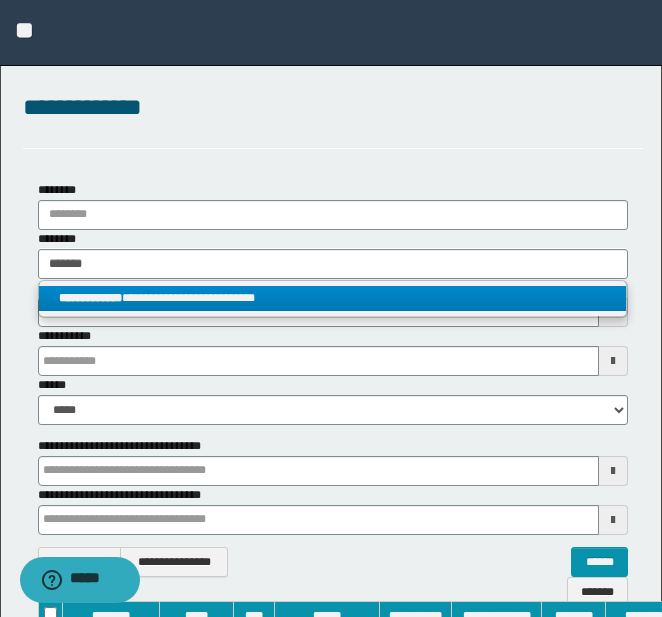 click on "**********" at bounding box center (332, 298) 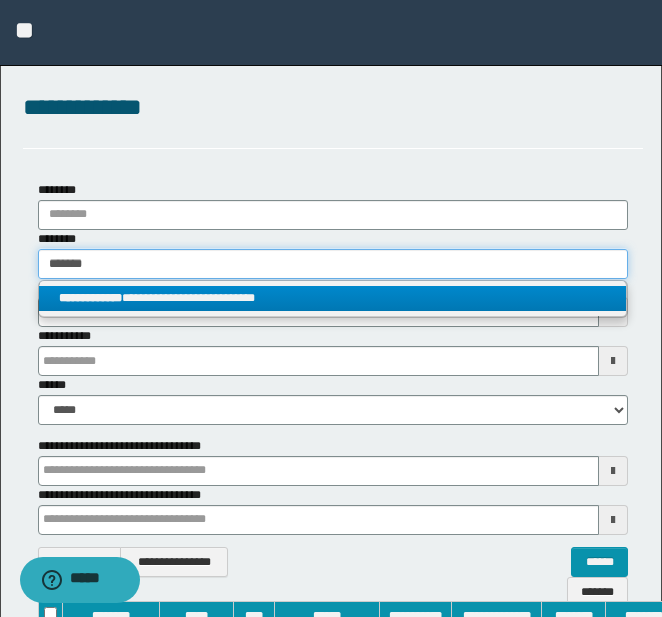type 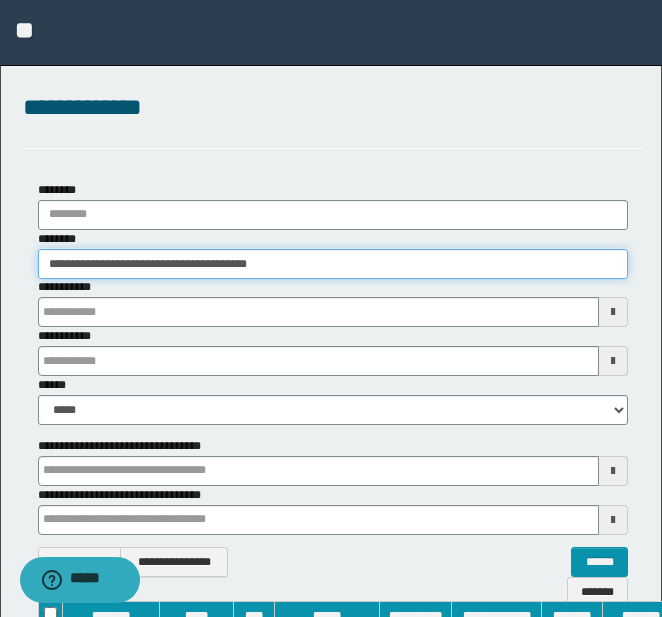 drag, startPoint x: 48, startPoint y: 267, endPoint x: 327, endPoint y: 267, distance: 279 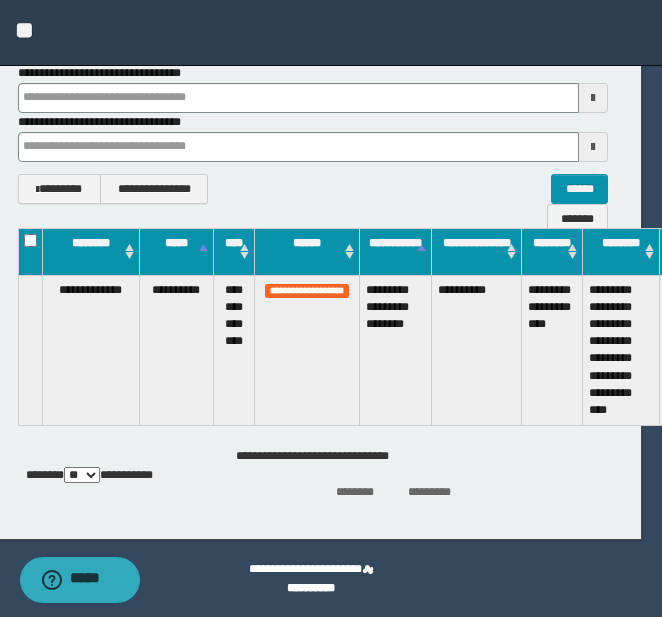 scroll, scrollTop: 373, scrollLeft: 119, axis: both 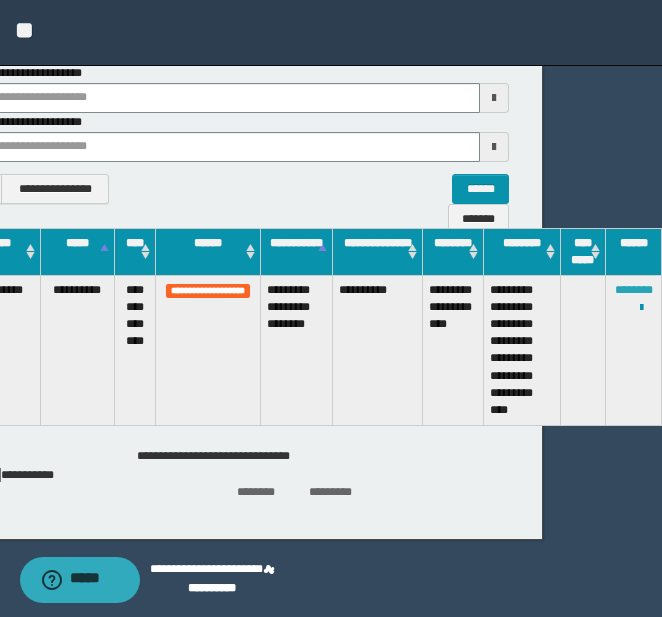 click on "********" at bounding box center (634, 290) 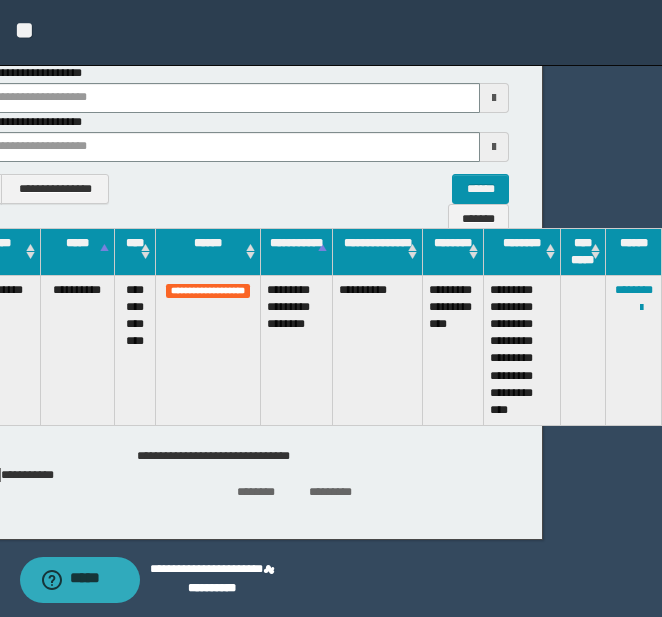 scroll, scrollTop: 373, scrollLeft: 0, axis: vertical 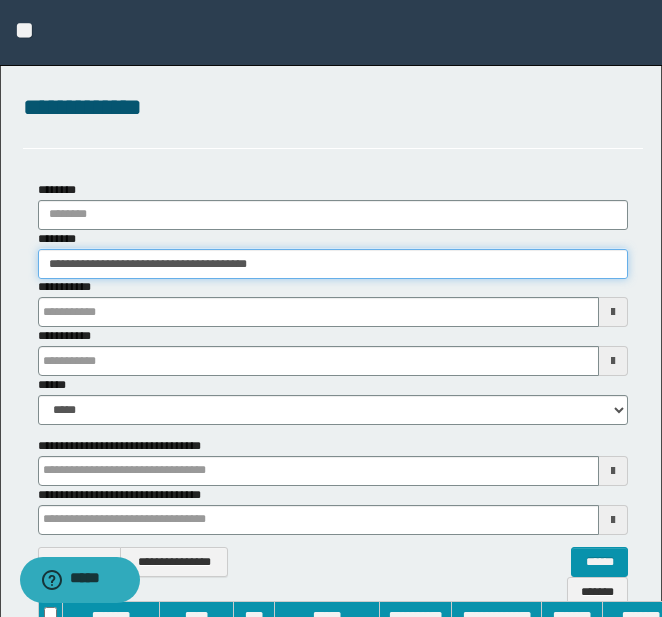 click on "**********" at bounding box center (333, 264) 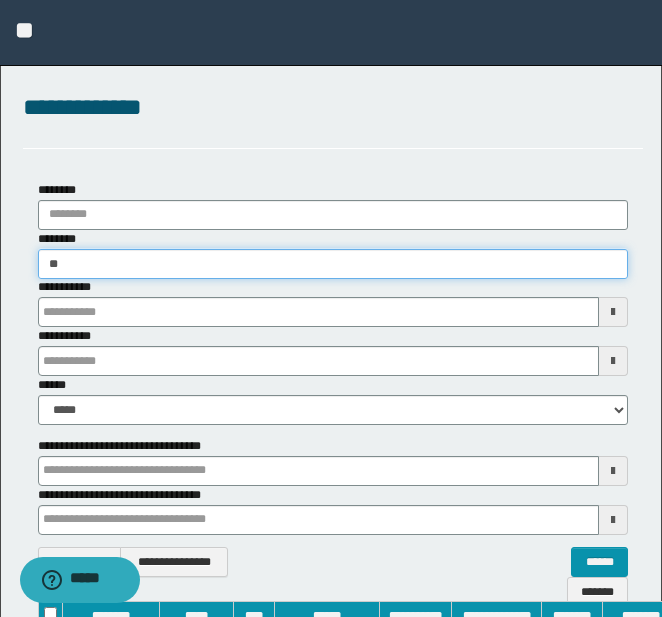 type on "*" 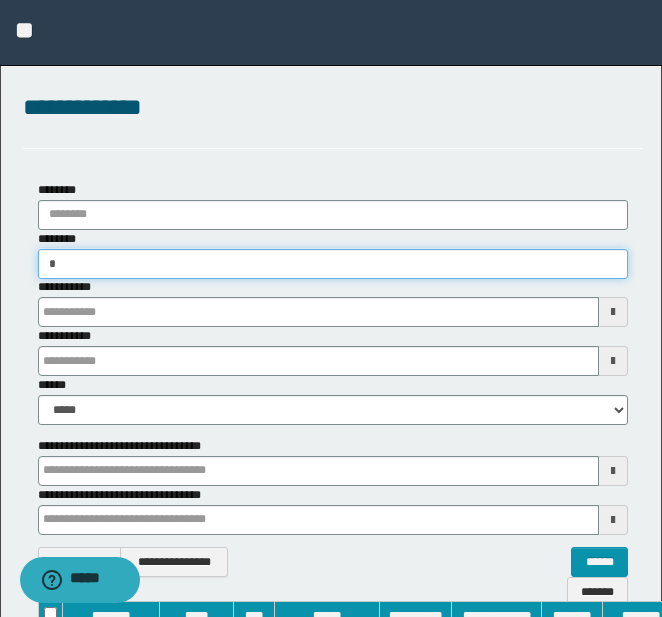 type on "**" 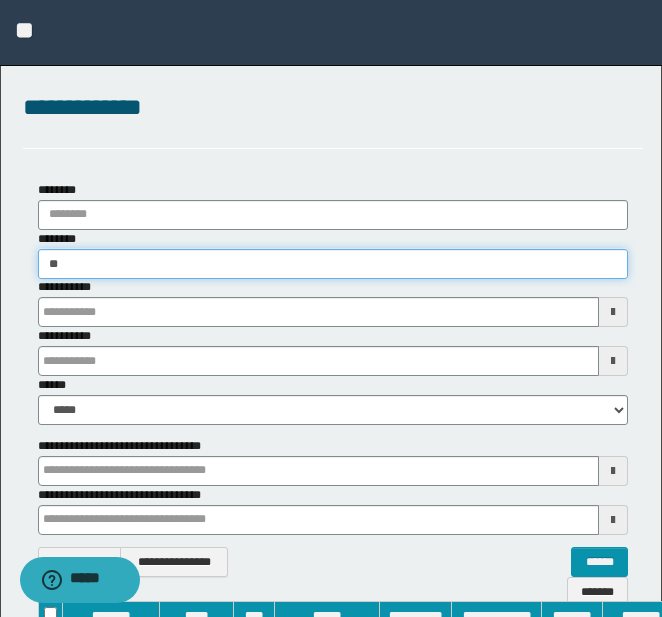 type on "**" 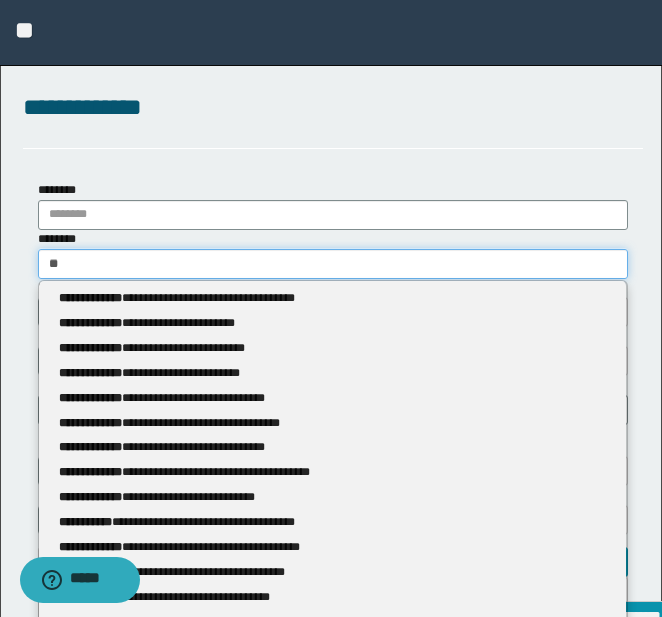 type 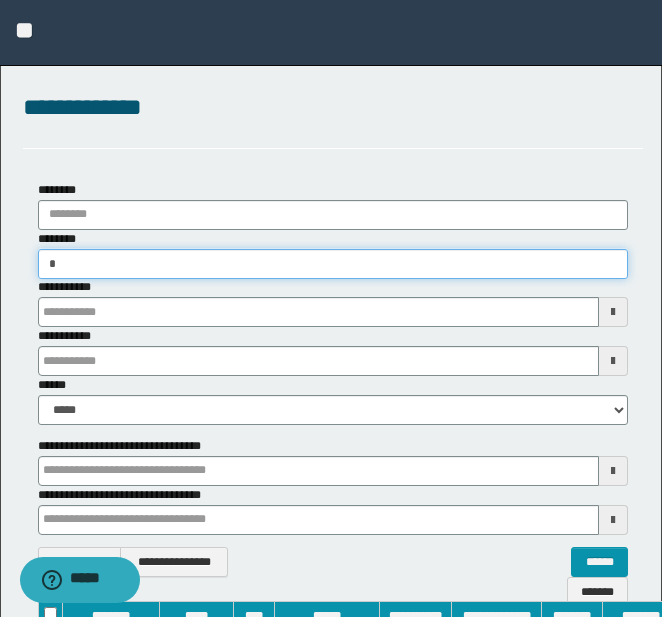 type on "**" 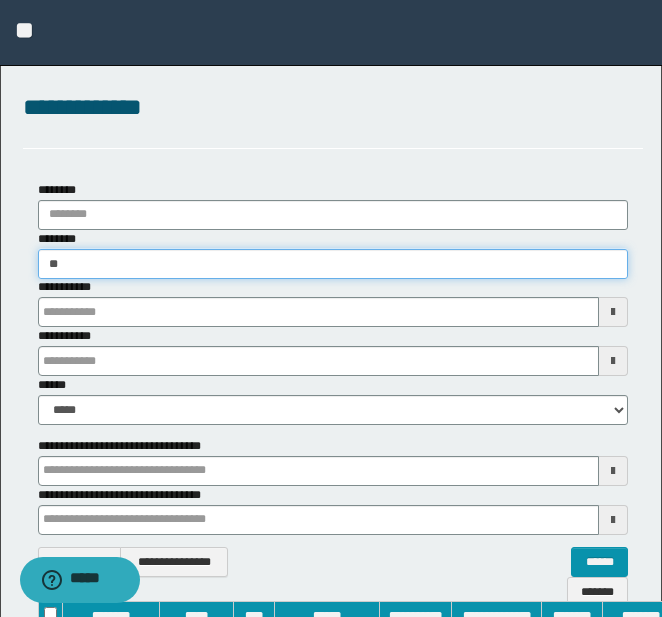 type on "**" 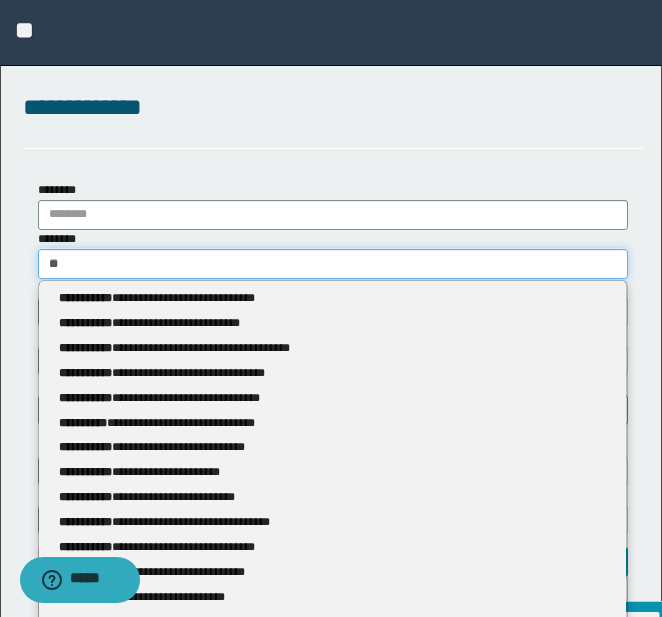 type 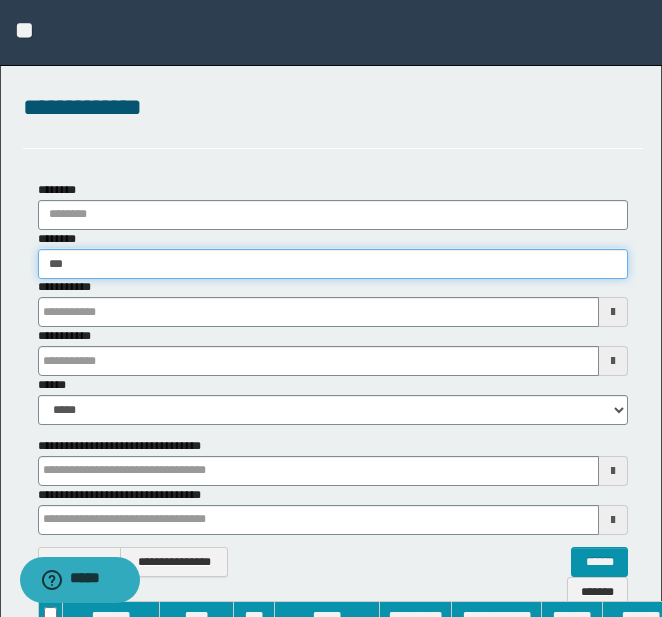 type on "***" 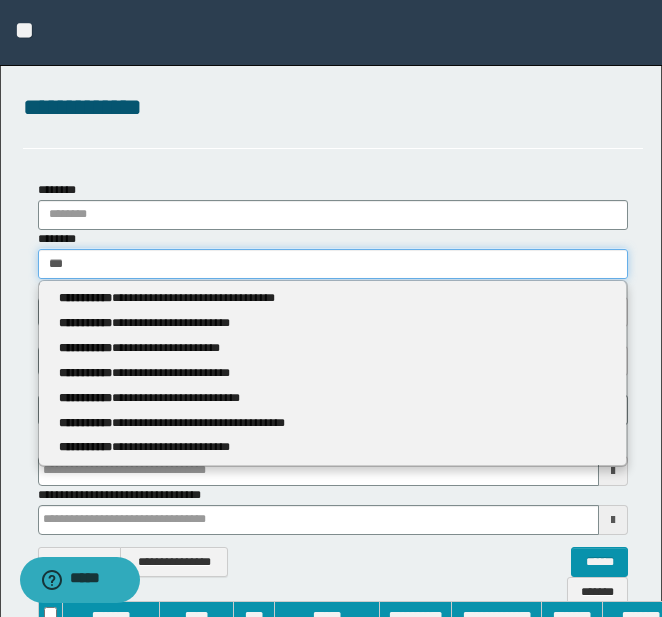 type 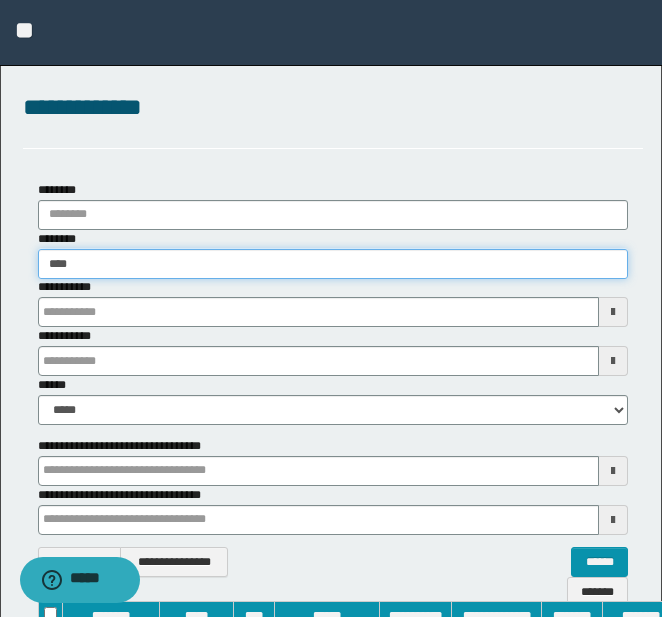type on "****" 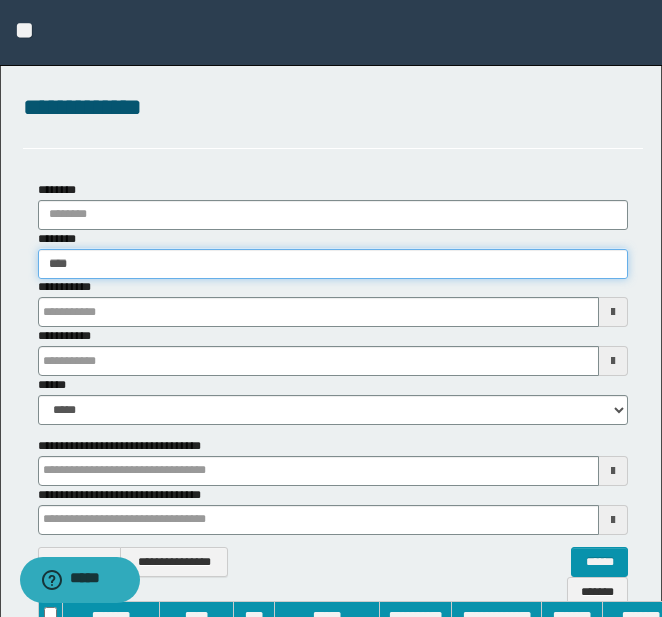 type 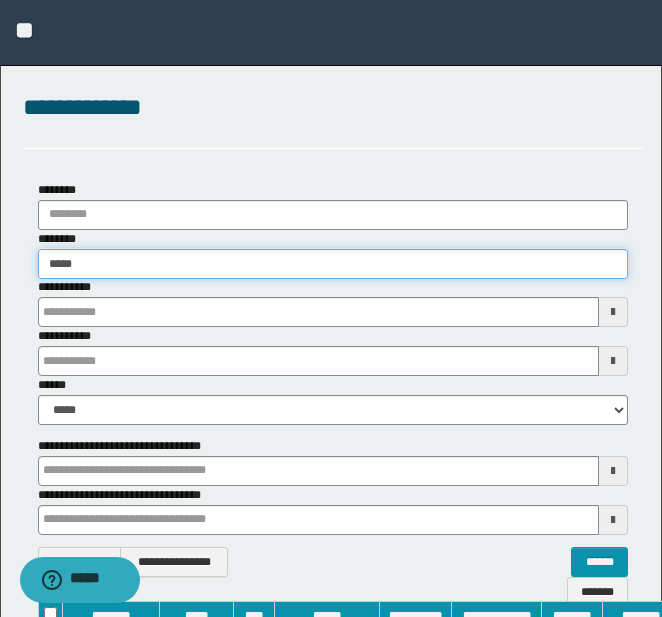 type on "*****" 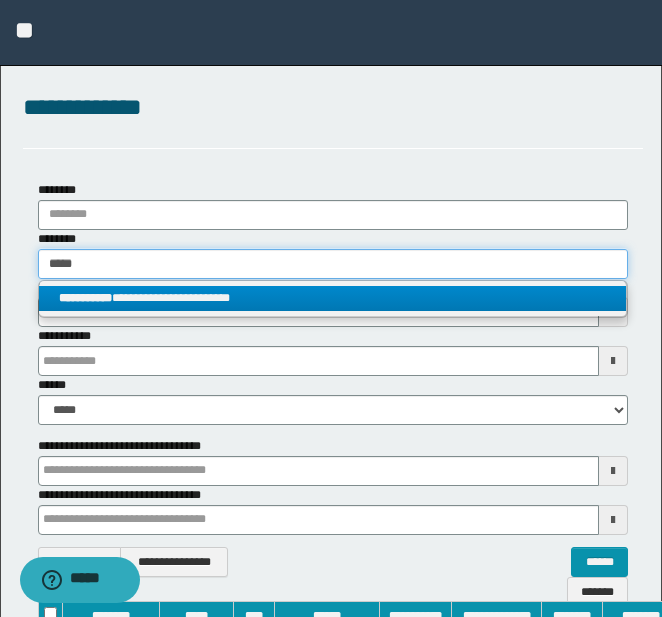 type on "*****" 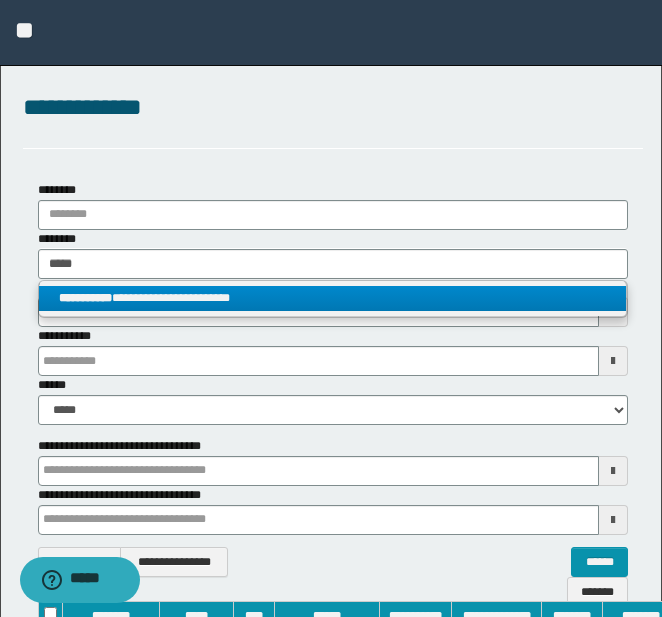 click on "**********" at bounding box center [332, 298] 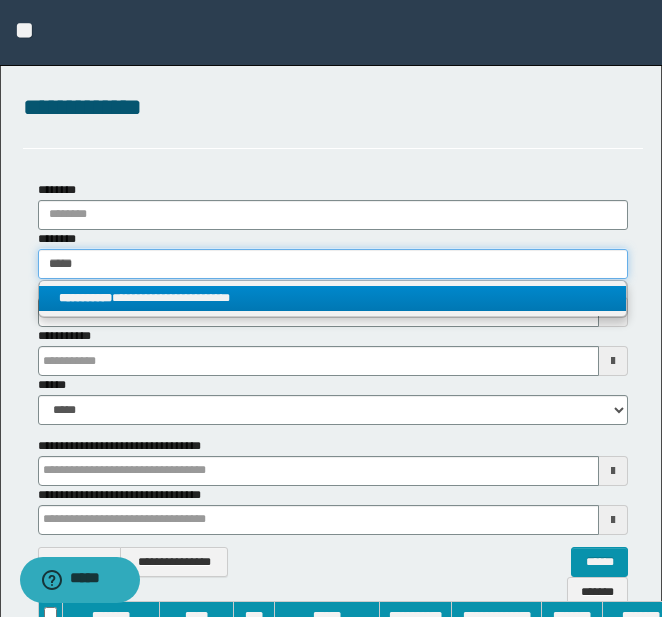 type 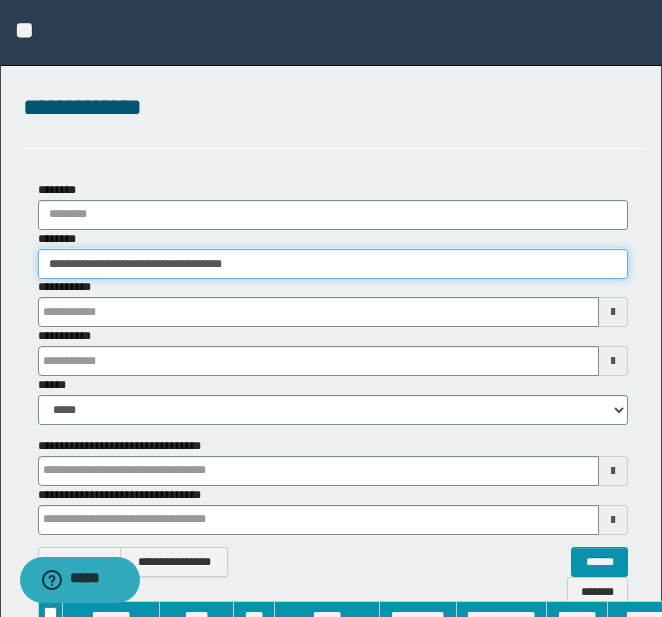 drag, startPoint x: 44, startPoint y: 269, endPoint x: 491, endPoint y: 316, distance: 449.4641 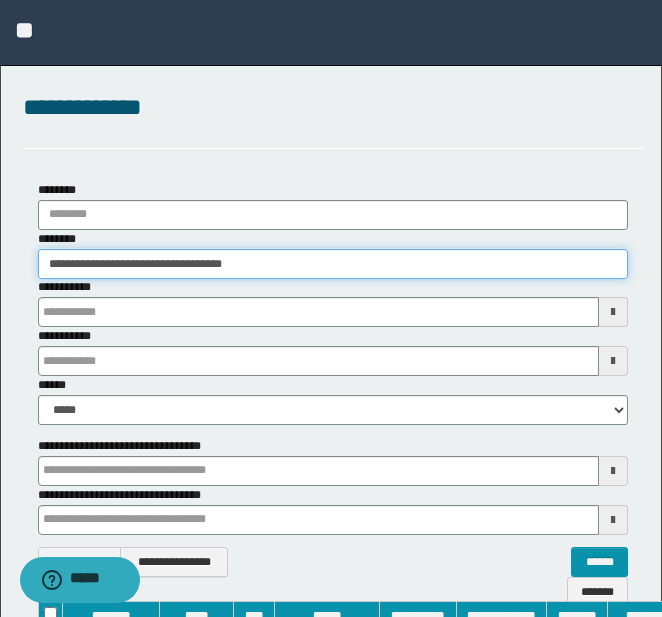scroll, scrollTop: 373, scrollLeft: 0, axis: vertical 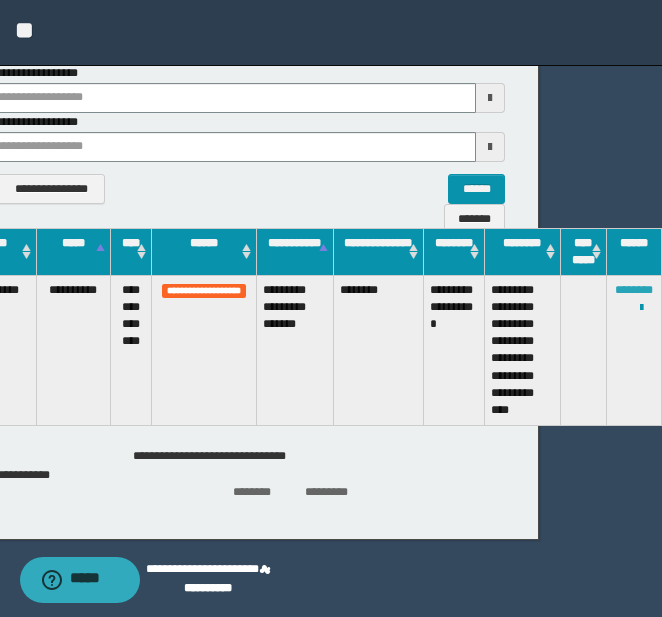 click on "********" at bounding box center (634, 290) 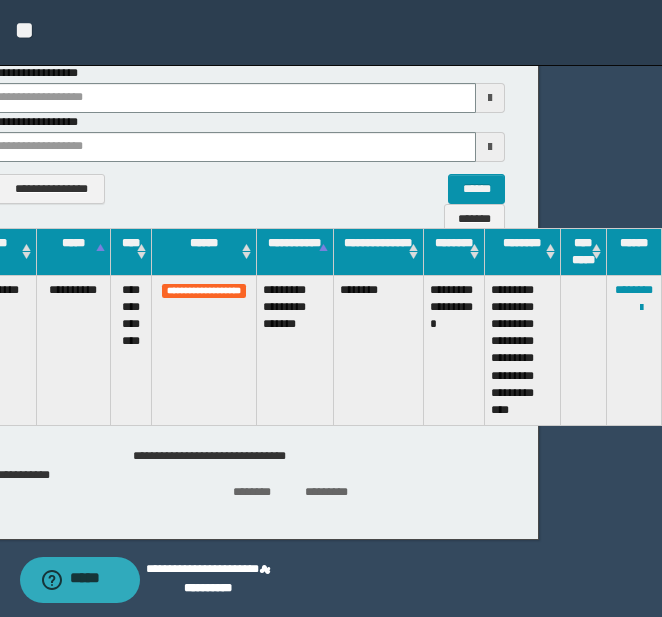 scroll, scrollTop: 373, scrollLeft: 0, axis: vertical 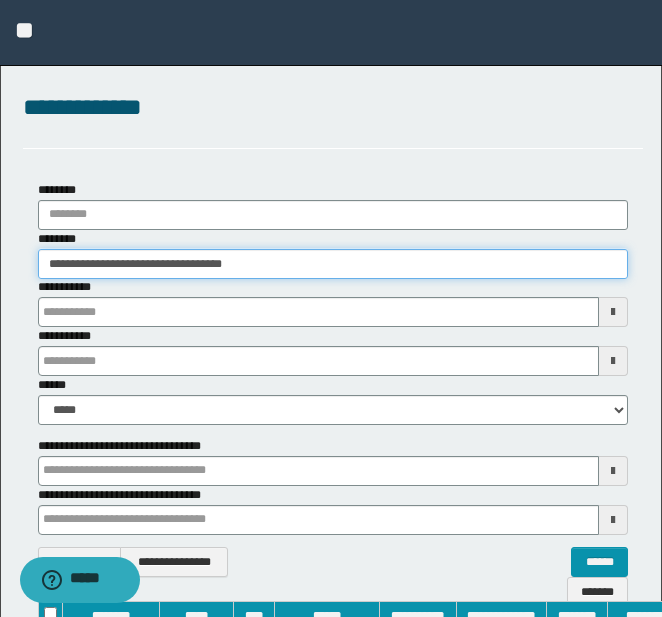 click on "**********" at bounding box center [333, 264] 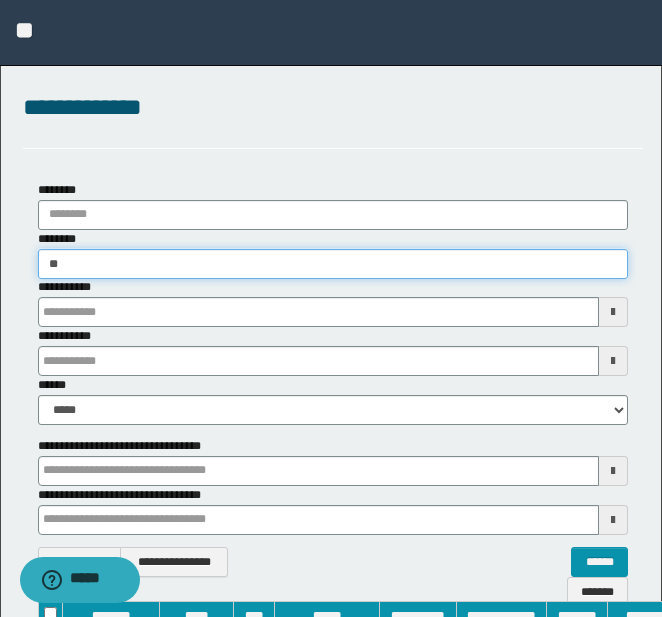 type on "*" 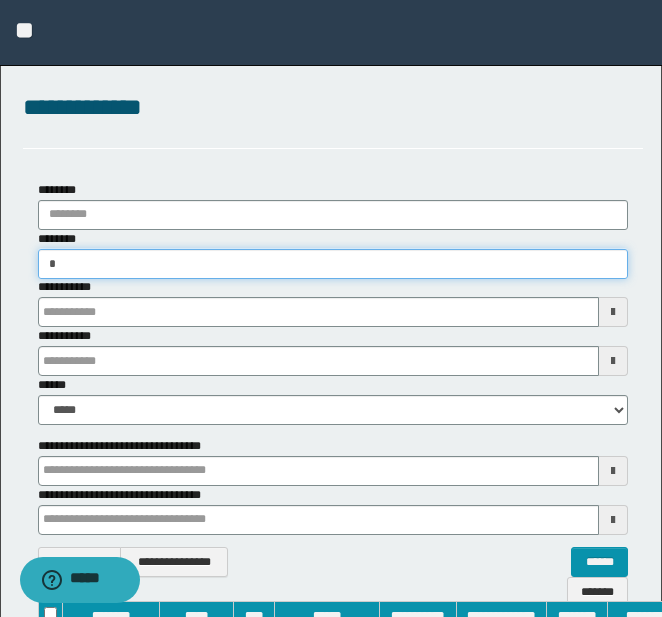 type on "**" 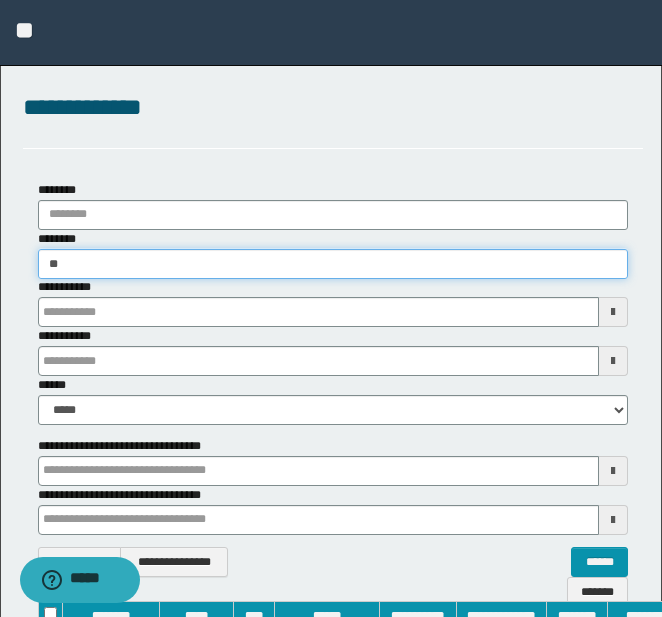 type on "**" 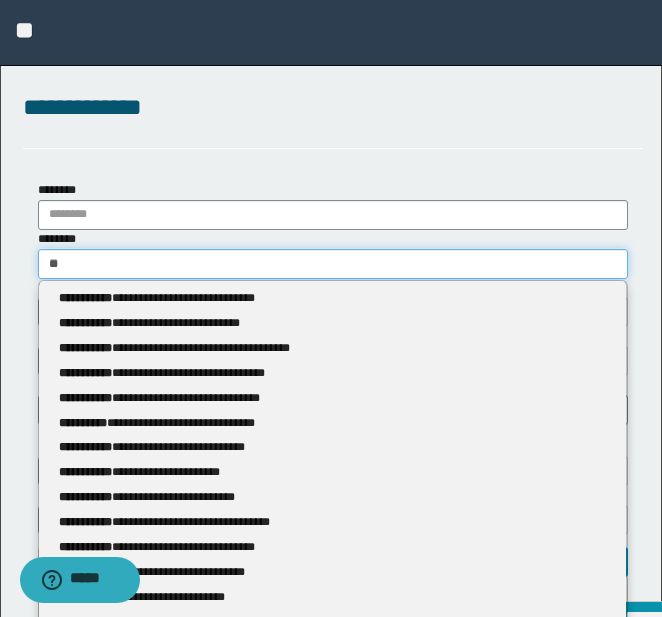 type 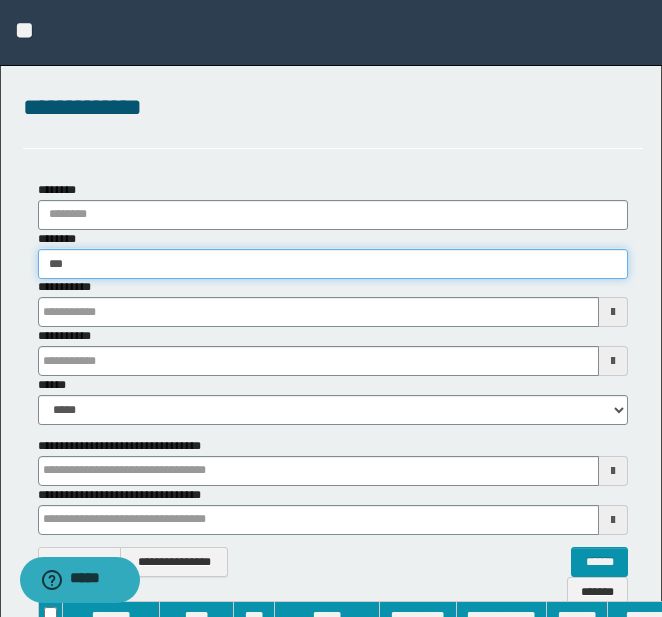 type on "***" 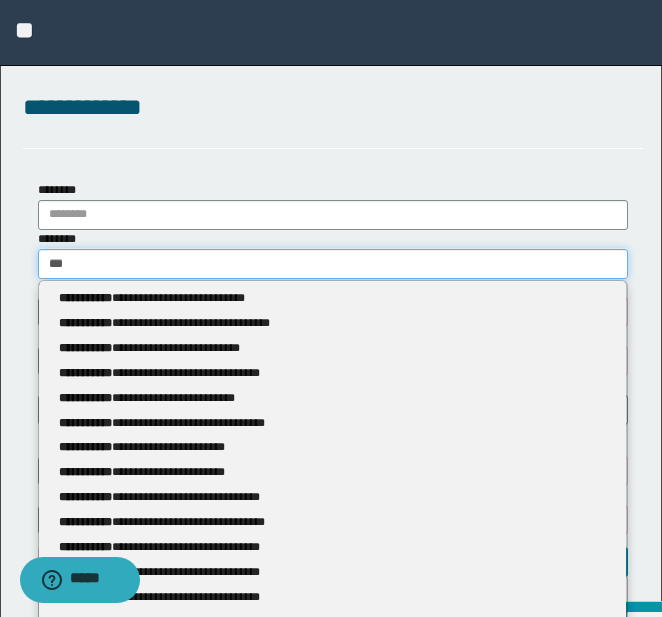 type 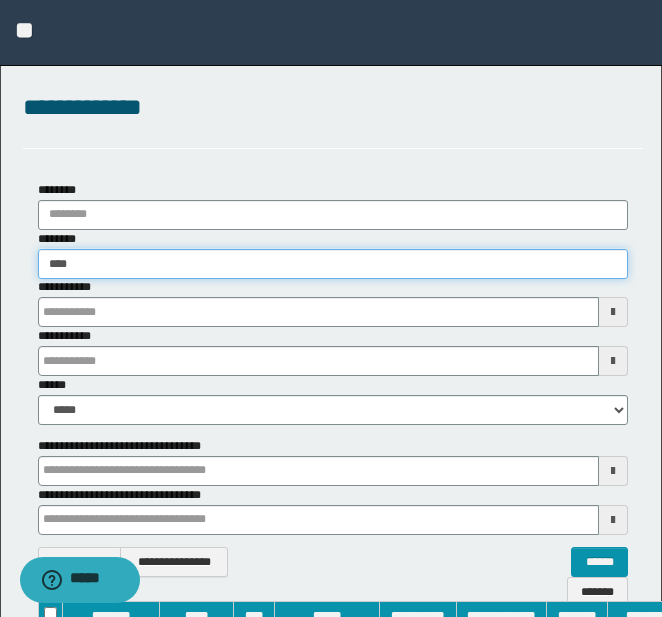 type on "****" 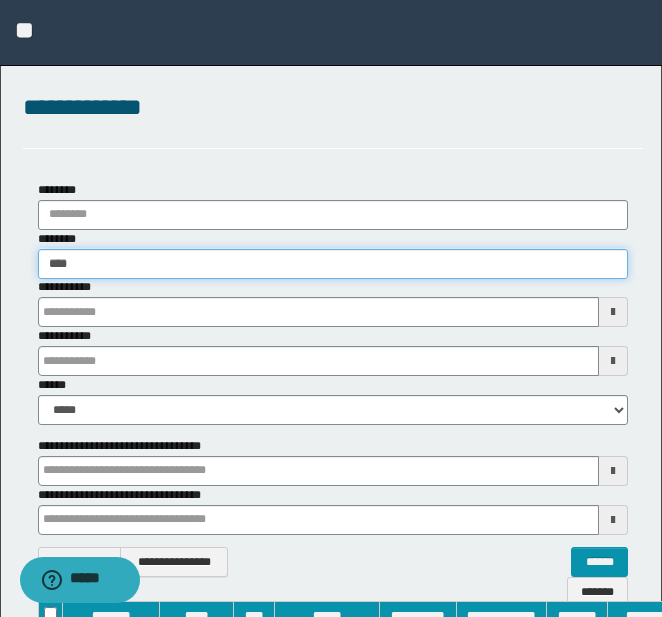 type 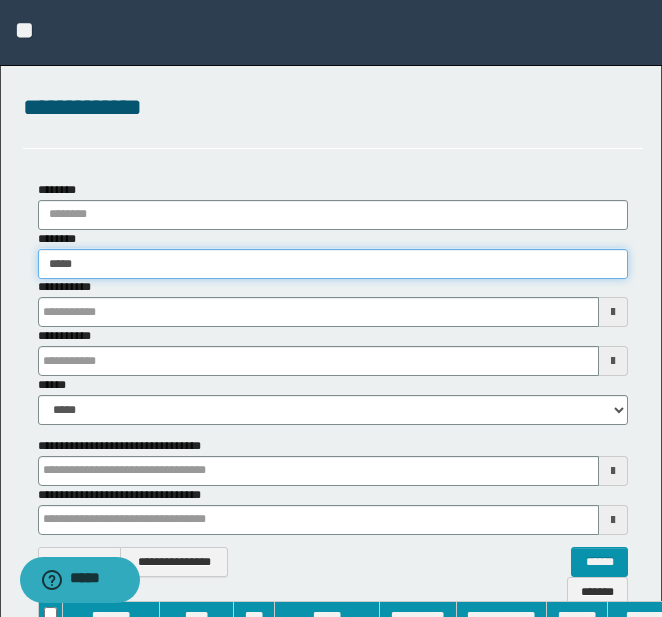 type on "*****" 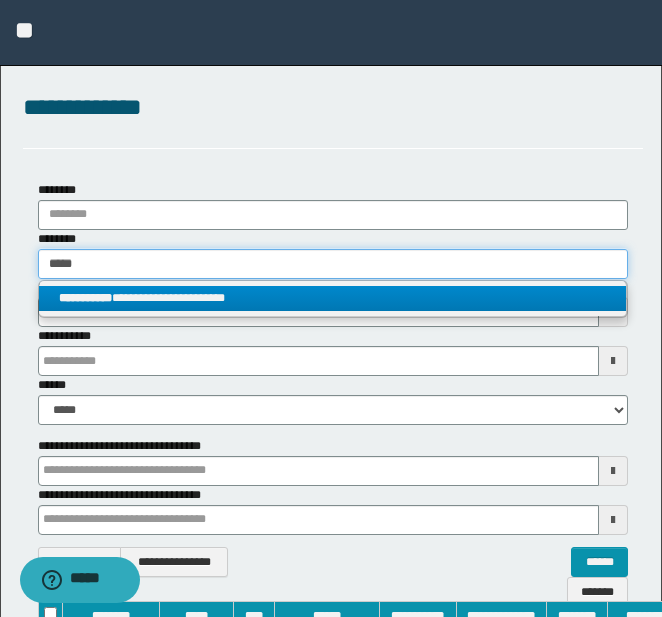 type on "*****" 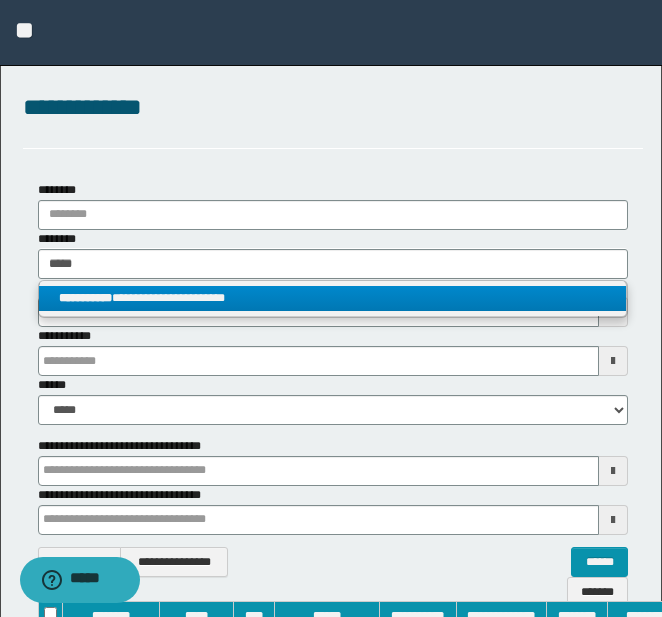 click on "**********" at bounding box center (332, 298) 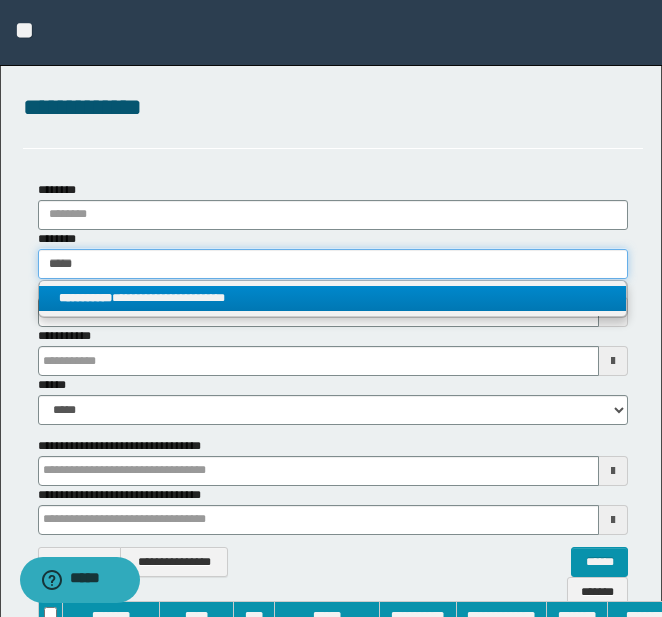 type 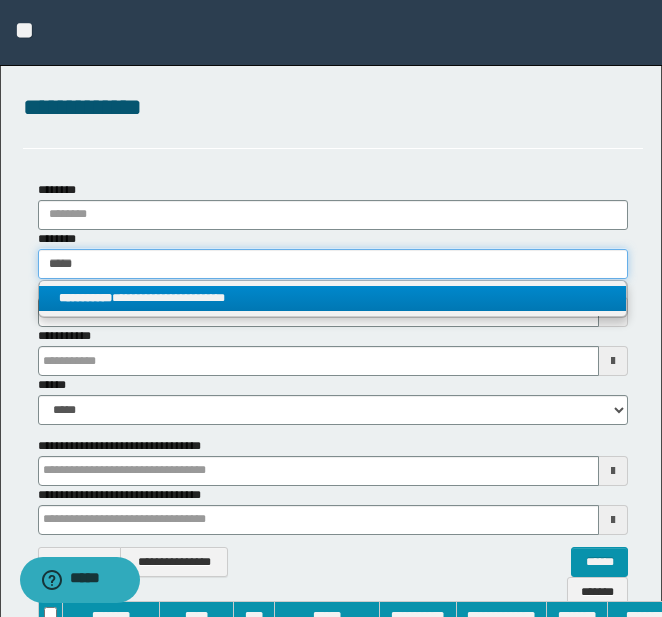 type on "**********" 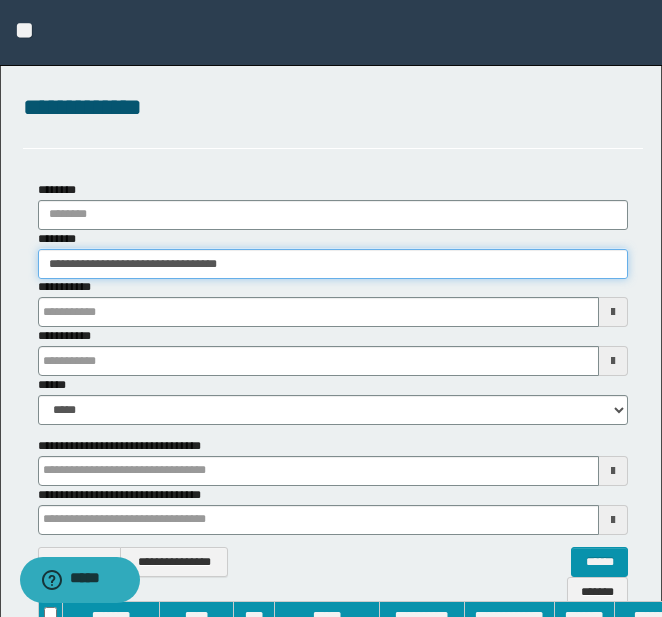 drag, startPoint x: 42, startPoint y: 264, endPoint x: 522, endPoint y: 321, distance: 483.37253 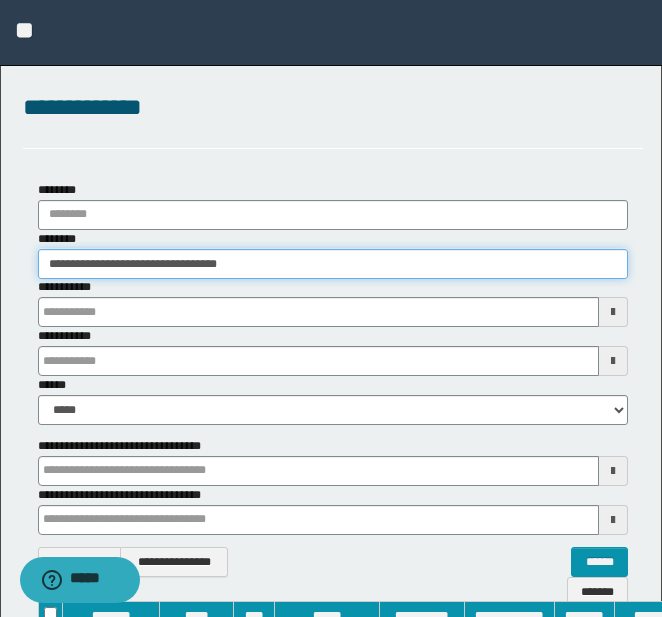 scroll, scrollTop: 373, scrollLeft: 0, axis: vertical 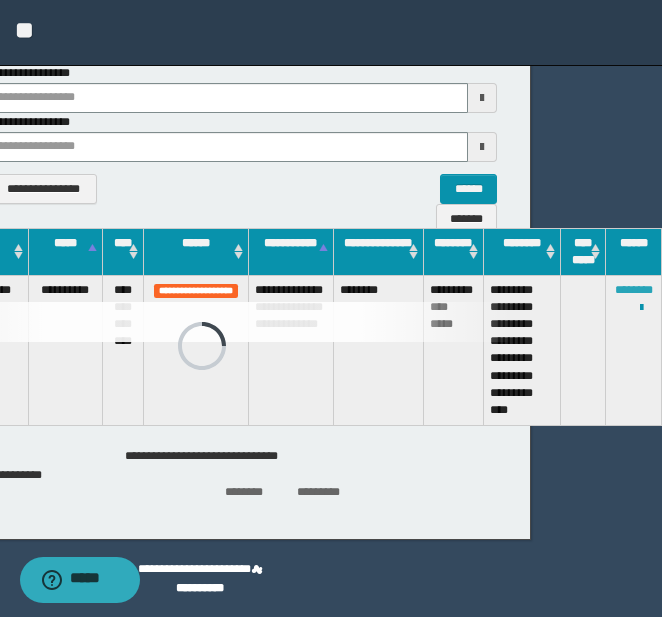 click on "********" at bounding box center [634, 290] 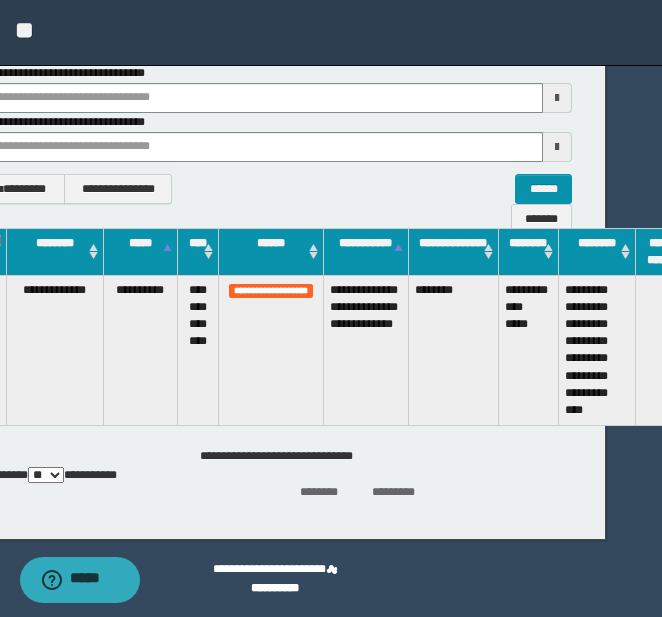 scroll, scrollTop: 373, scrollLeft: 0, axis: vertical 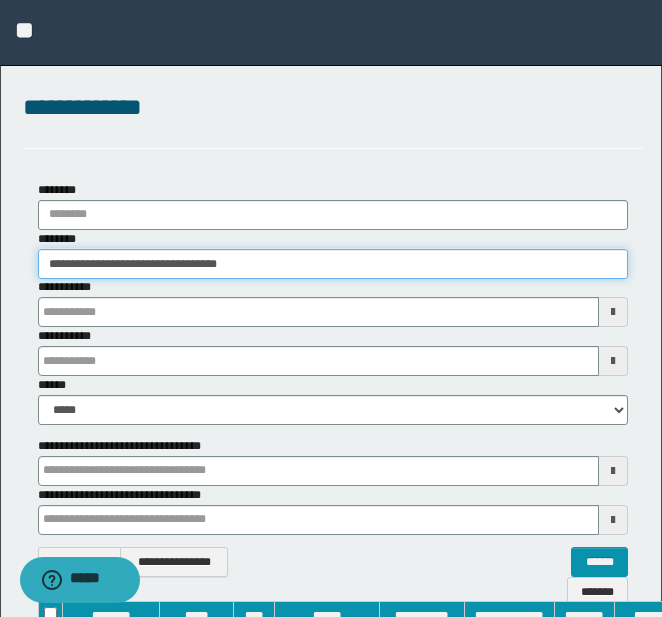 click on "**********" at bounding box center [333, 264] 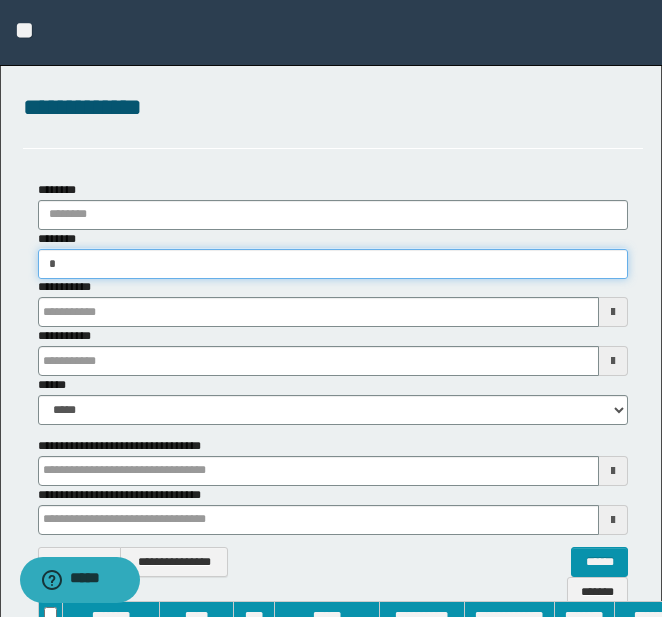type on "**" 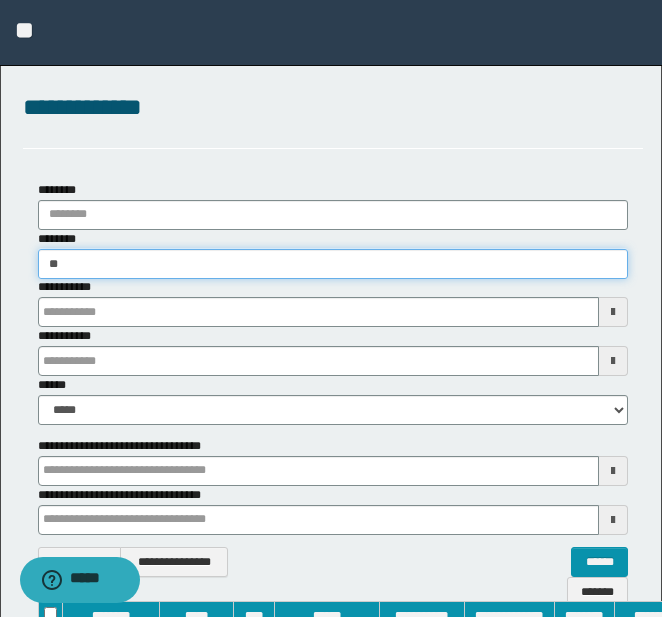 type 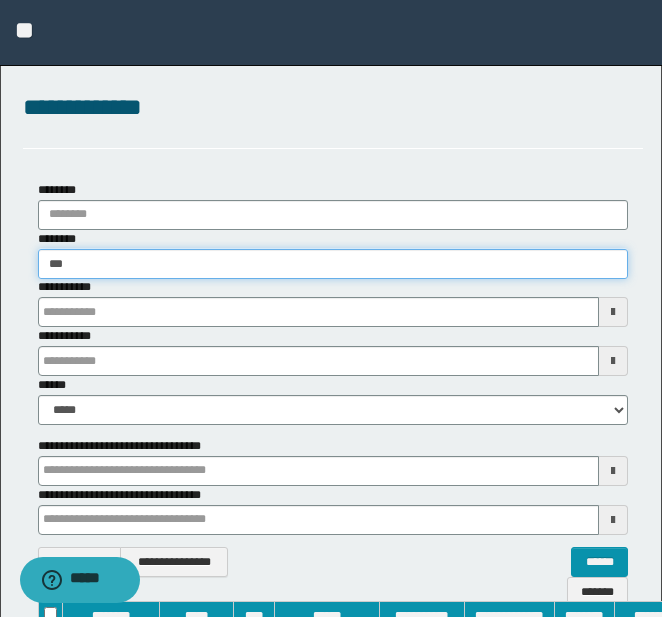 type on "***" 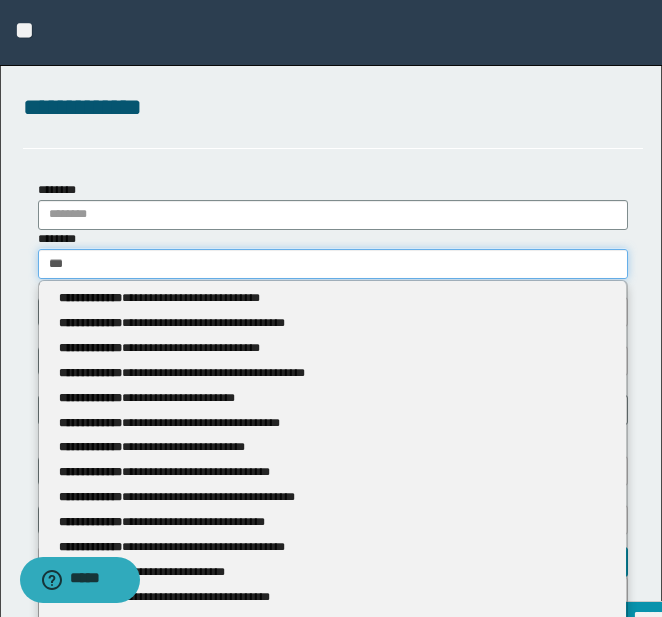 type 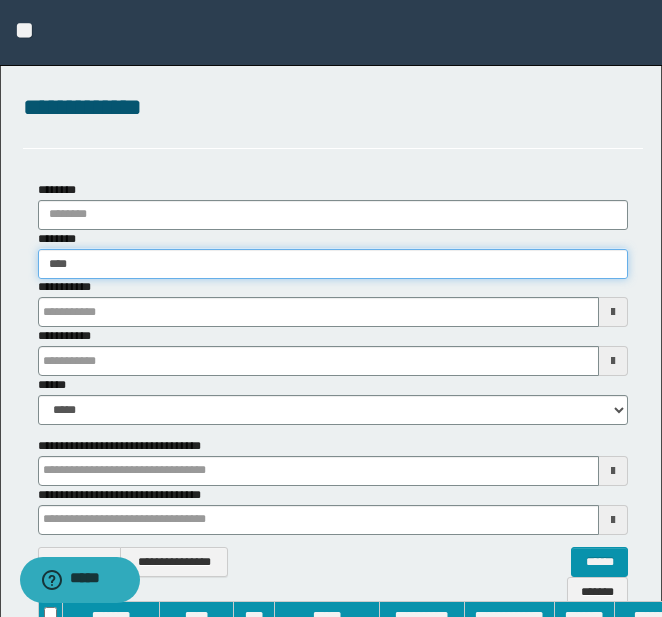 type on "****" 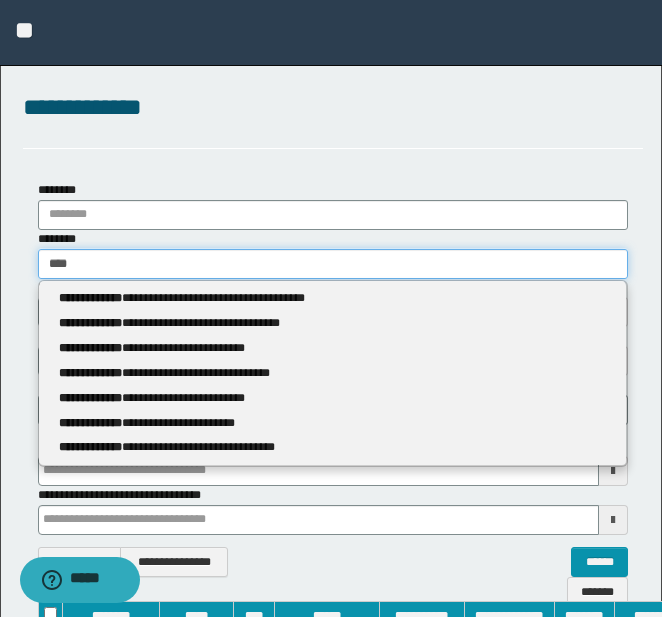 type 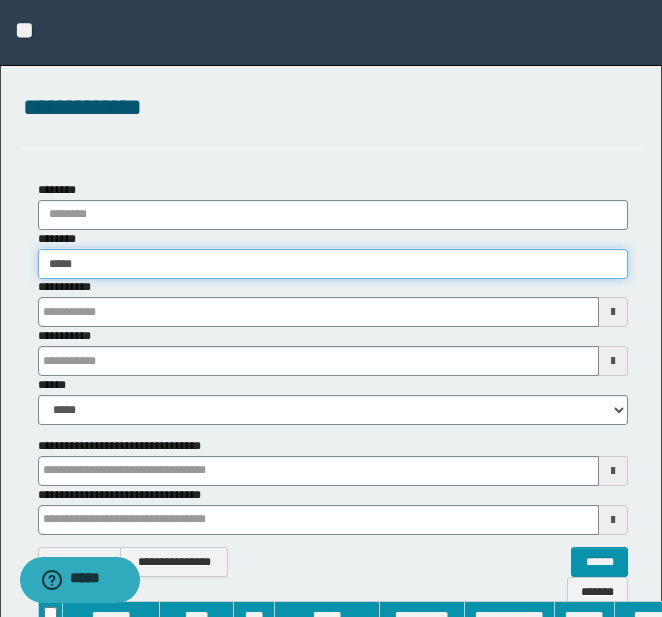 type on "*****" 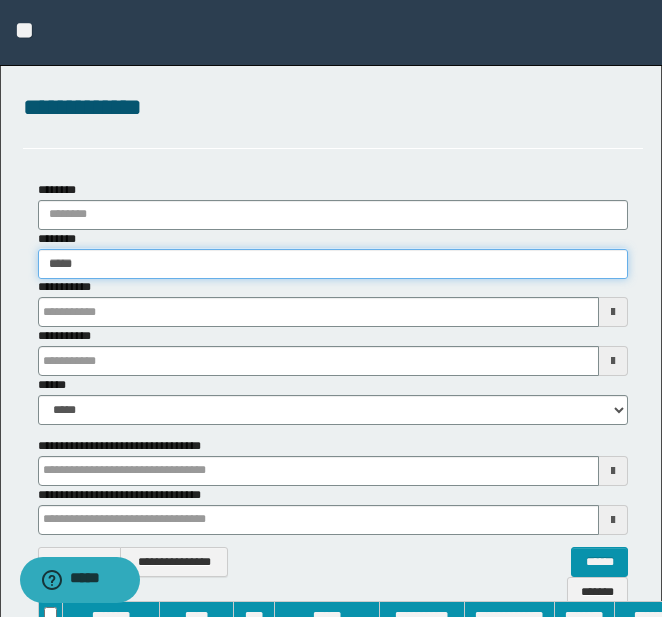 type 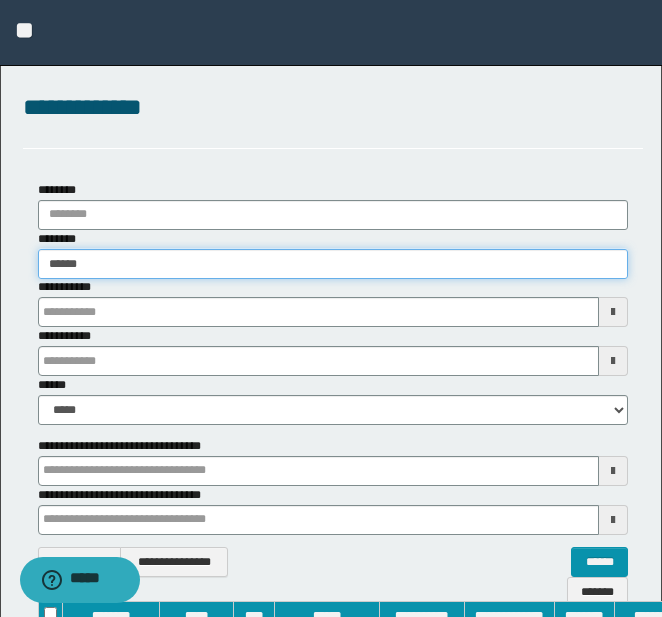 type on "******" 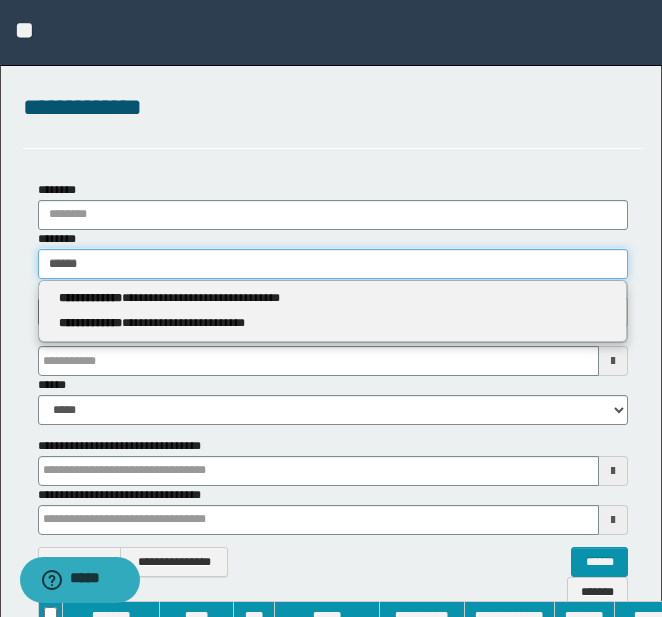 type 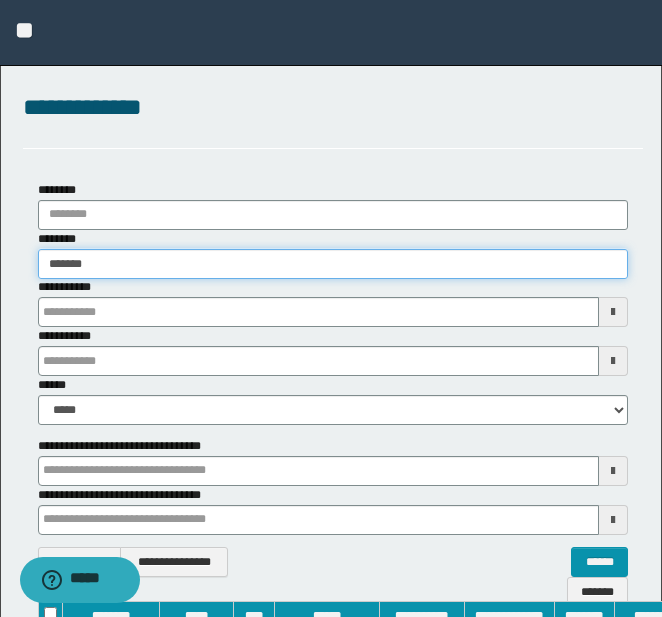 type on "*******" 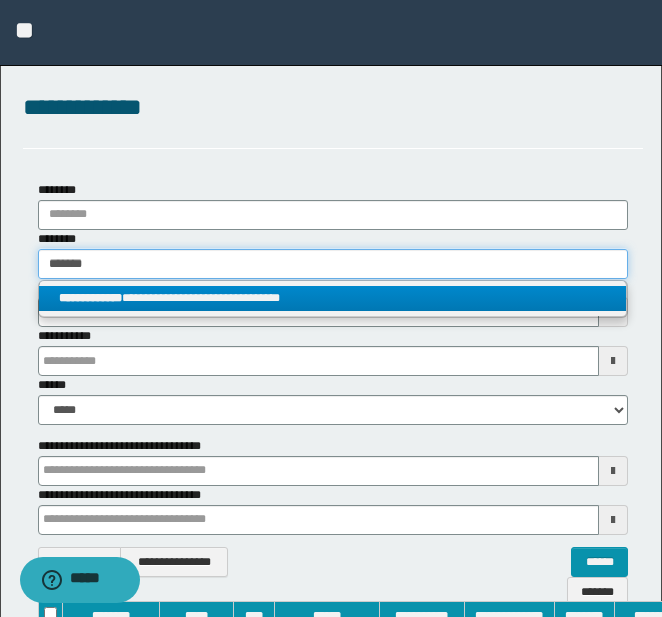 type on "*******" 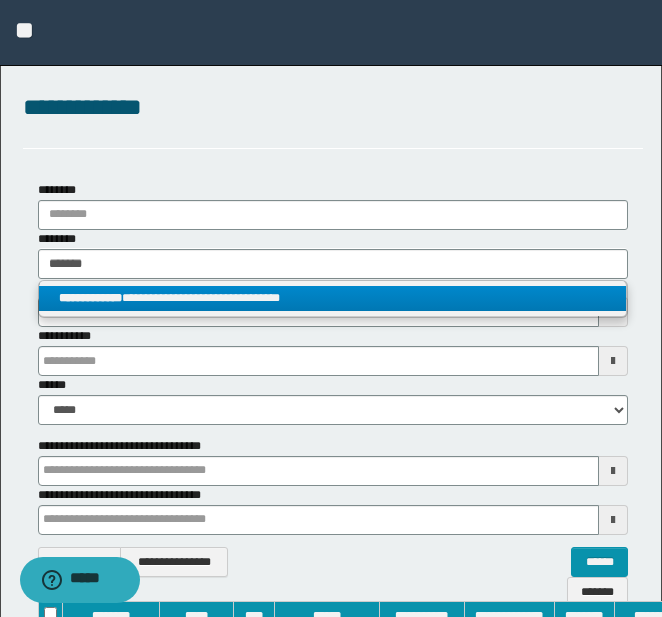 click on "**********" at bounding box center (332, 298) 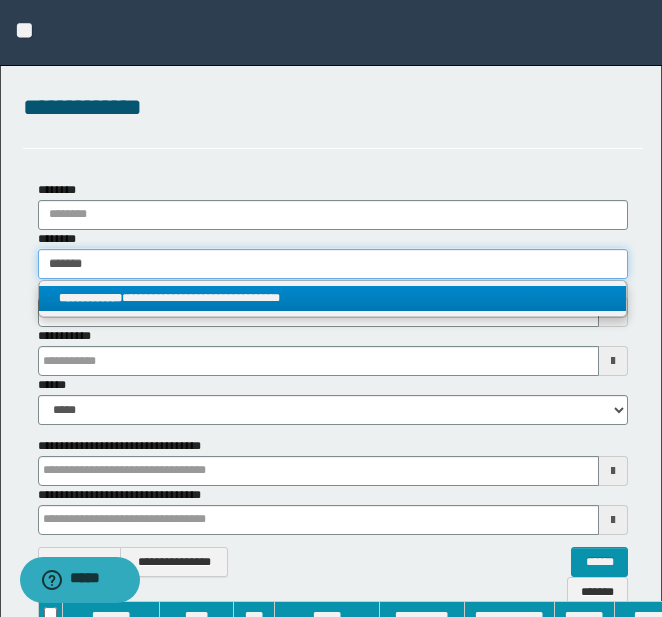type 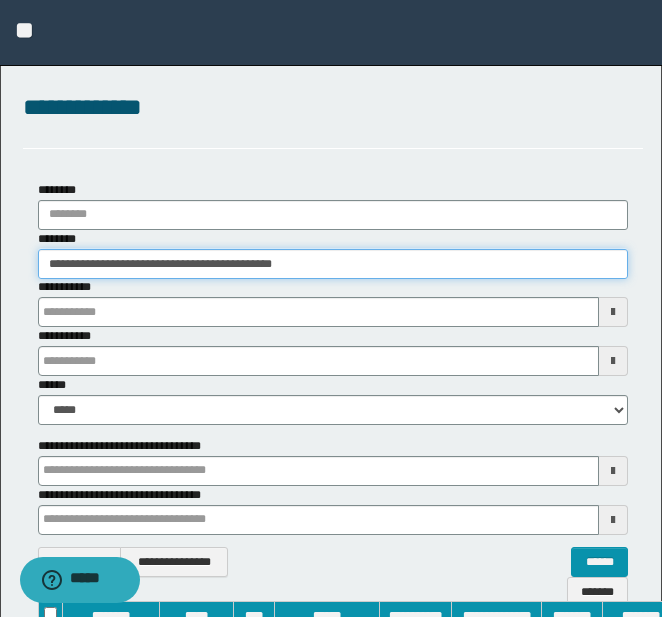 drag, startPoint x: 44, startPoint y: 267, endPoint x: 571, endPoint y: 308, distance: 528.59247 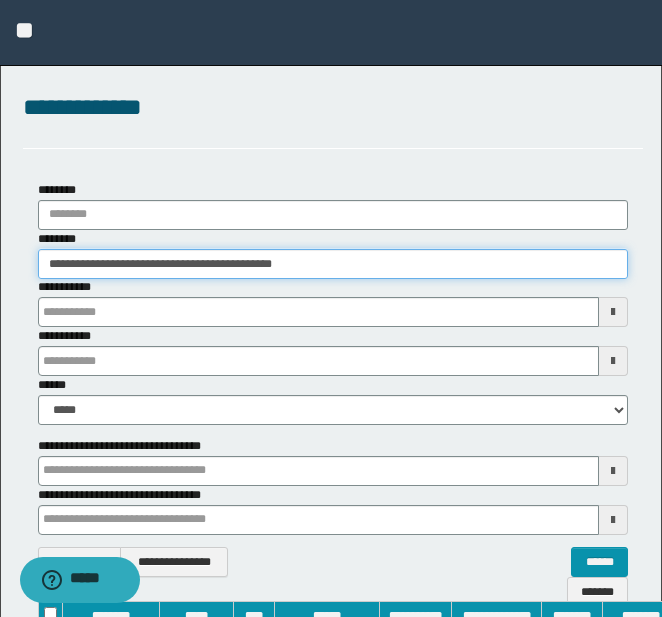 scroll, scrollTop: 373, scrollLeft: 0, axis: vertical 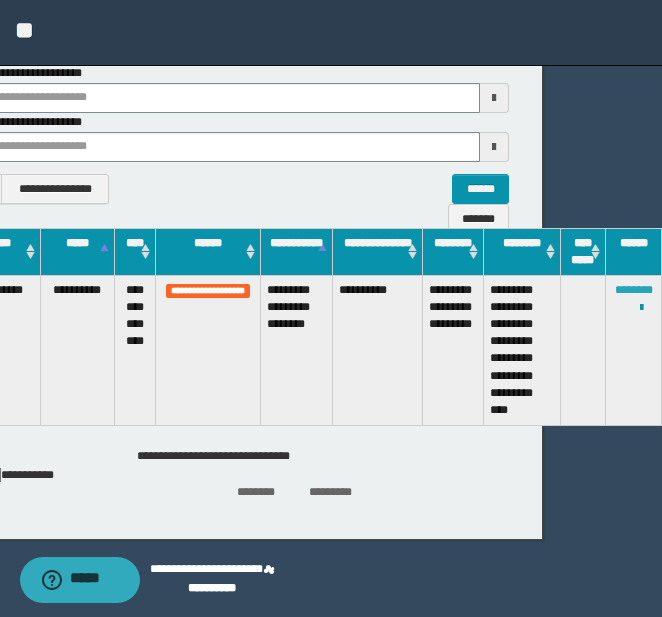 click on "********" at bounding box center [634, 290] 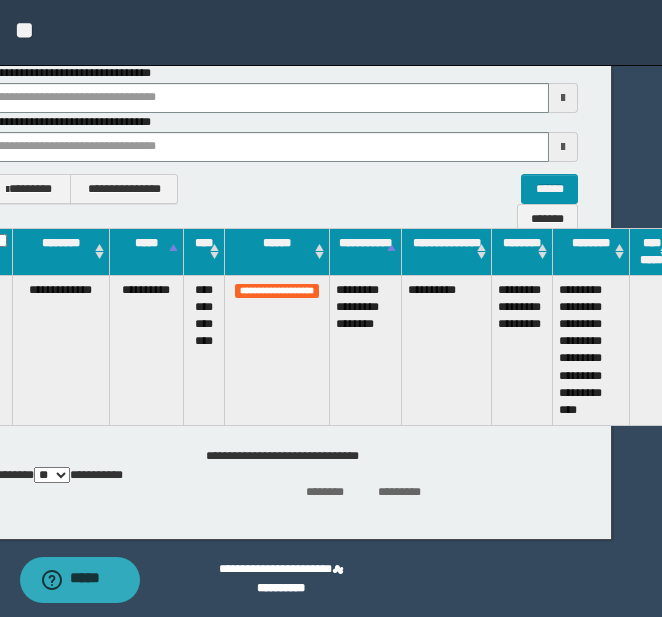 scroll, scrollTop: 373, scrollLeft: 0, axis: vertical 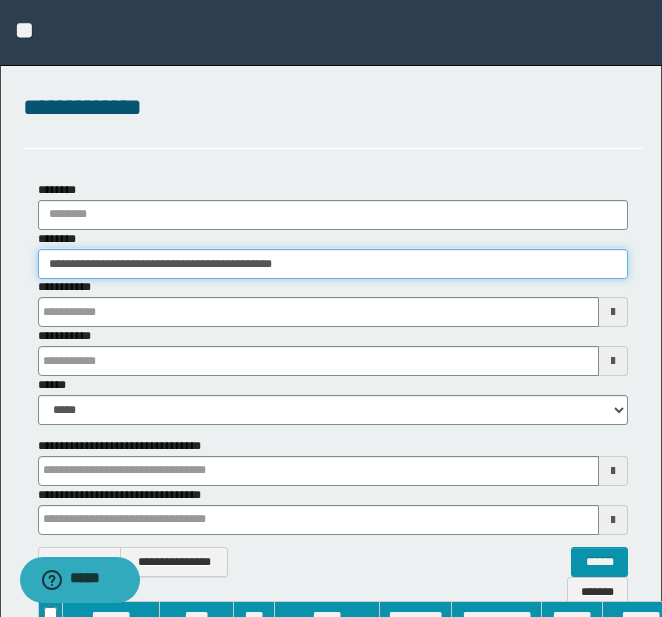 click on "**********" at bounding box center (333, 264) 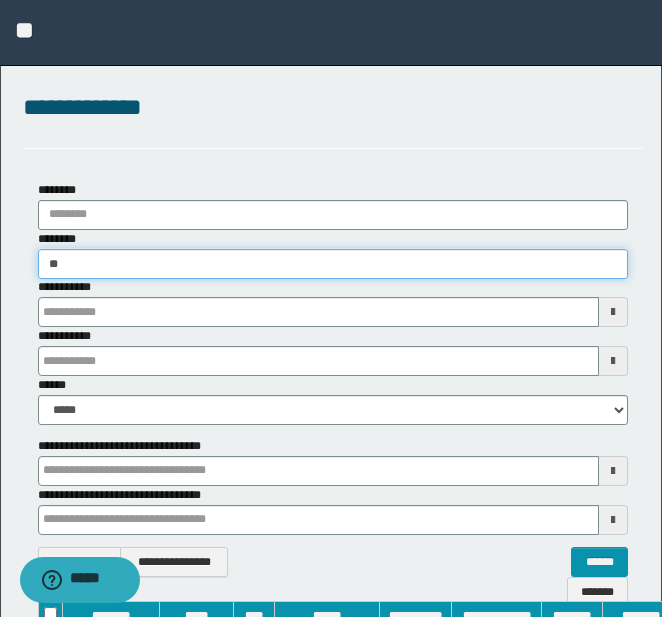 type on "*" 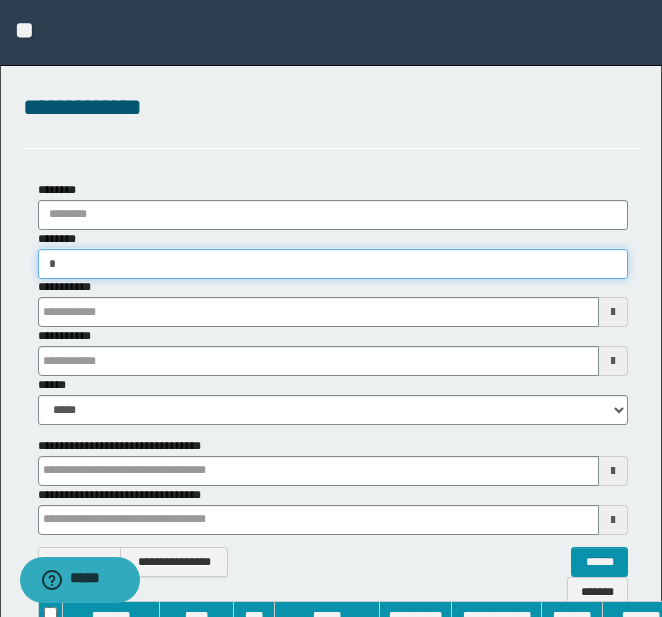 type on "**" 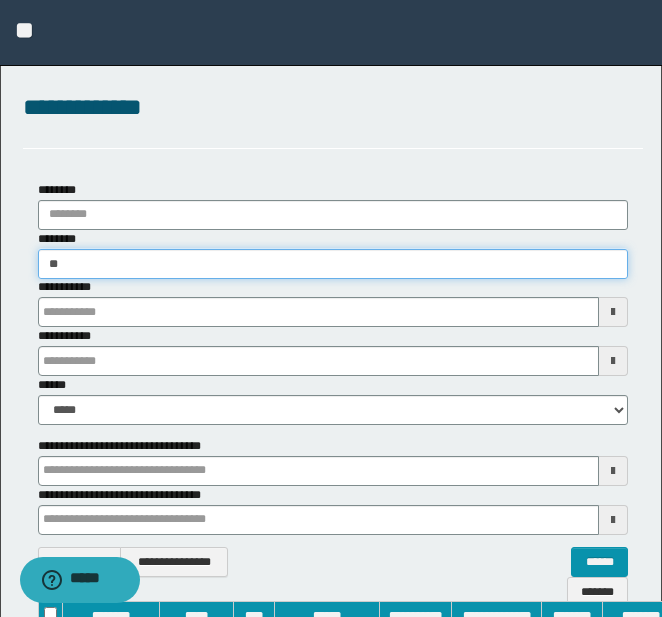 type on "**" 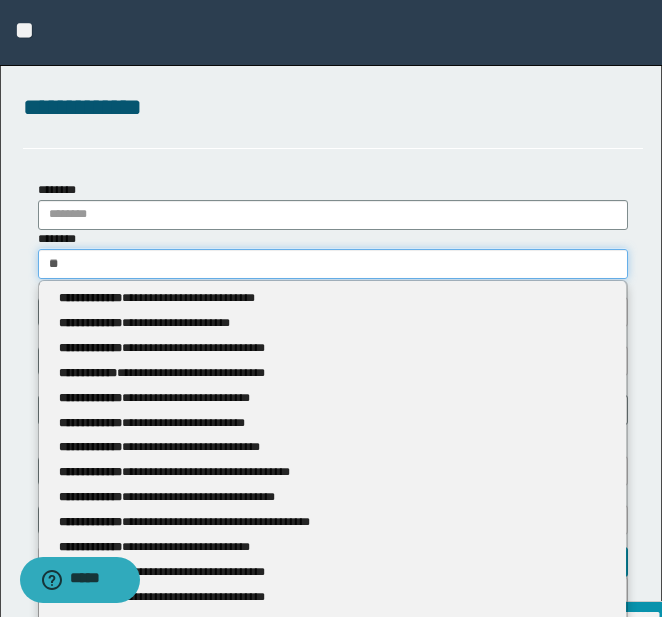 type 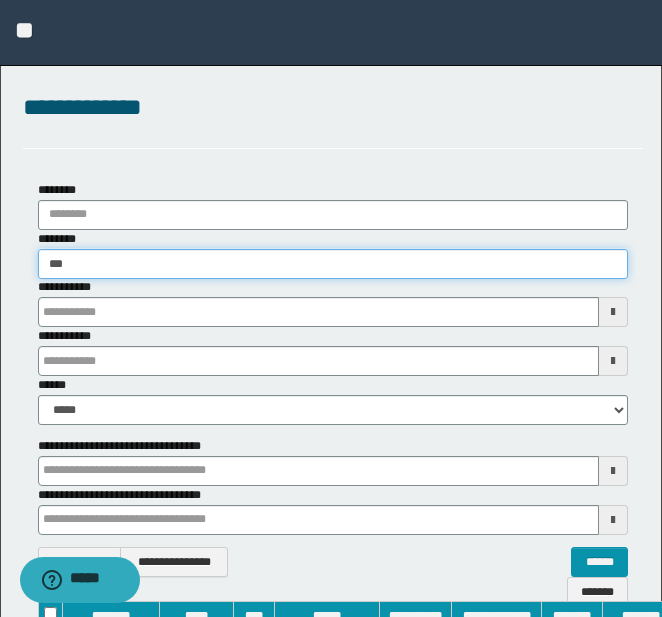 type on "****" 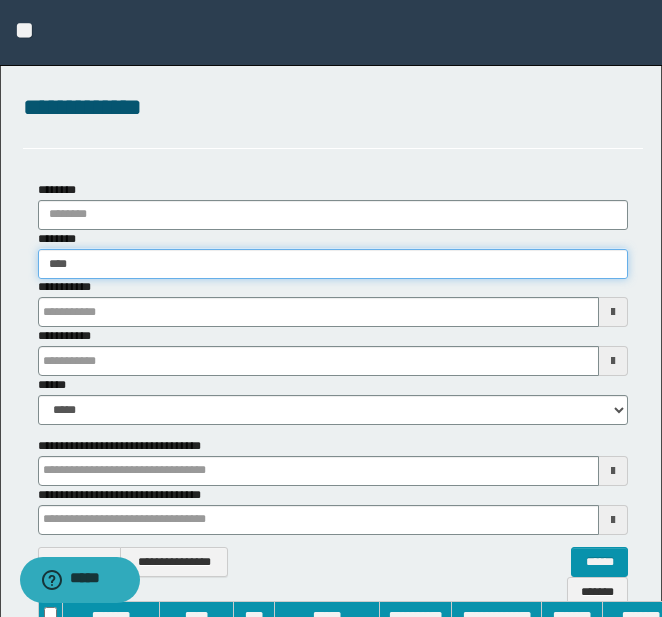 type on "****" 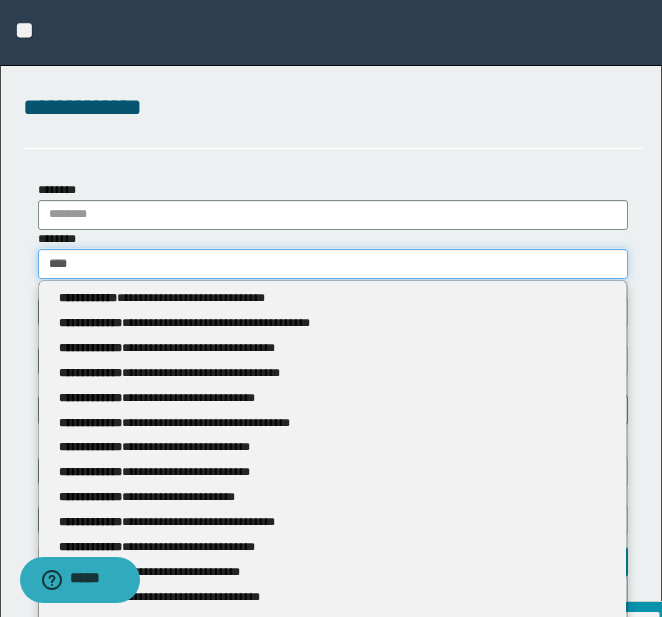 type 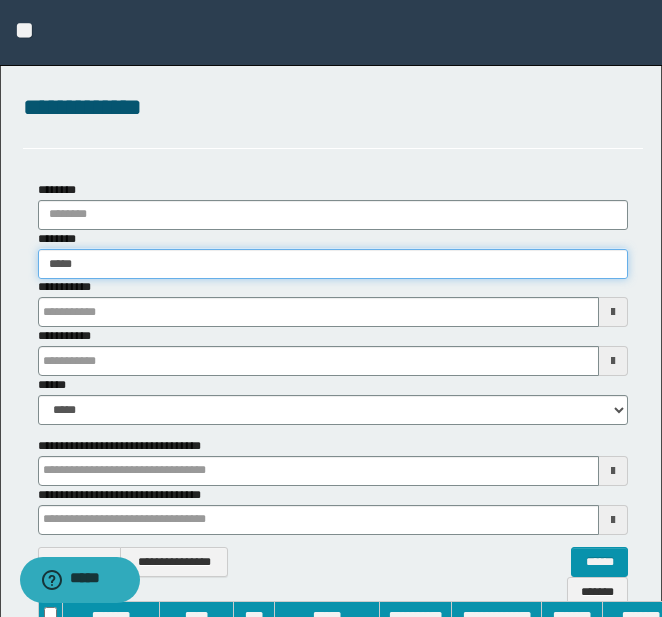 type on "*****" 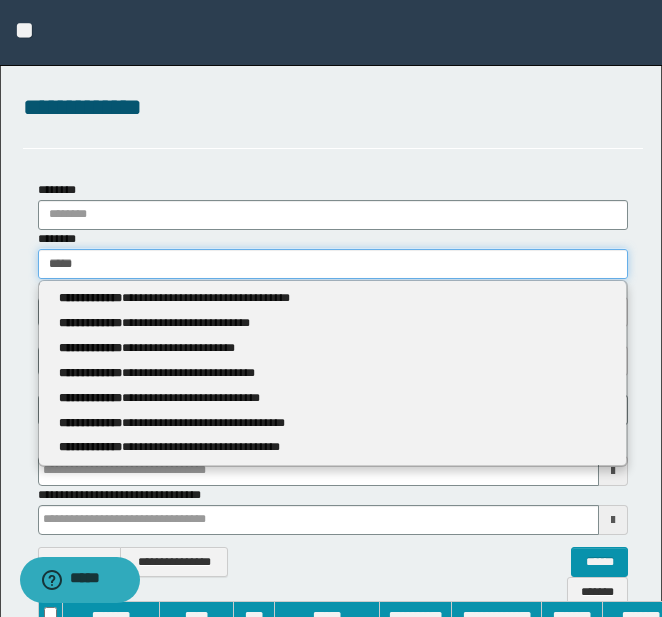type 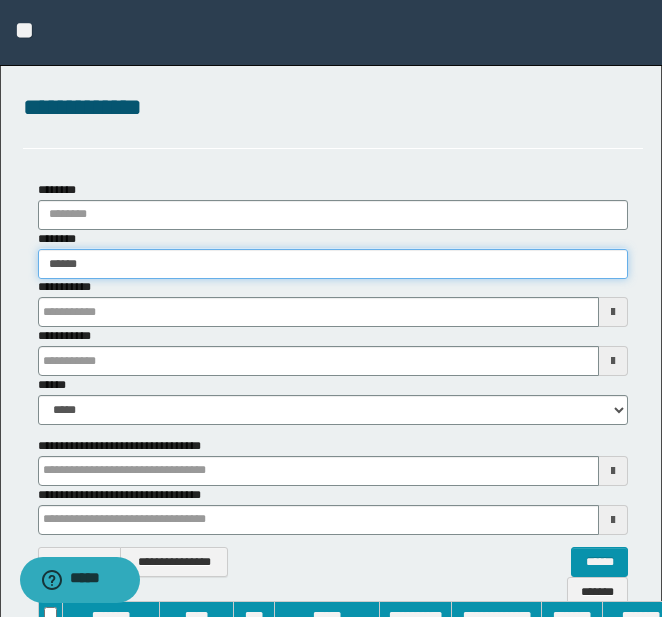 type on "*******" 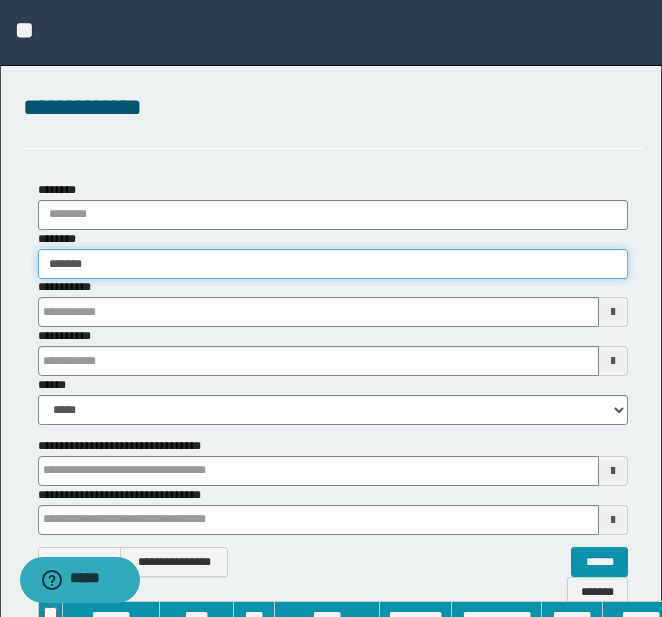 type on "*******" 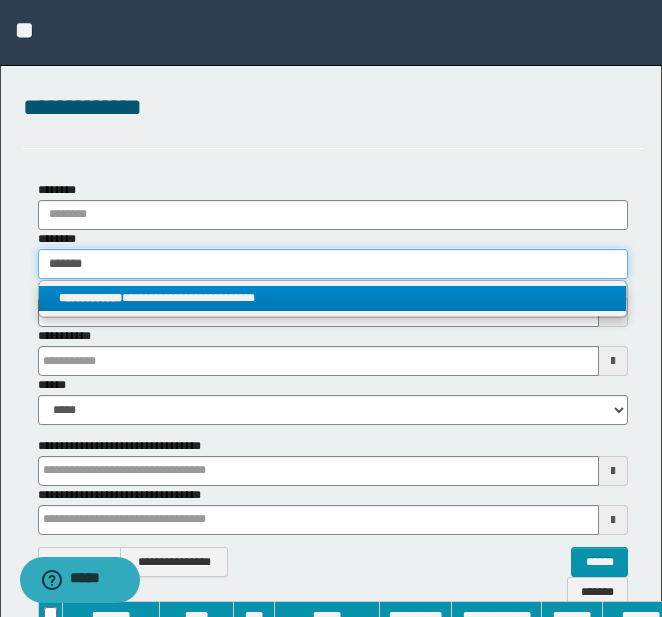 type on "*******" 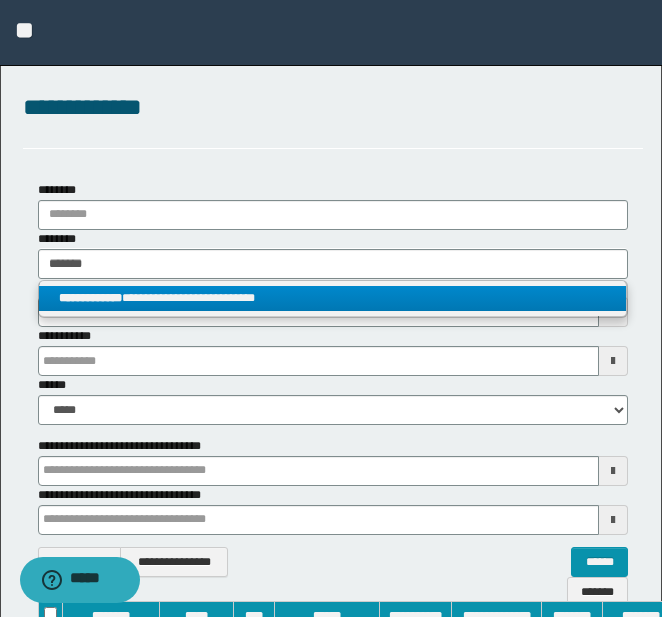 click on "**********" at bounding box center [332, 298] 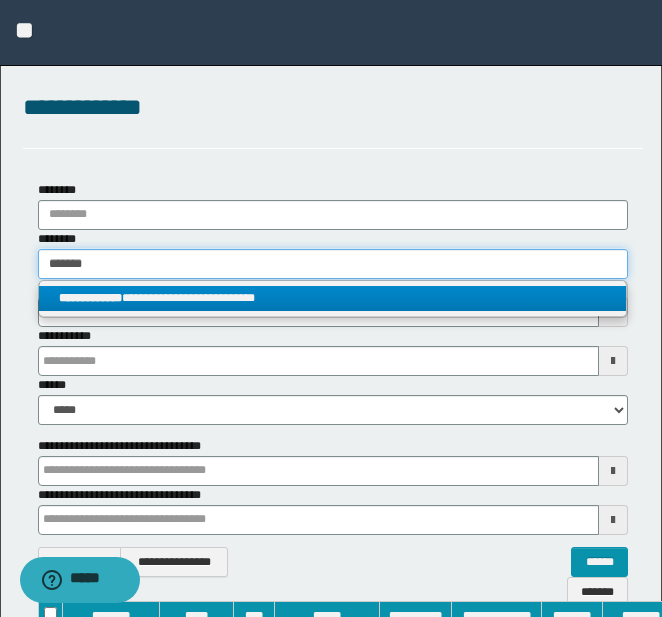 type 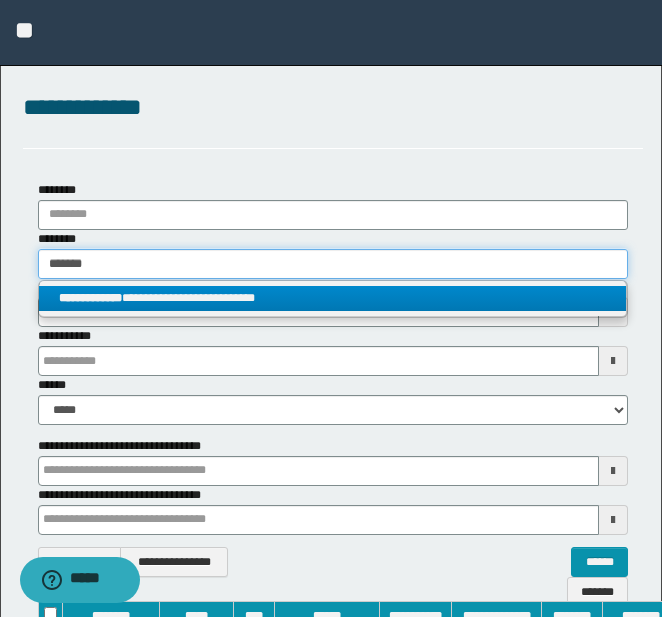 type on "**********" 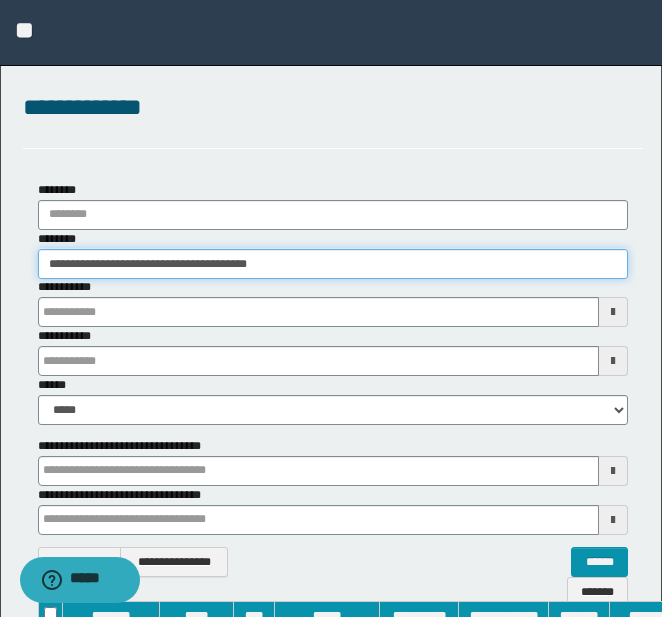 drag, startPoint x: 46, startPoint y: 262, endPoint x: 372, endPoint y: 311, distance: 329.66196 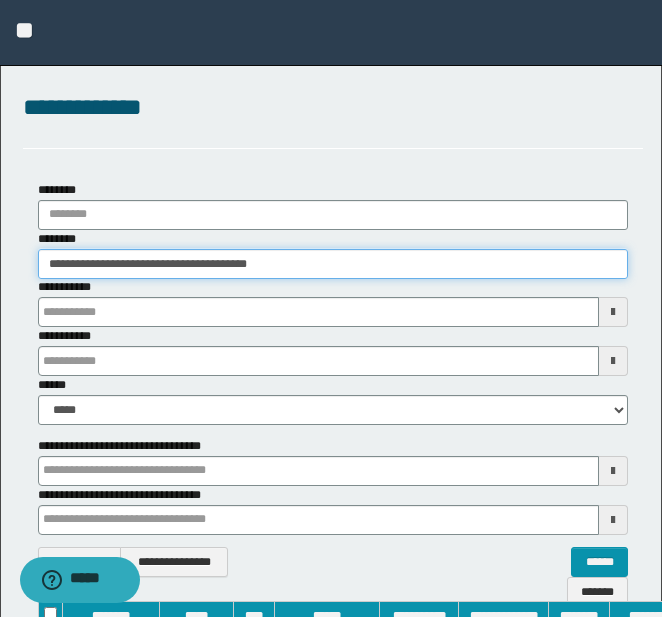 scroll, scrollTop: 373, scrollLeft: 0, axis: vertical 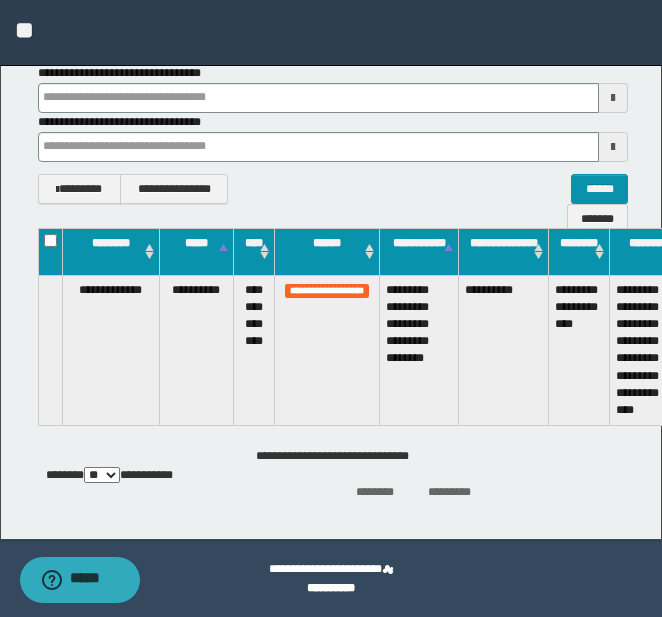 click on "**********" at bounding box center (333, 466) 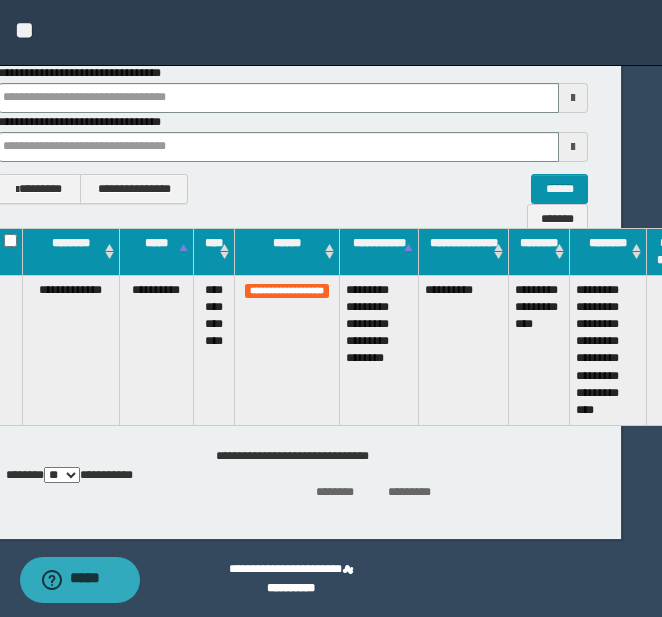 scroll, scrollTop: 373, scrollLeft: 126, axis: both 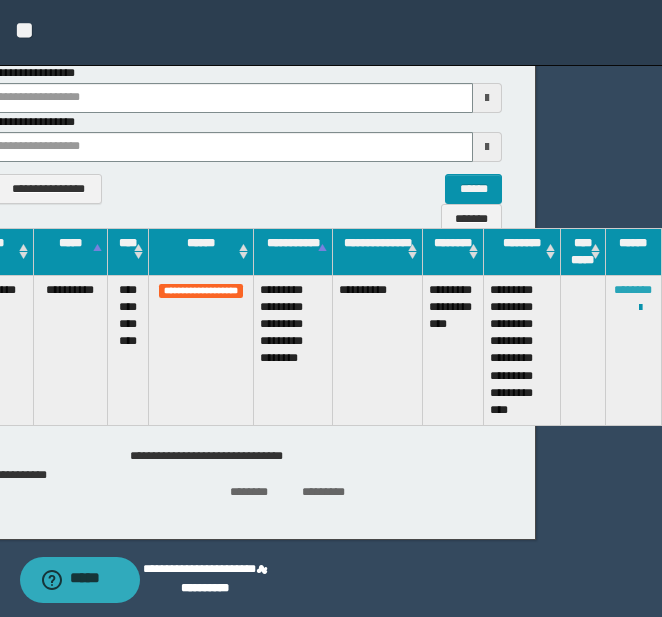 click on "********" at bounding box center (633, 290) 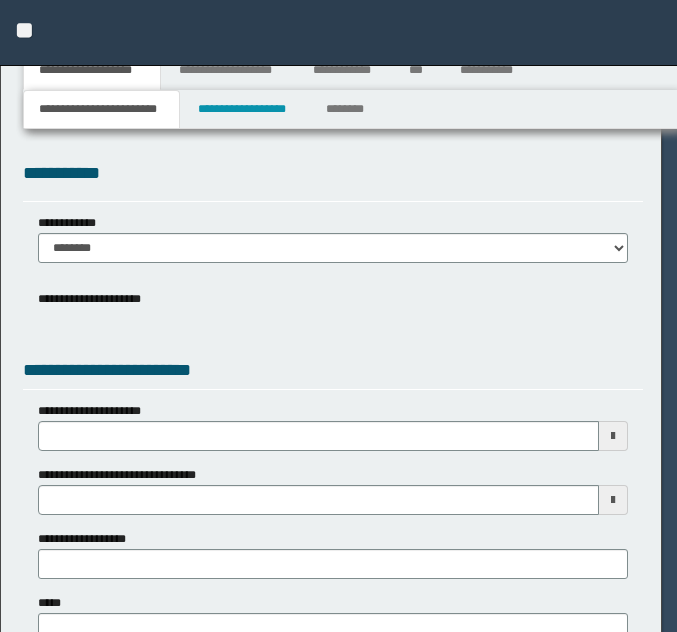 scroll, scrollTop: 0, scrollLeft: 0, axis: both 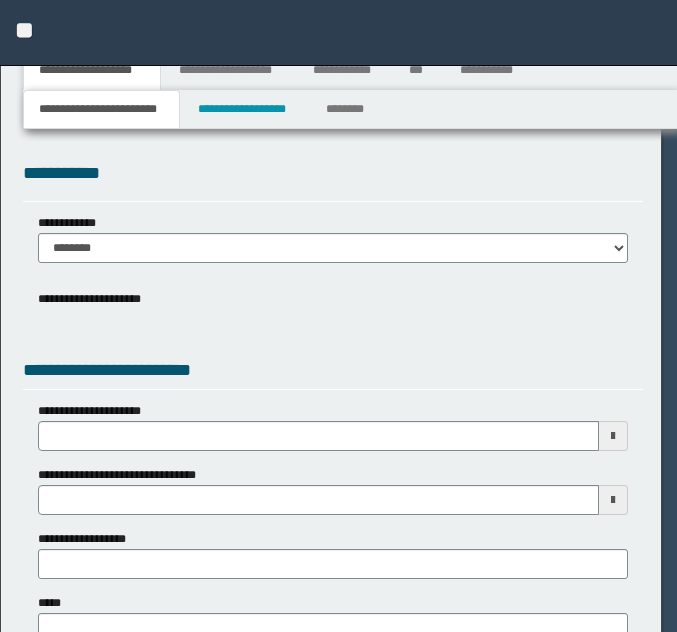 select on "**" 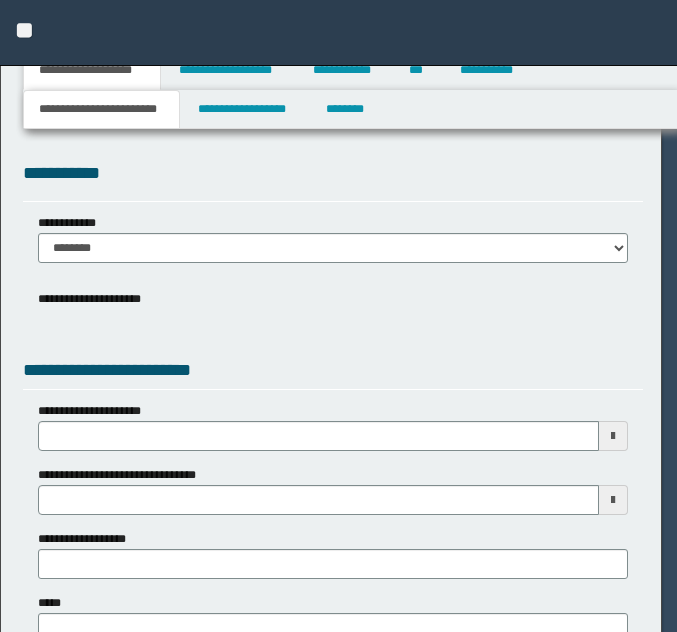 scroll, scrollTop: 0, scrollLeft: 0, axis: both 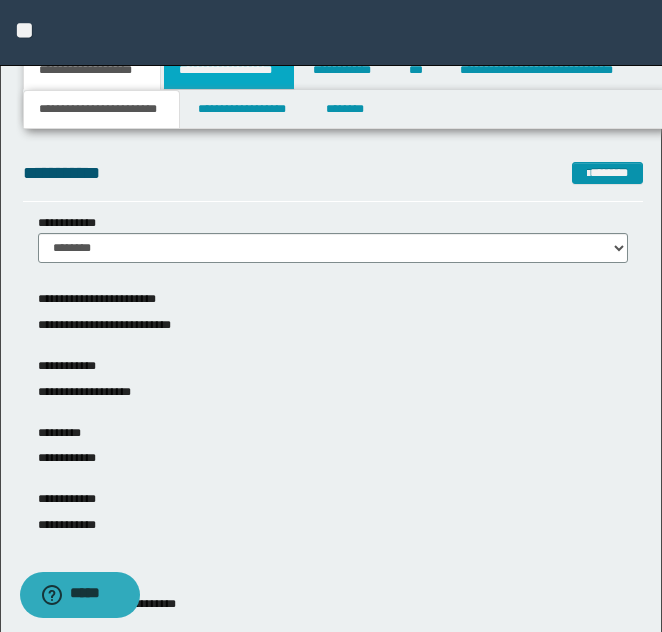 click on "**********" at bounding box center (229, 70) 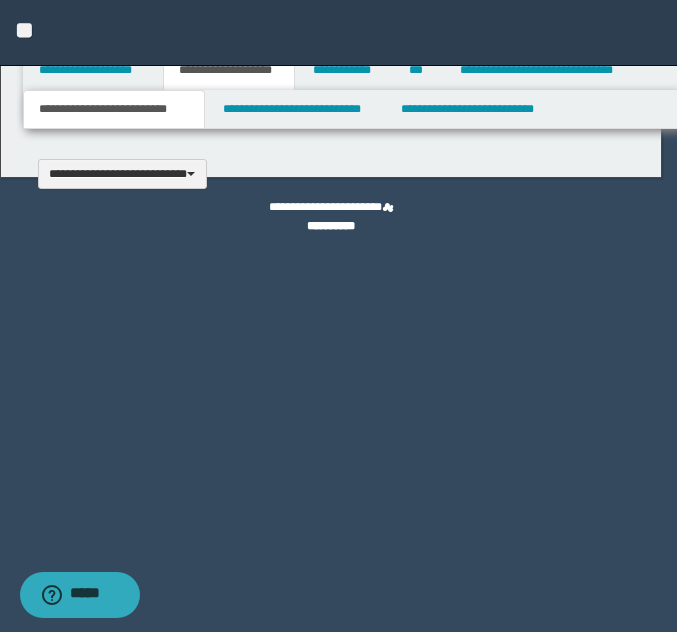 type 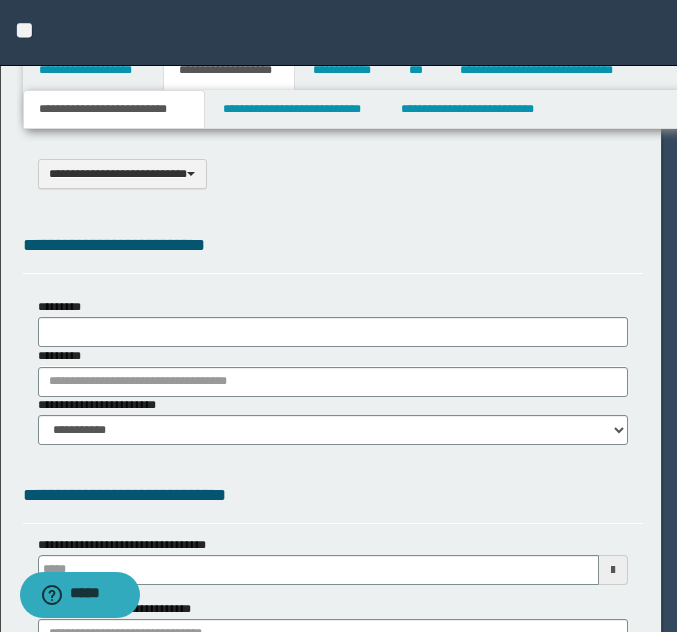 select on "*" 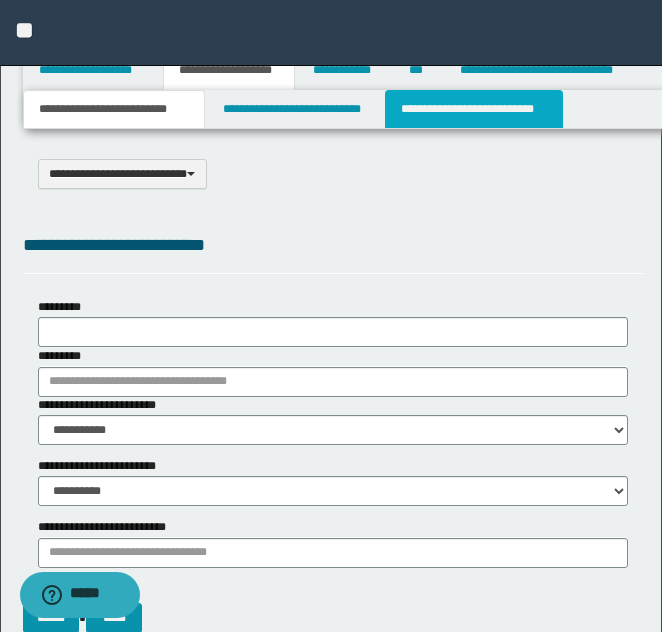 click on "**********" at bounding box center [474, 109] 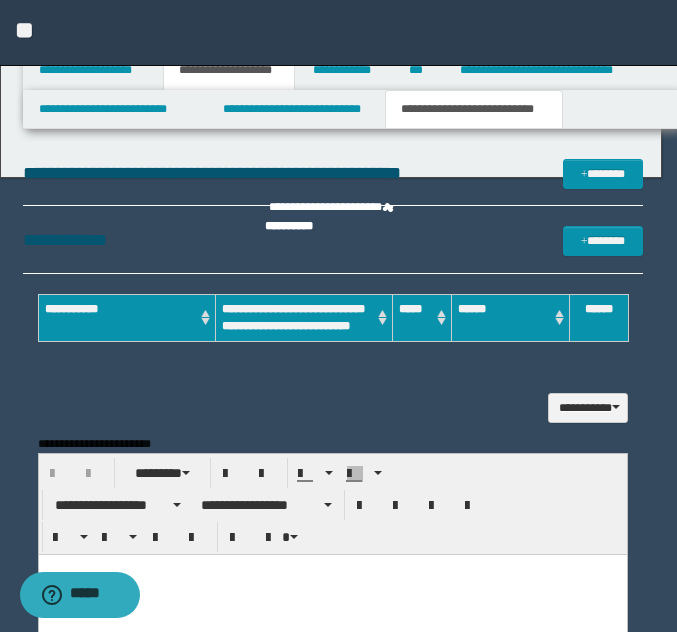 scroll, scrollTop: 0, scrollLeft: 0, axis: both 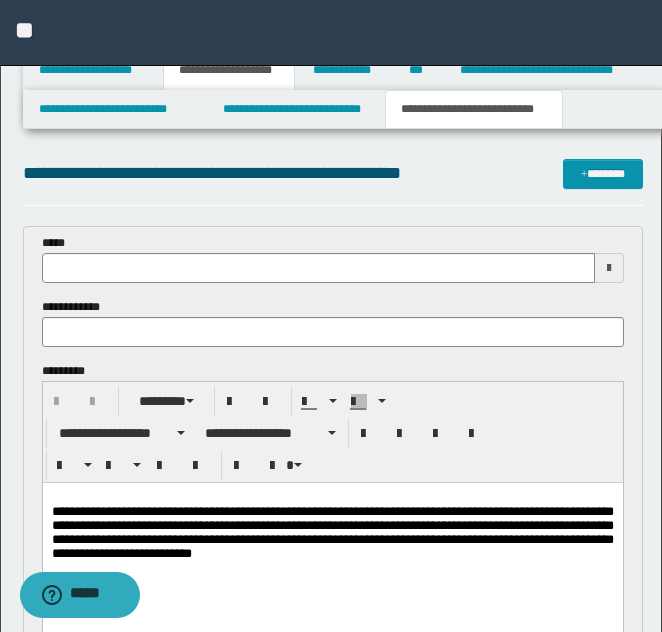 click at bounding box center (609, 268) 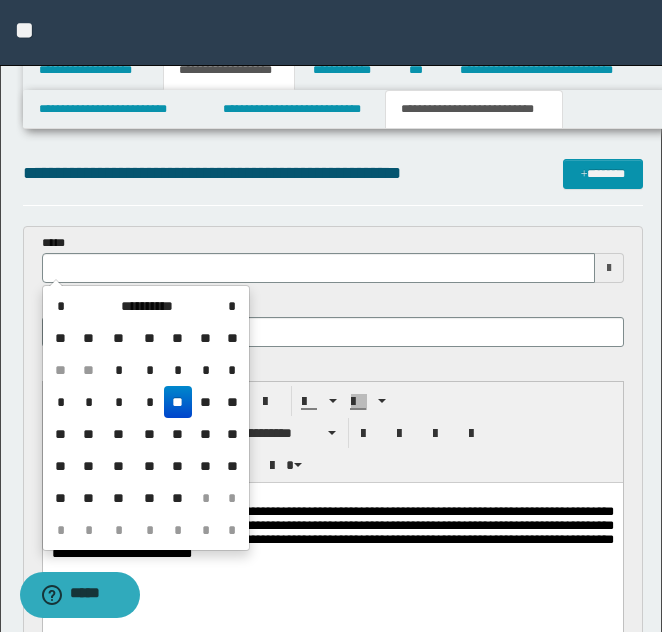 click on "**" at bounding box center [178, 402] 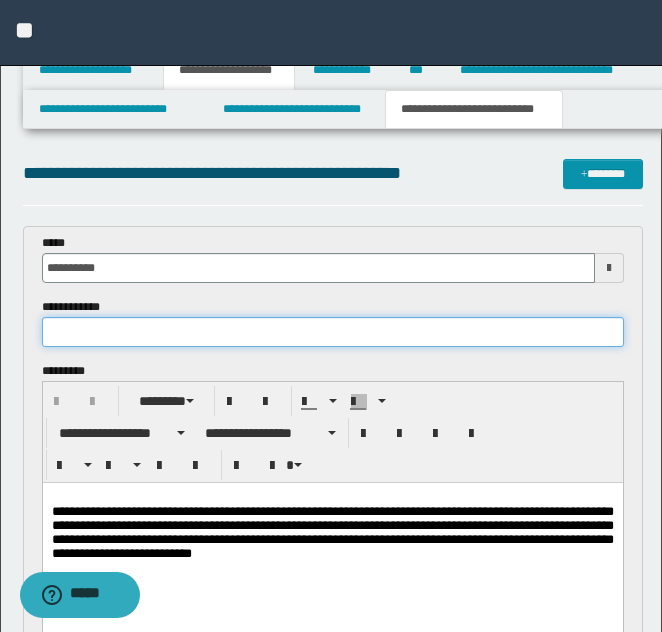 click at bounding box center (333, 332) 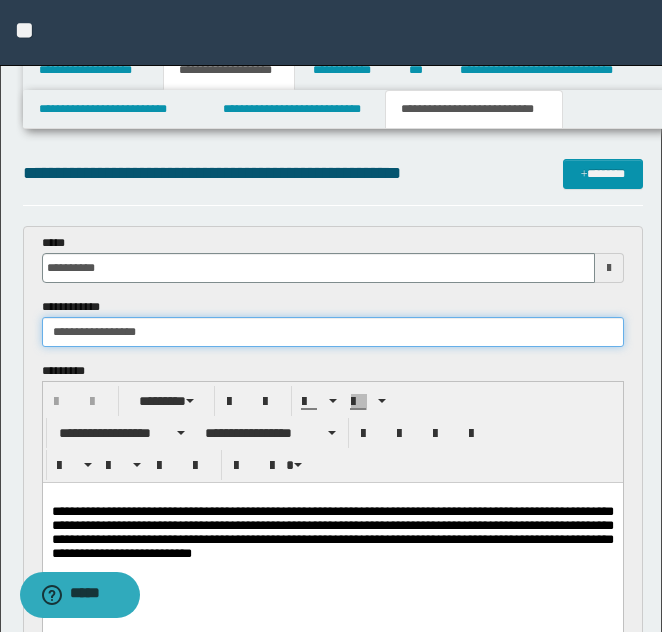 type on "**********" 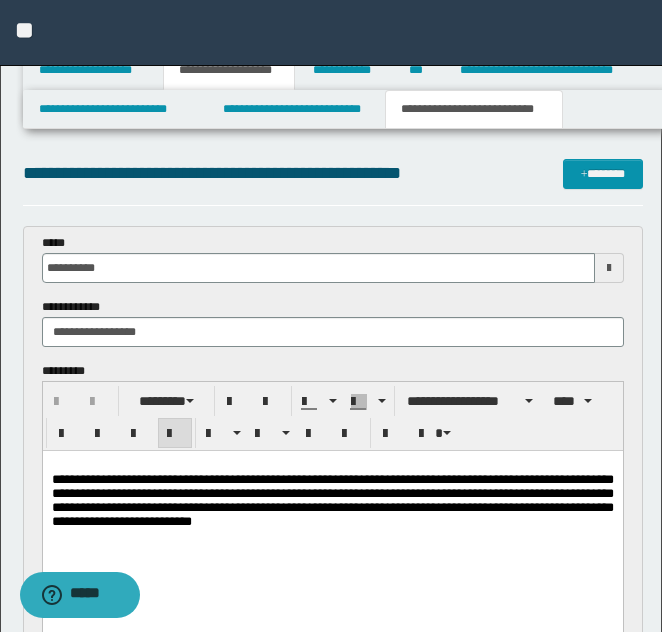click on "**********" at bounding box center [332, 500] 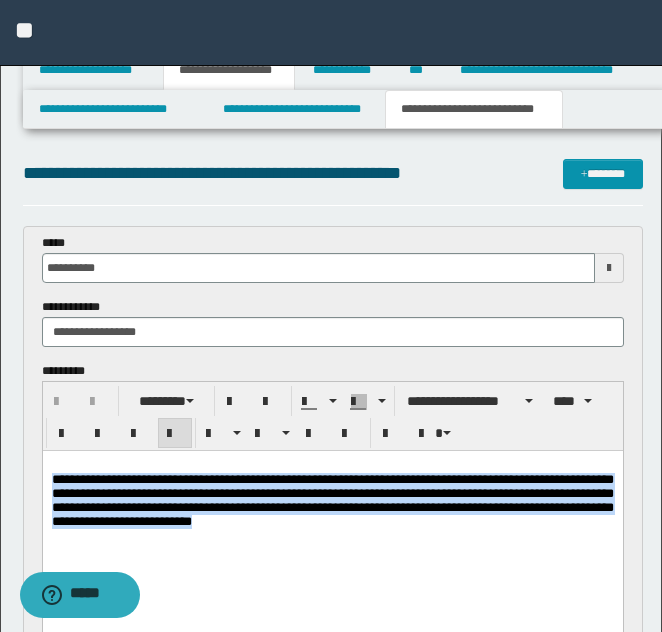 drag, startPoint x: 50, startPoint y: 478, endPoint x: 356, endPoint y: 526, distance: 309.74182 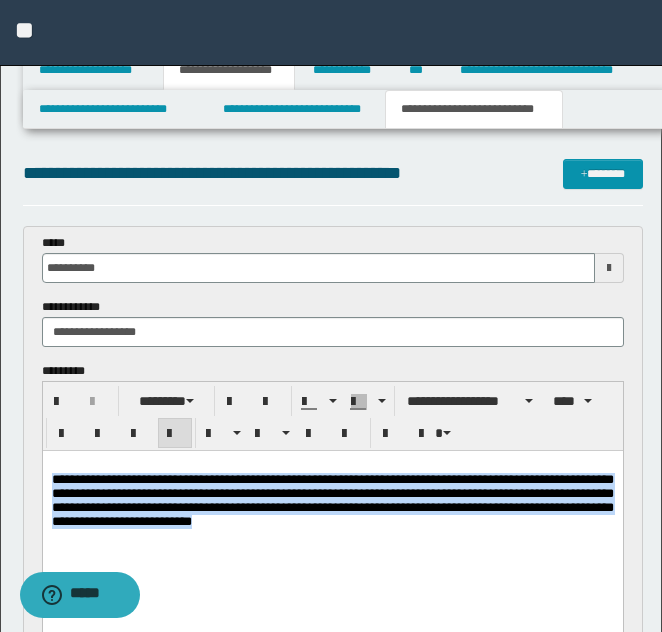 click on "**********" at bounding box center (332, 501) 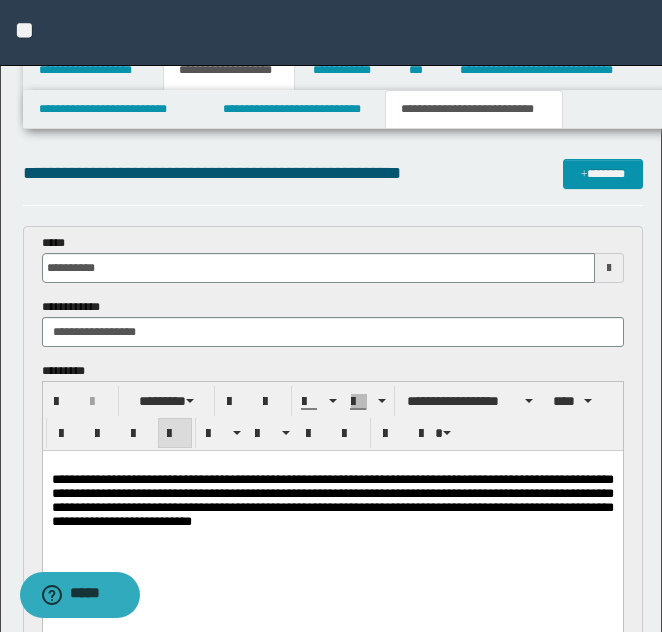 paste 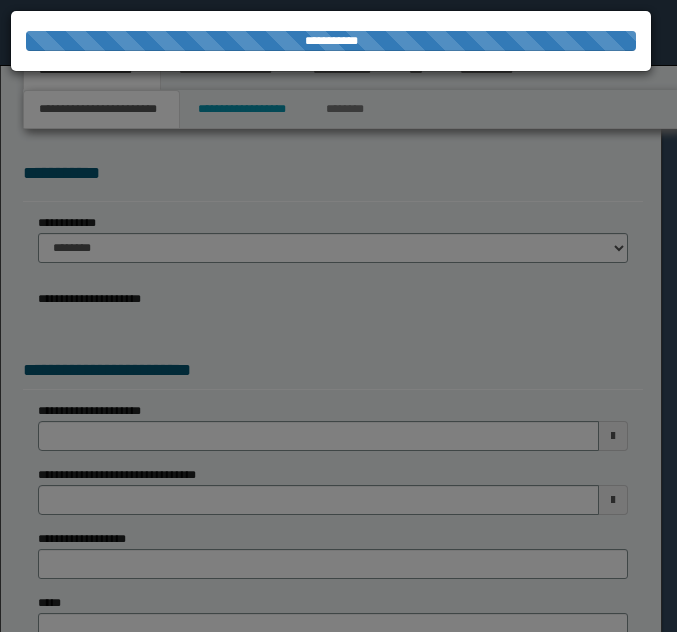 scroll, scrollTop: 0, scrollLeft: 0, axis: both 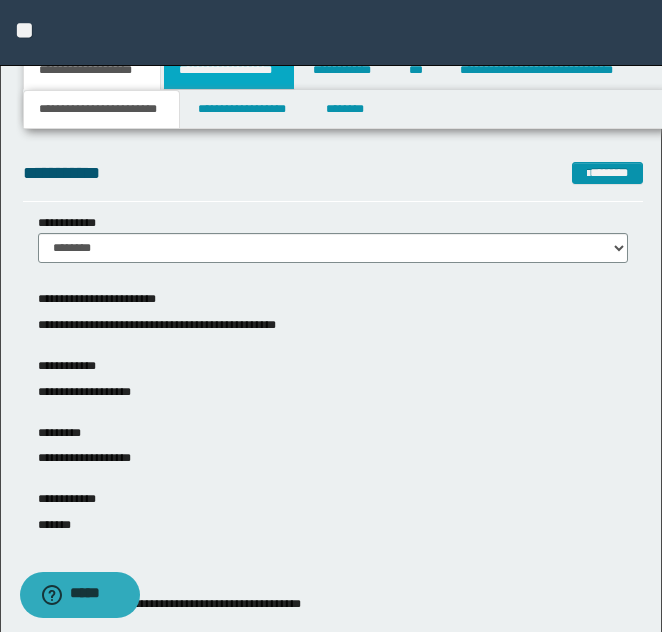 click on "**********" at bounding box center [229, 70] 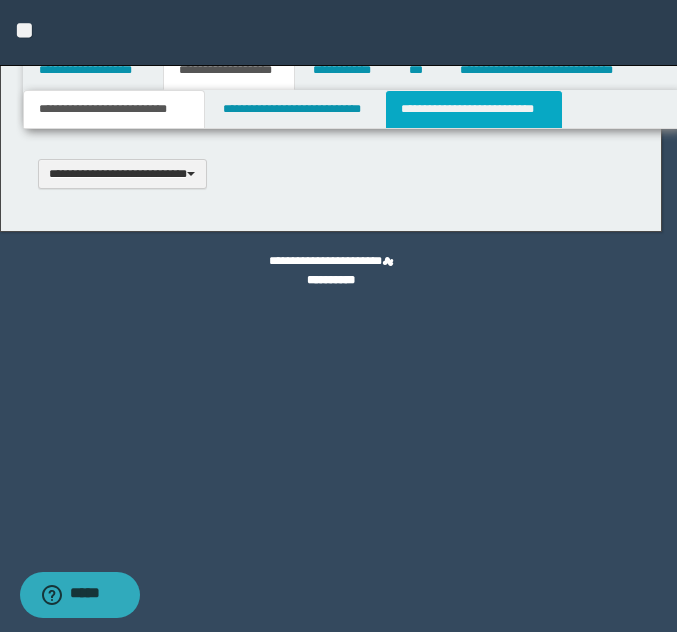 type 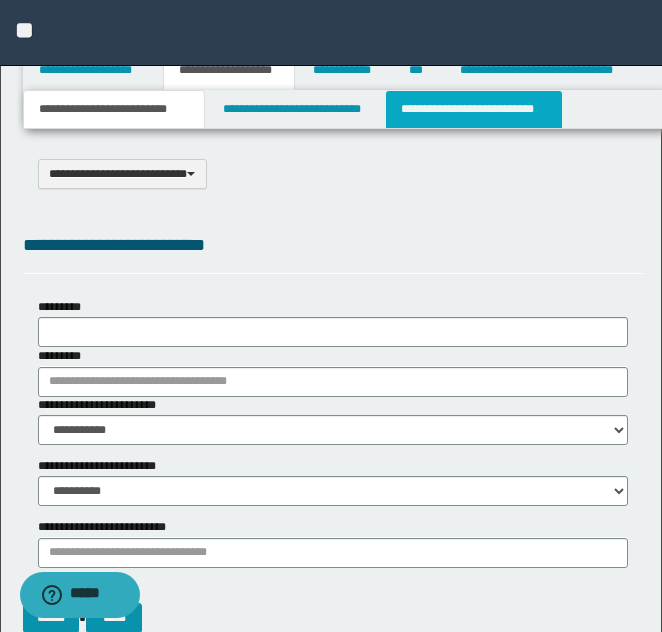 click on "**********" at bounding box center [474, 109] 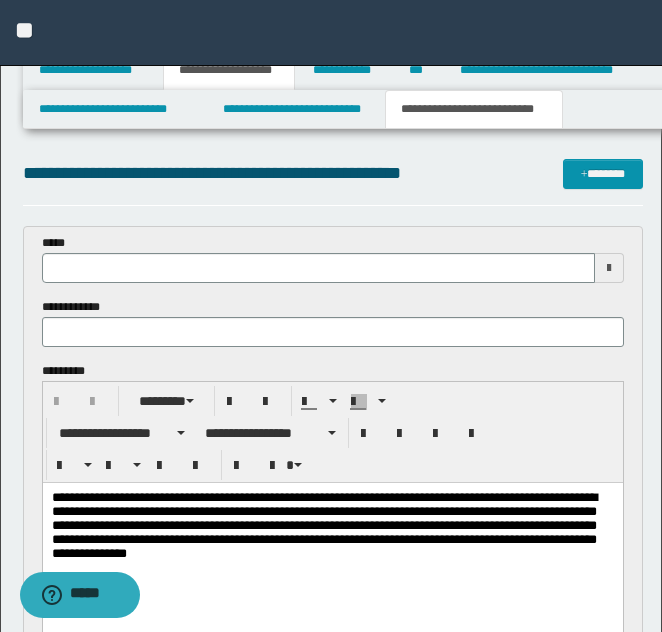scroll, scrollTop: 0, scrollLeft: 0, axis: both 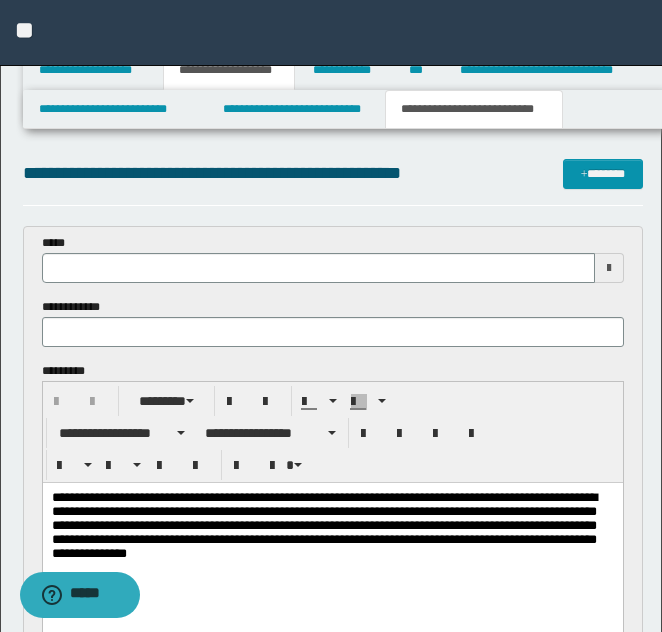 click at bounding box center (609, 268) 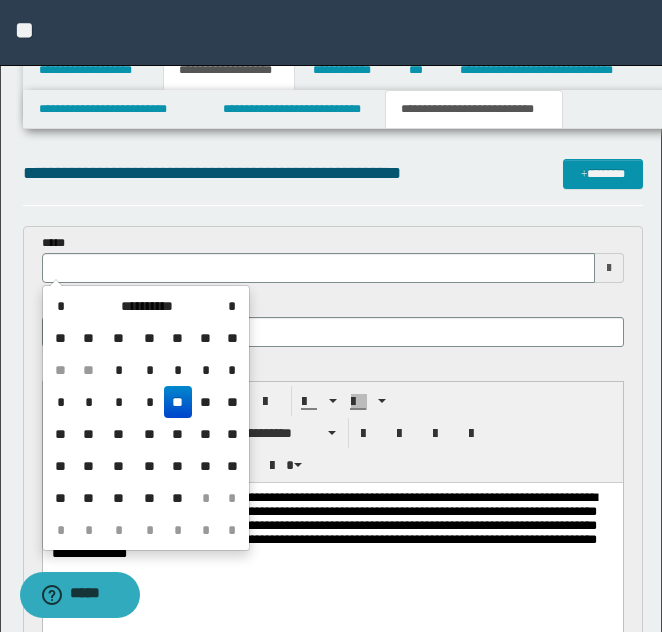 click on "**" at bounding box center (178, 402) 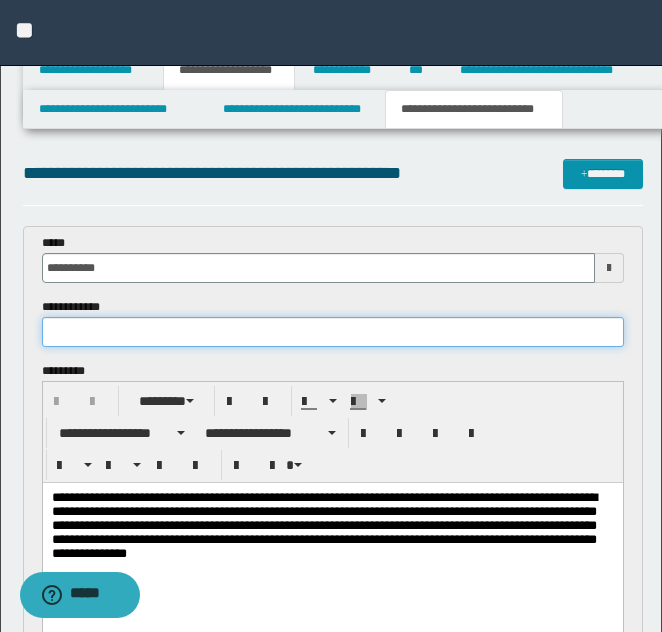 click at bounding box center (333, 332) 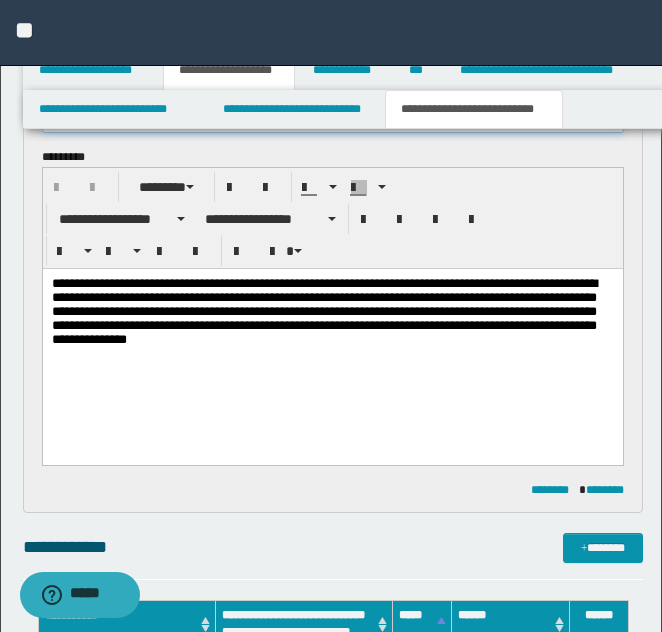 scroll, scrollTop: 308, scrollLeft: 0, axis: vertical 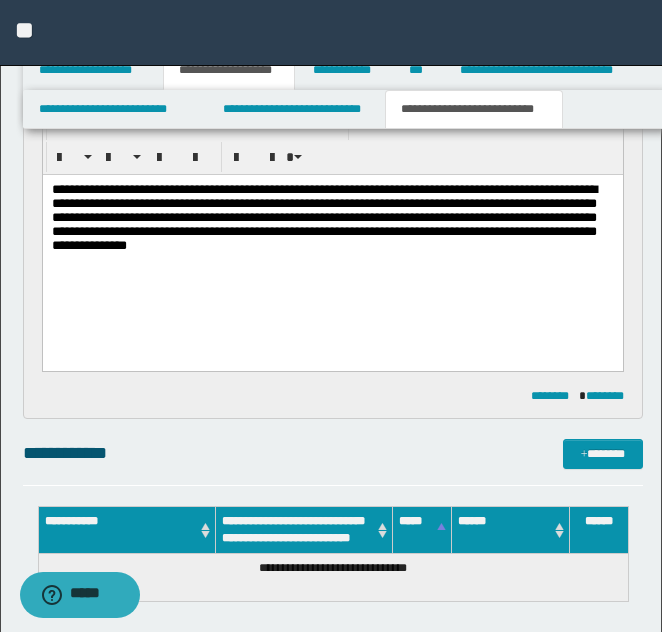 type on "**********" 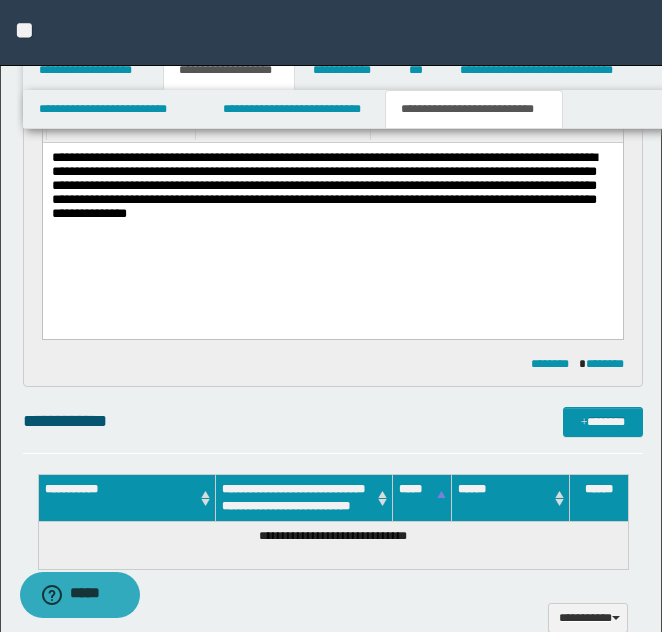 click on "**********" at bounding box center [332, 211] 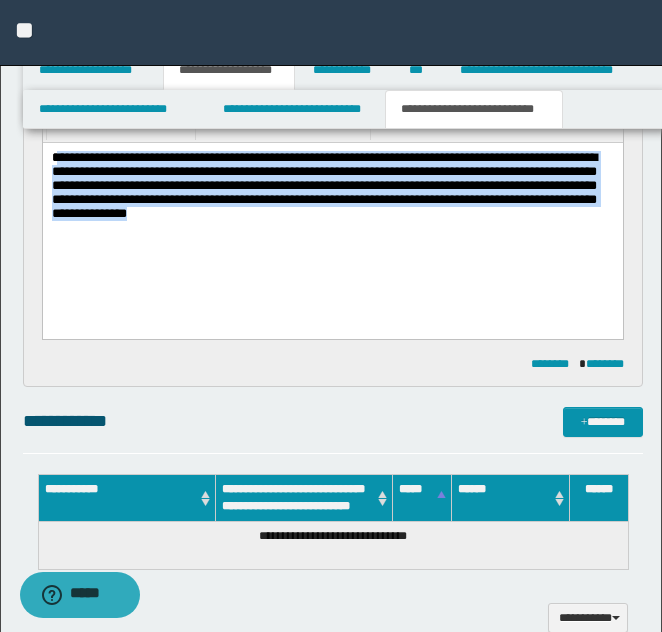 drag, startPoint x: 55, startPoint y: 155, endPoint x: 412, endPoint y: 243, distance: 367.686 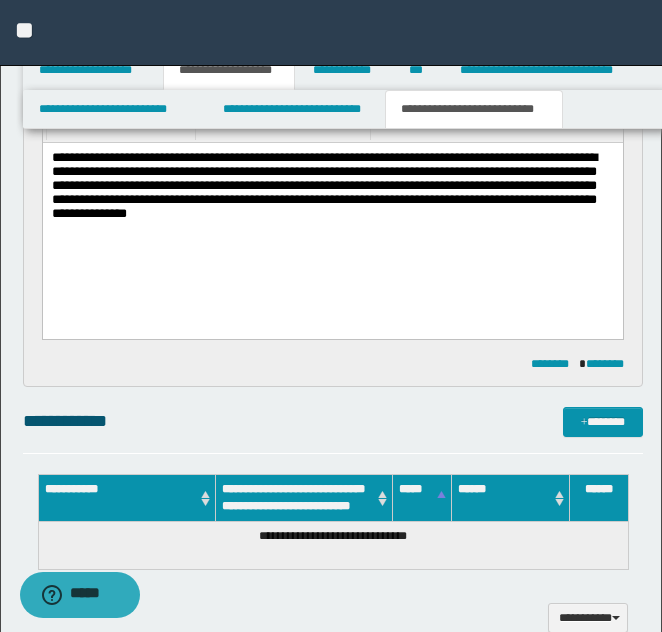 click on "**********" at bounding box center (332, 211) 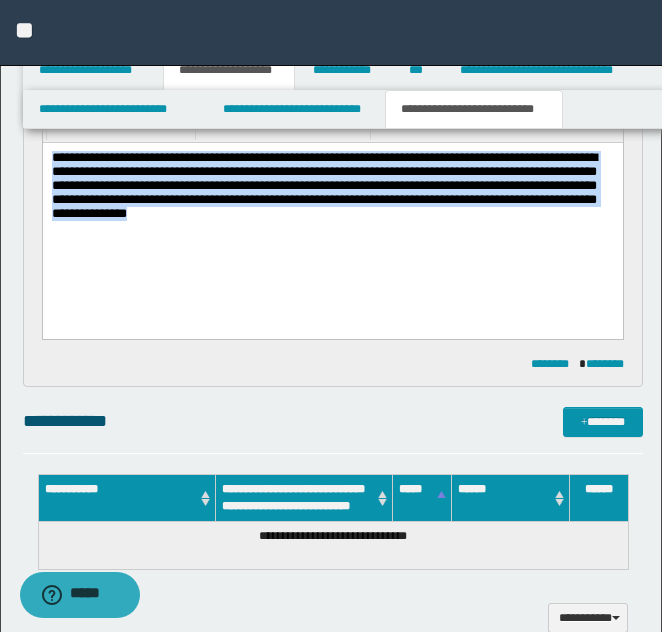 drag, startPoint x: 53, startPoint y: 156, endPoint x: 680, endPoint y: 283, distance: 639.7327 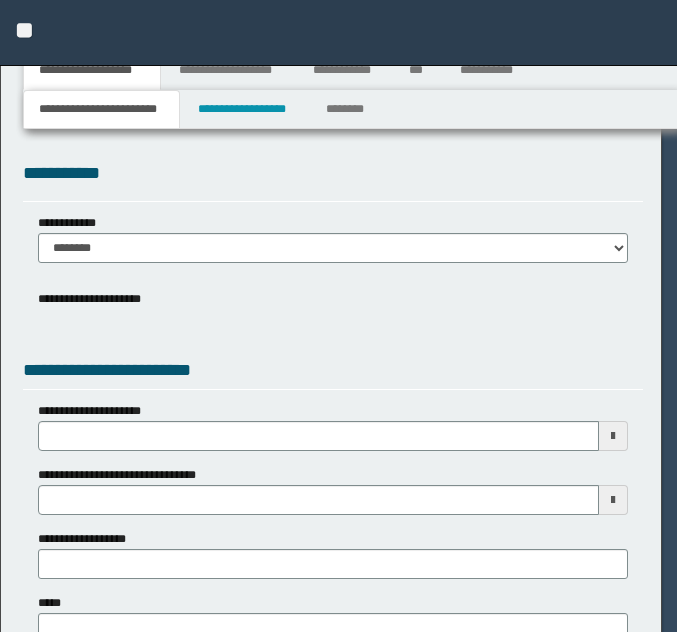 scroll, scrollTop: 0, scrollLeft: 0, axis: both 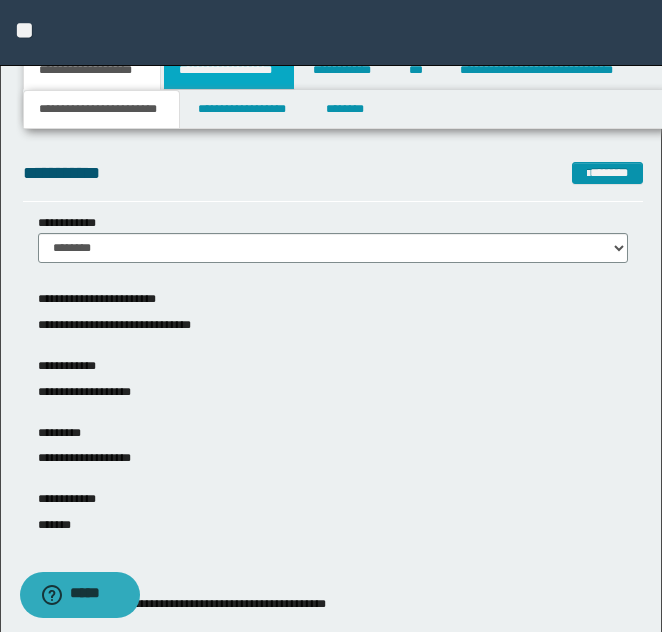 click on "**********" at bounding box center (229, 70) 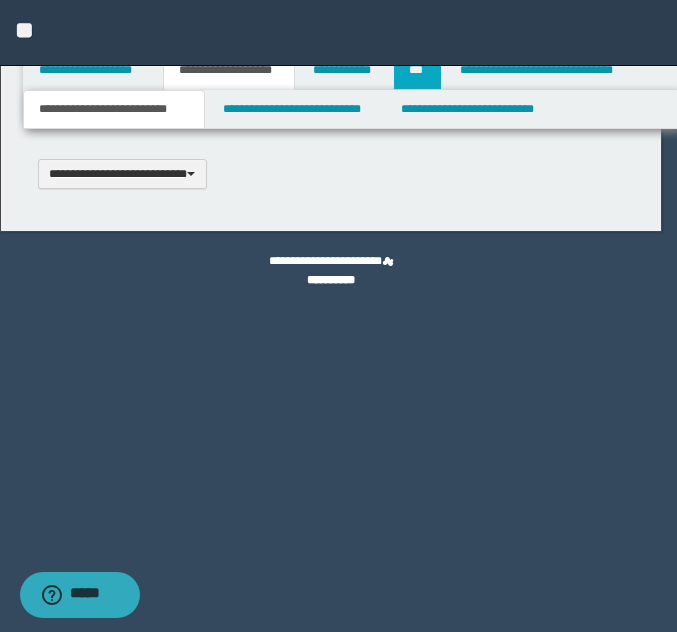 type 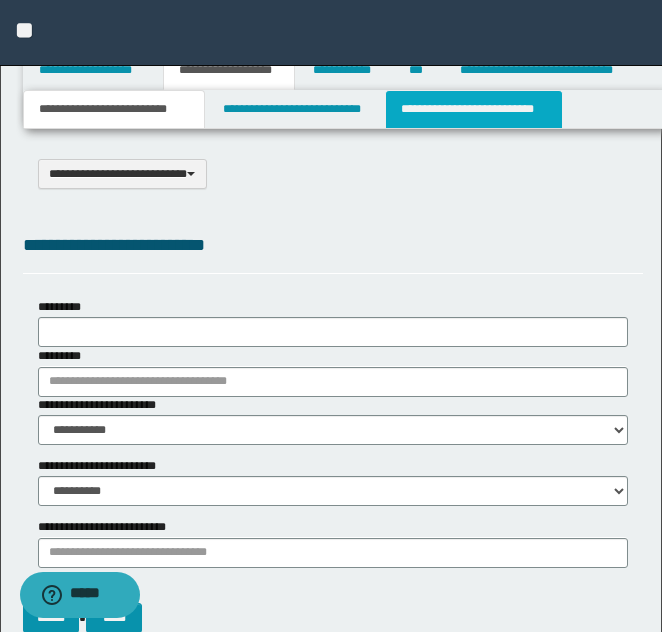 click on "**********" at bounding box center [474, 109] 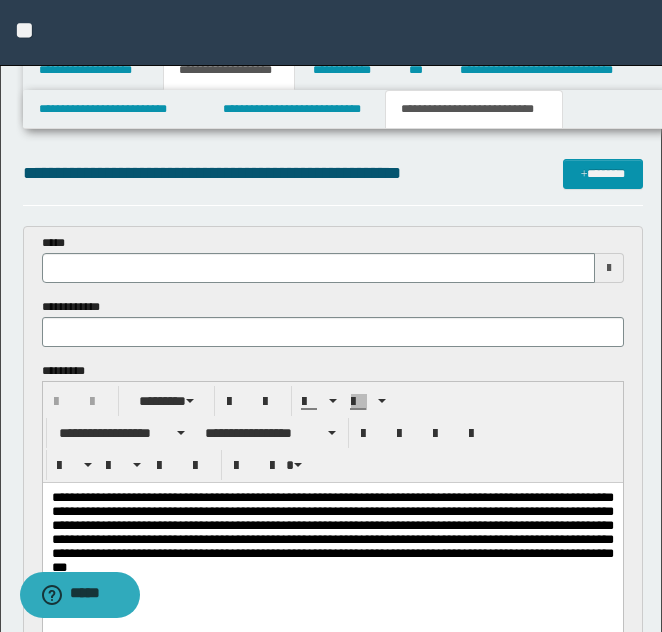scroll, scrollTop: 0, scrollLeft: 0, axis: both 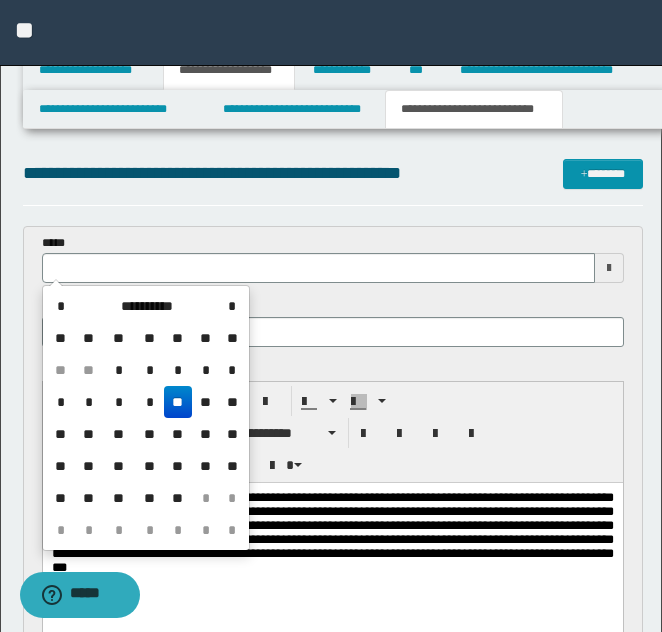 click on "**" at bounding box center (178, 402) 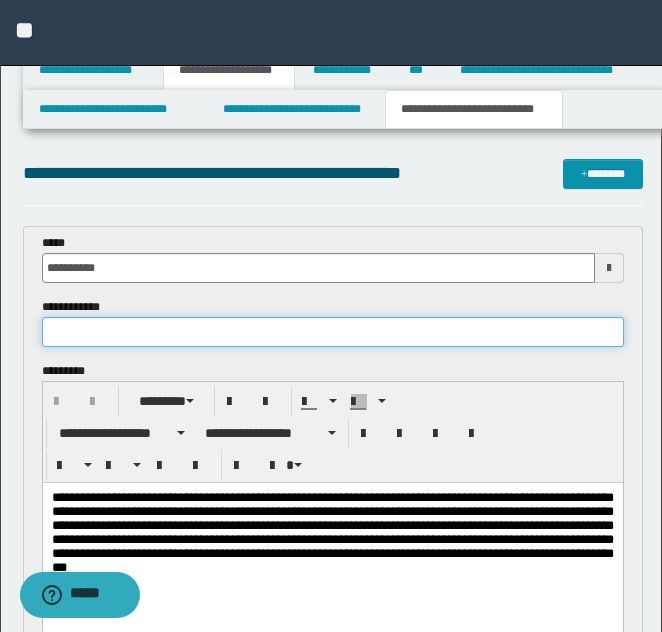 click at bounding box center [333, 332] 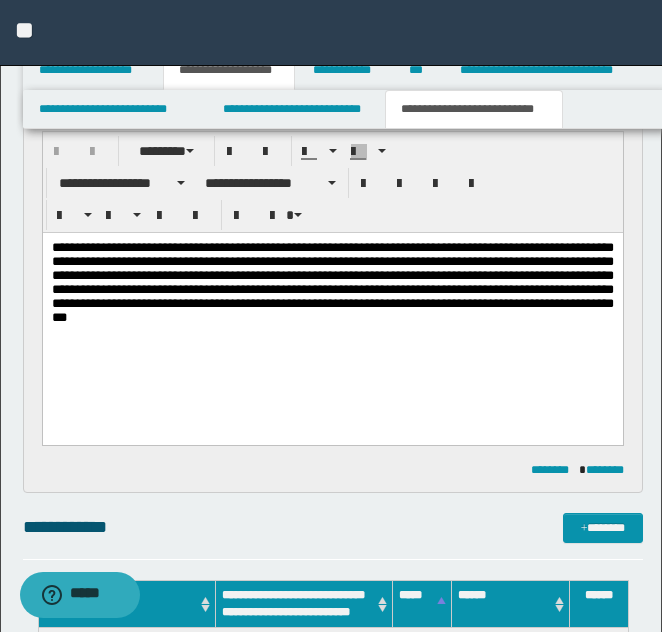 scroll, scrollTop: 280, scrollLeft: 0, axis: vertical 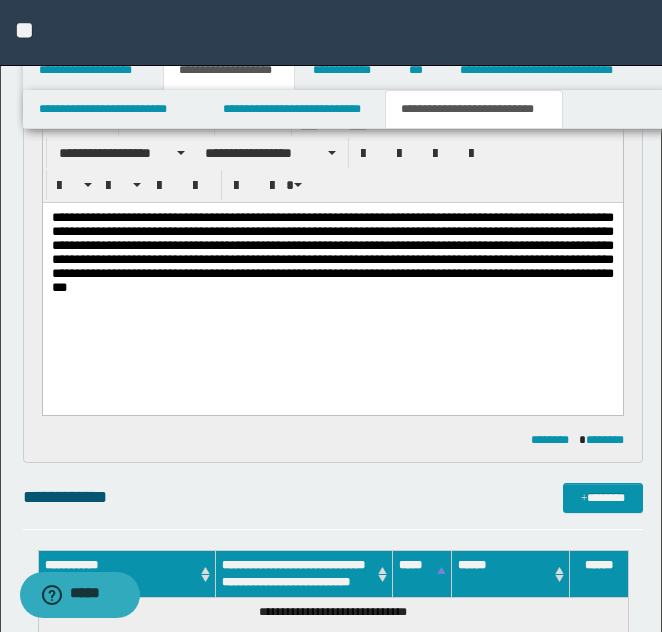 type on "**********" 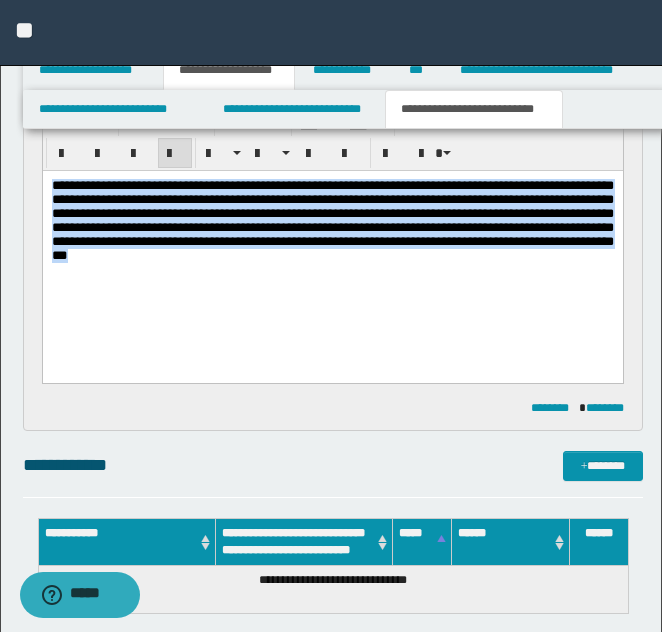 drag, startPoint x: 53, startPoint y: 184, endPoint x: 496, endPoint y: 318, distance: 462.82285 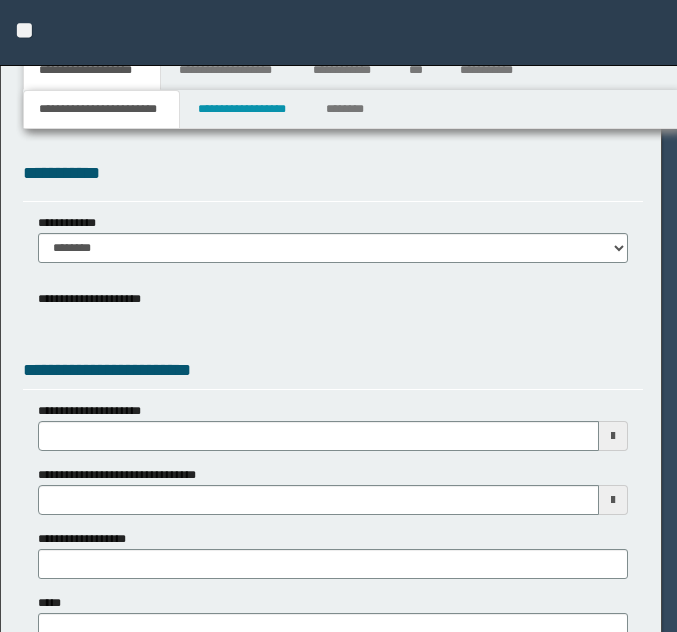 scroll, scrollTop: 0, scrollLeft: 0, axis: both 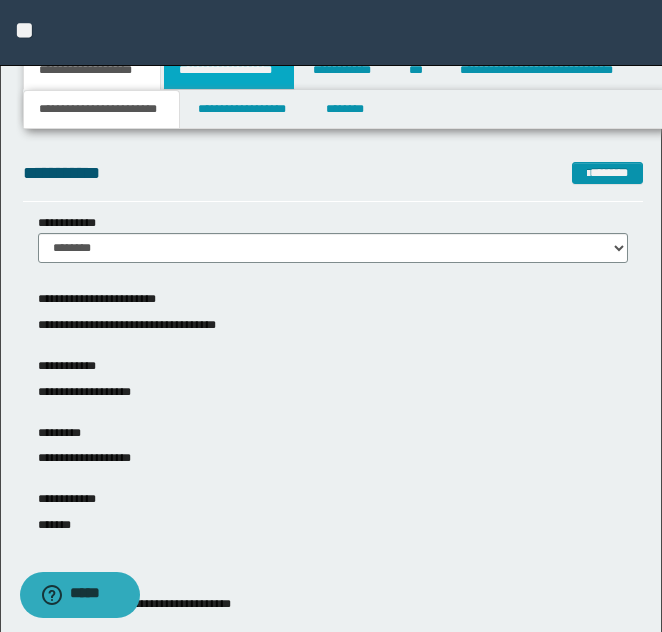 click on "**********" at bounding box center (229, 70) 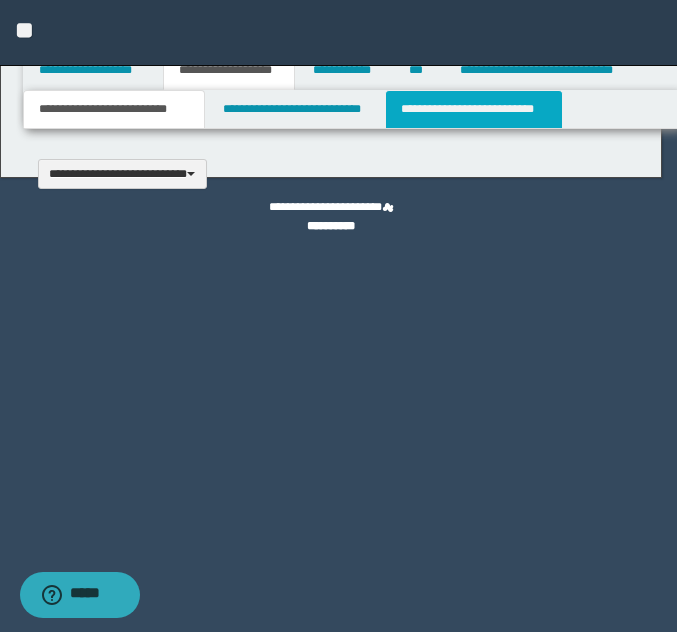 type 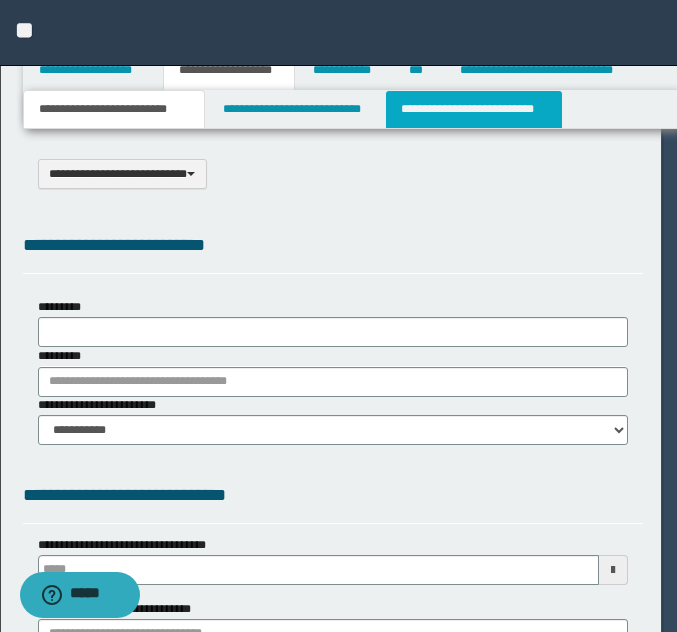 select on "*" 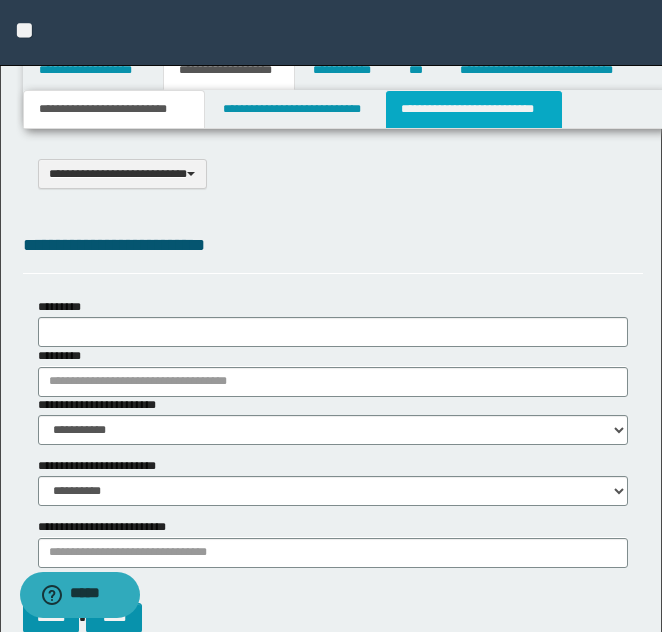 click on "**********" at bounding box center [474, 109] 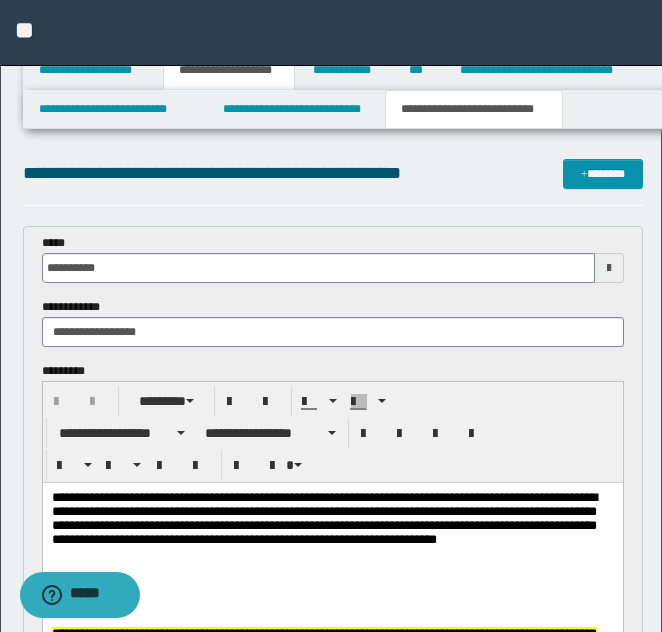 scroll, scrollTop: 0, scrollLeft: 0, axis: both 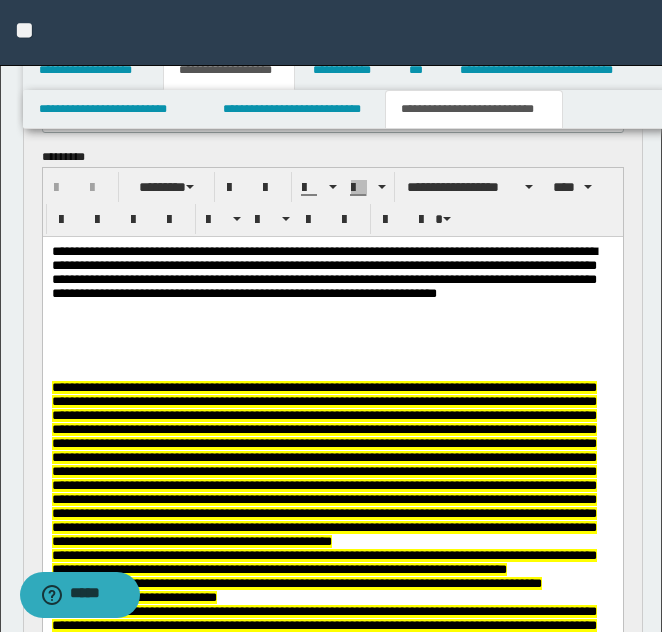 click on "**********" at bounding box center (332, 507) 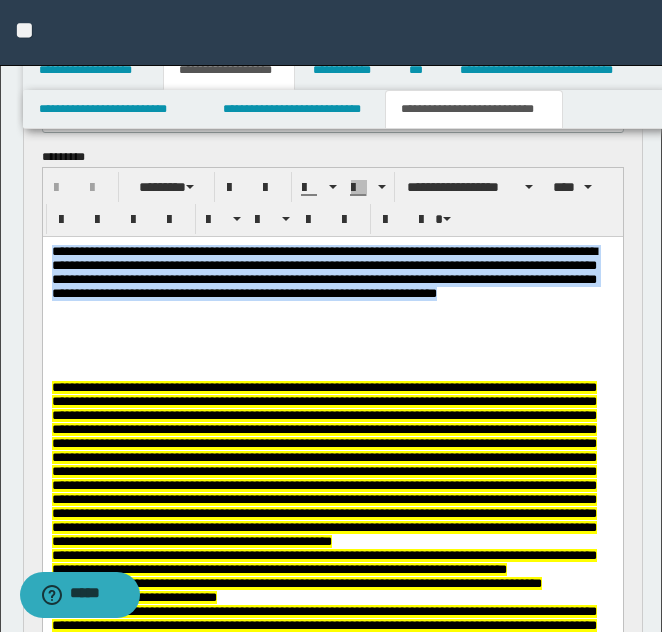 drag, startPoint x: 50, startPoint y: 251, endPoint x: 134, endPoint y: 311, distance: 103.227905 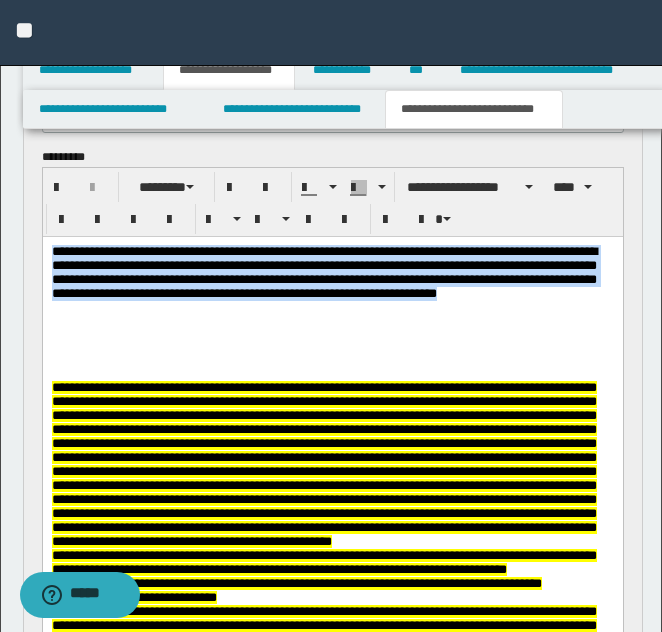 click on "**********" at bounding box center [332, 273] 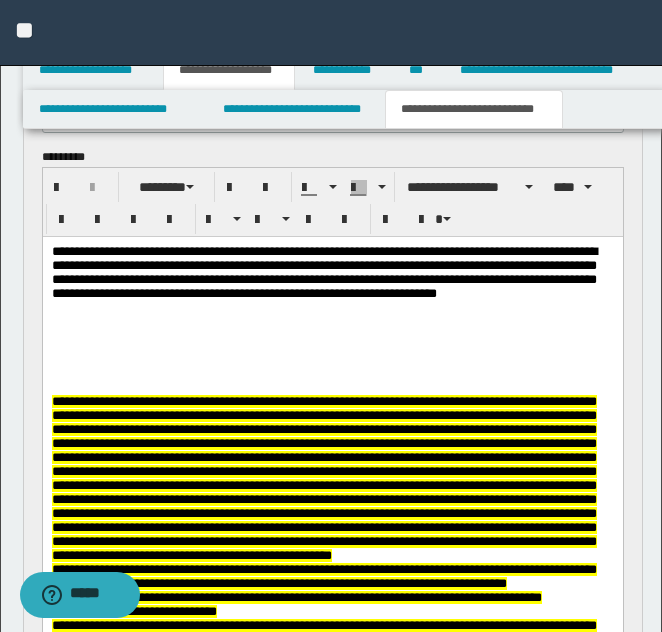 paste 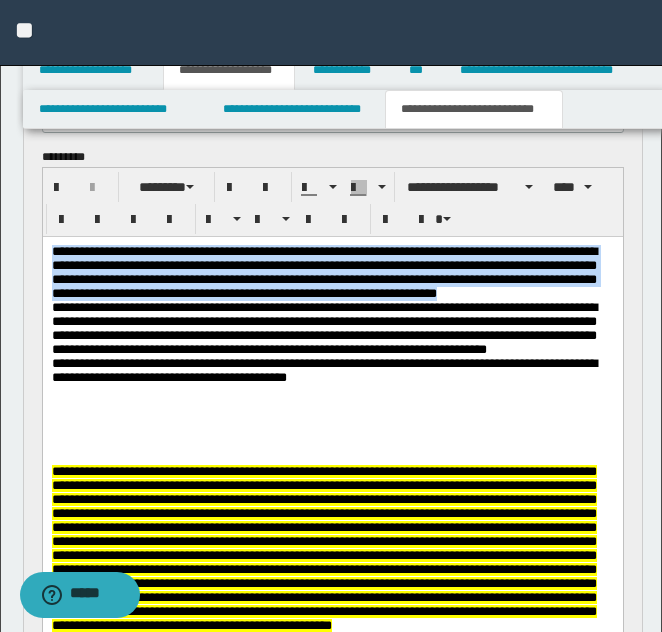 drag, startPoint x: 50, startPoint y: 249, endPoint x: 120, endPoint y: 315, distance: 96.20811 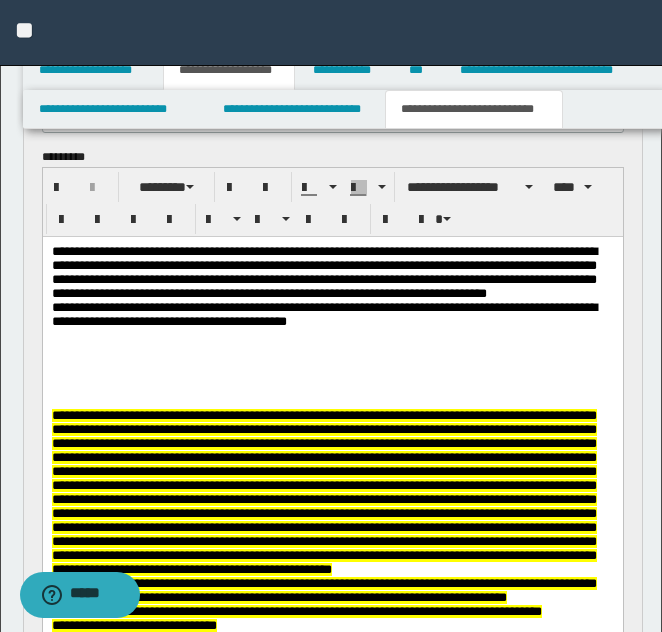click on "**********" at bounding box center (332, 315) 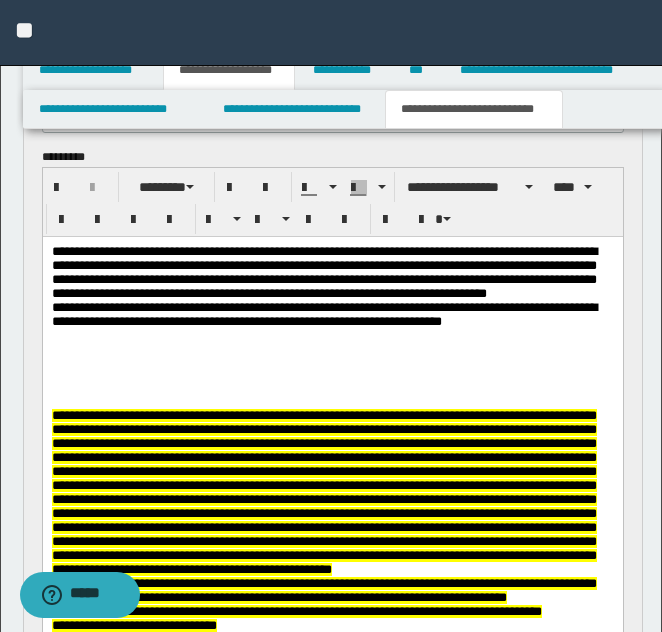 click on "**********" at bounding box center (332, 521) 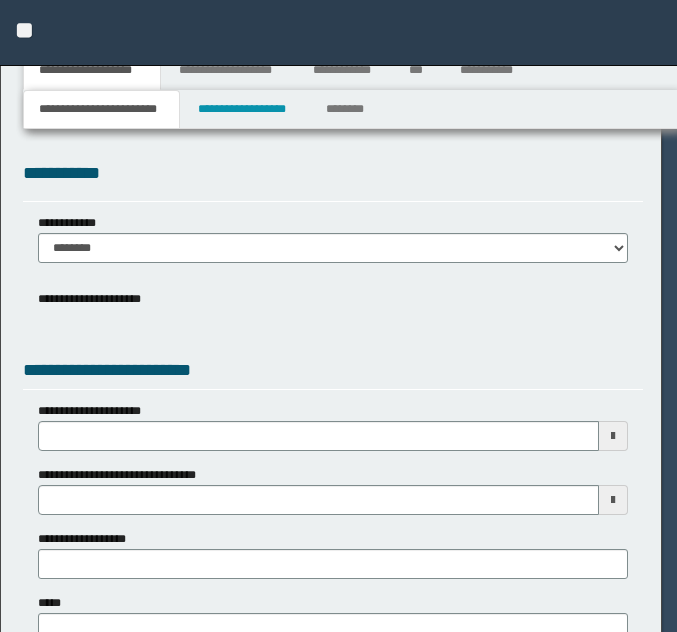 scroll, scrollTop: 0, scrollLeft: 0, axis: both 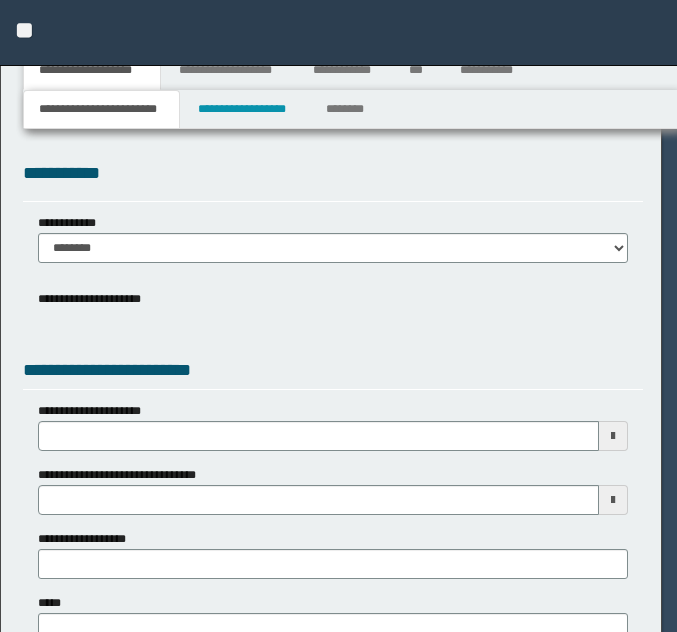 select on "**" 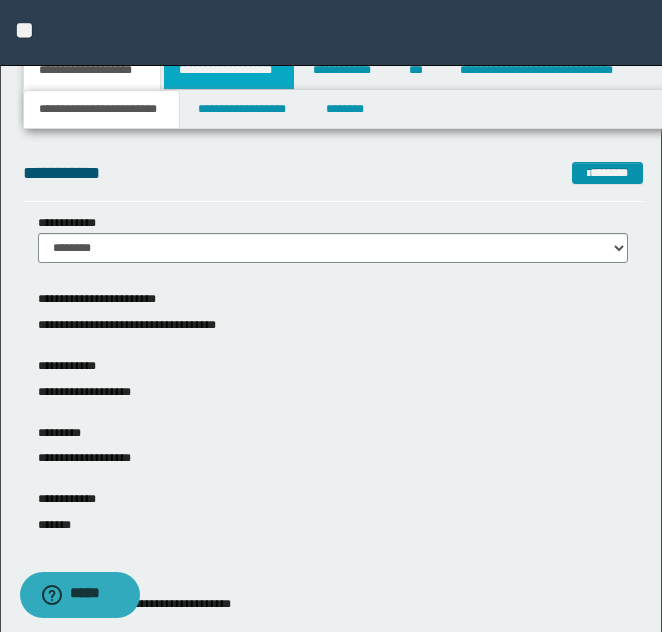 click on "**********" at bounding box center (229, 70) 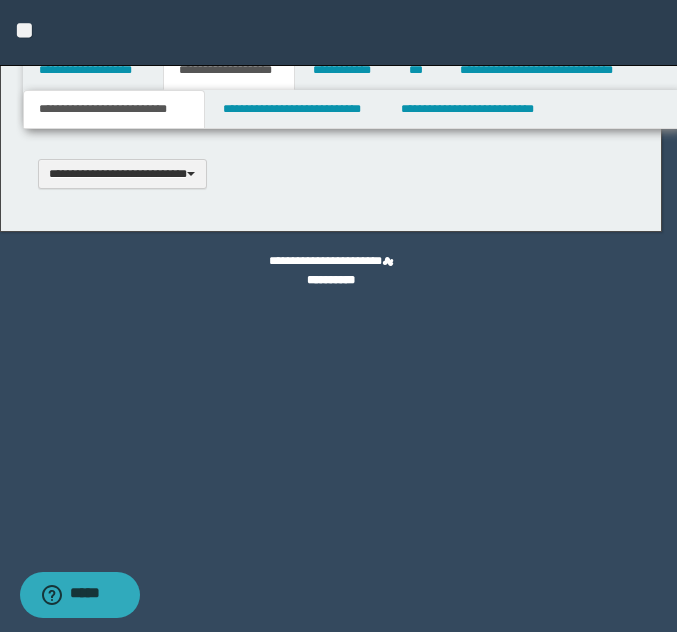 scroll, scrollTop: 0, scrollLeft: 0, axis: both 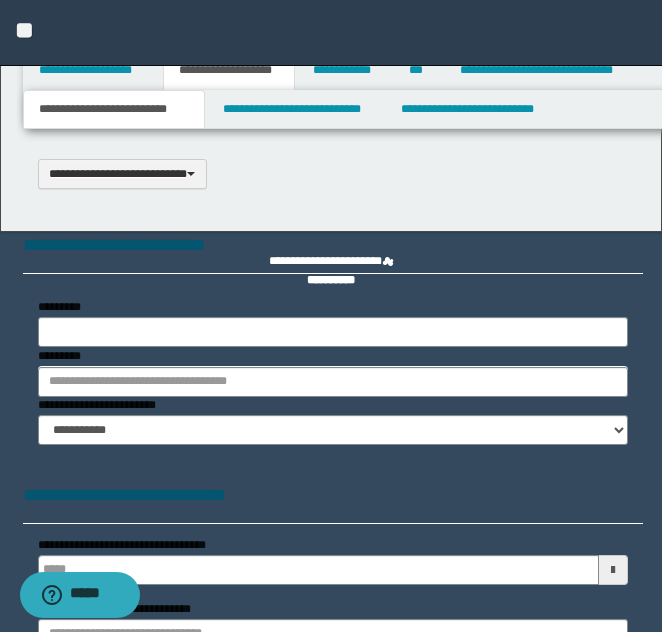 select on "*" 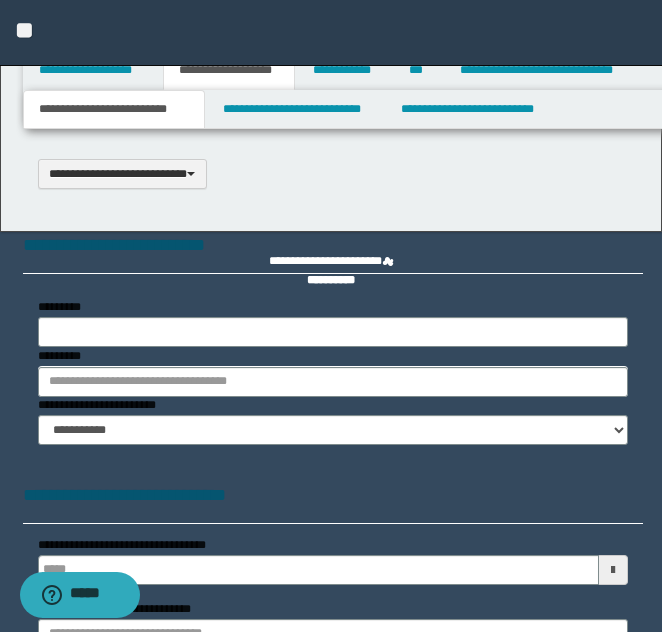 type 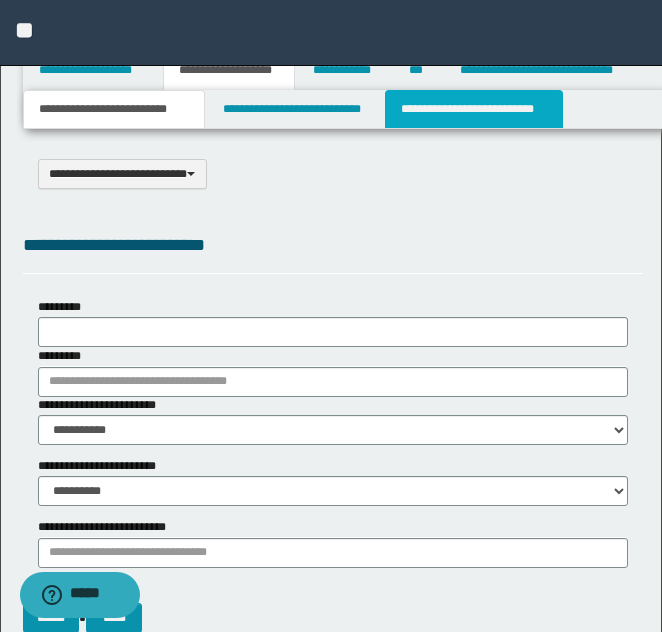 click on "**********" at bounding box center [474, 109] 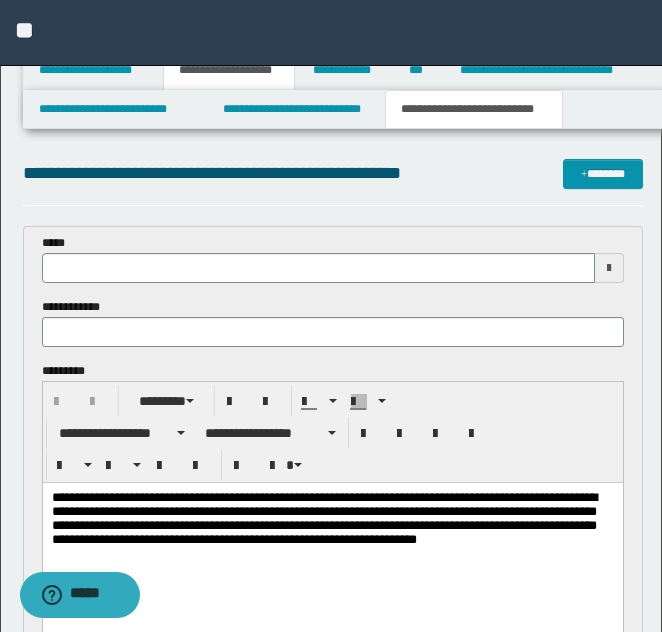scroll, scrollTop: 0, scrollLeft: 0, axis: both 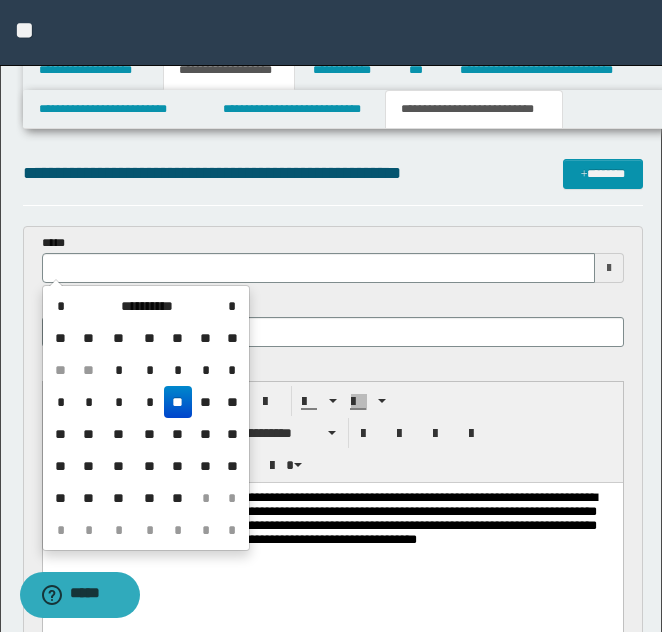 click on "**" at bounding box center [178, 402] 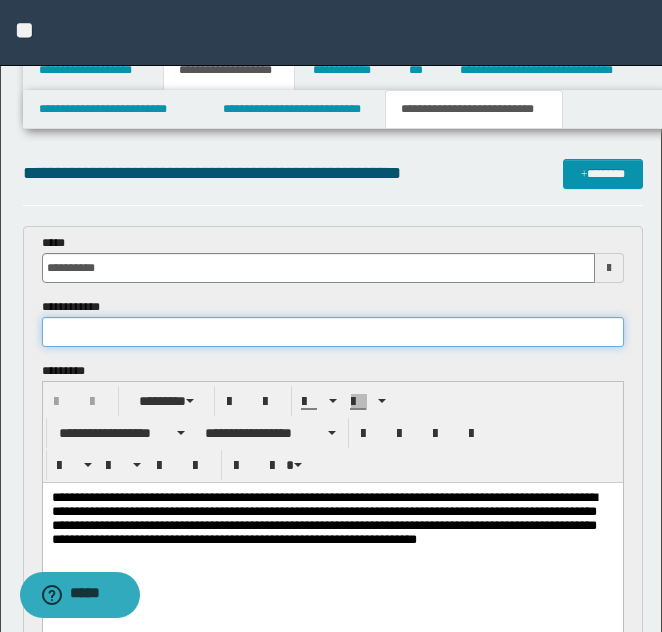 click at bounding box center (333, 332) 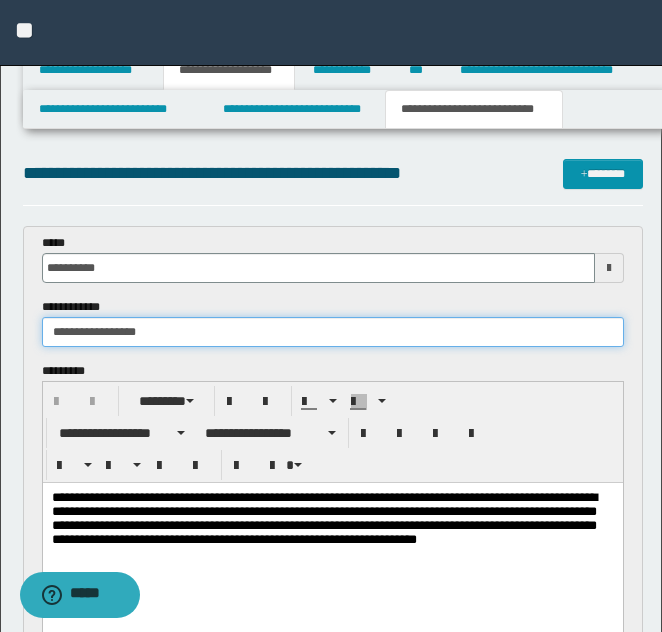 type on "**********" 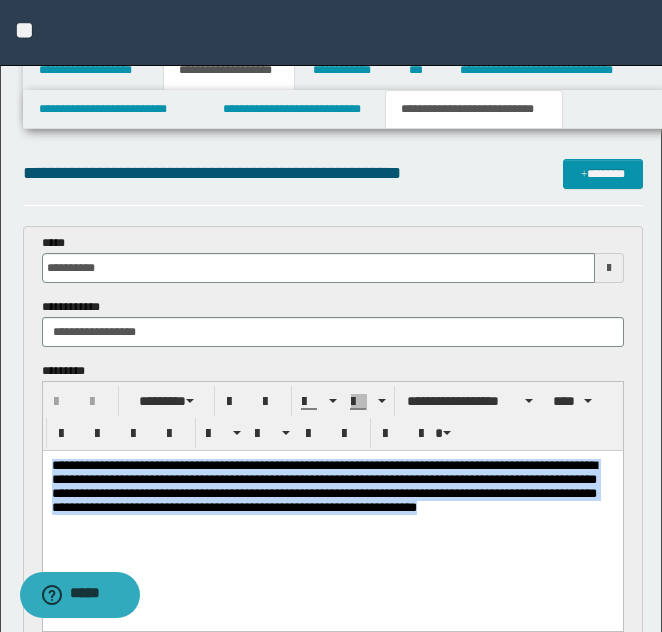 drag, startPoint x: 51, startPoint y: 466, endPoint x: 620, endPoint y: 558, distance: 576.38965 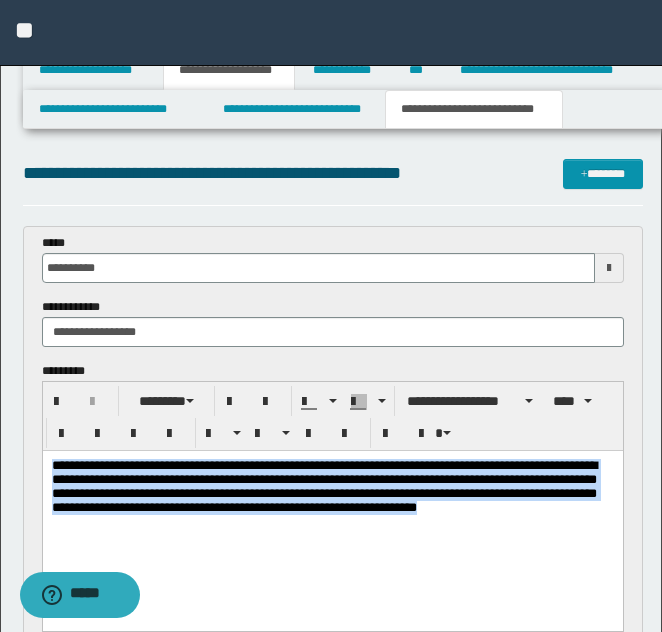 click on "**********" at bounding box center [323, 486] 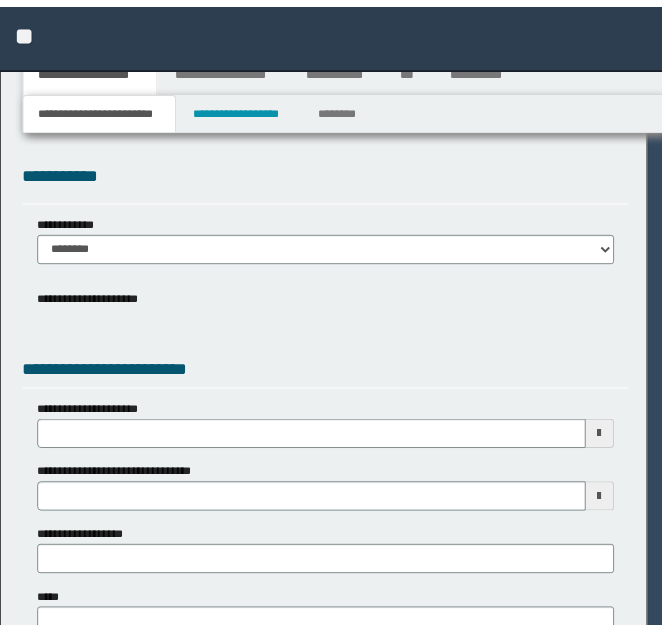 scroll, scrollTop: 0, scrollLeft: 0, axis: both 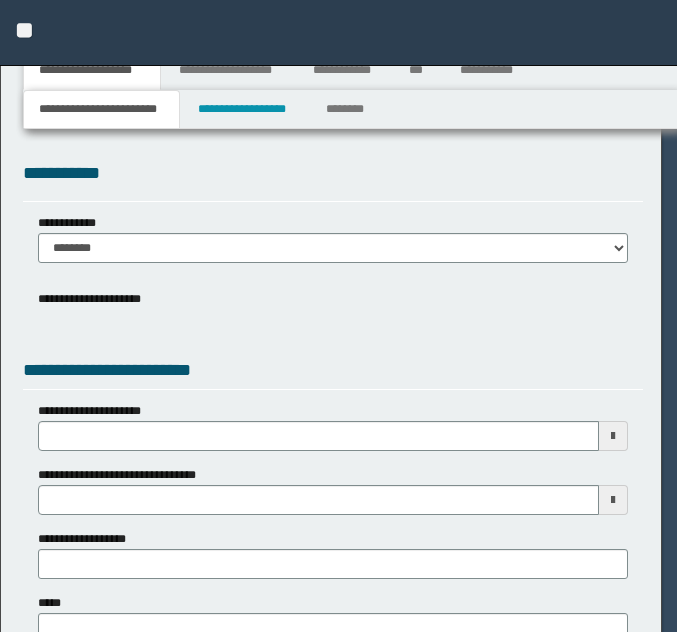 select on "**" 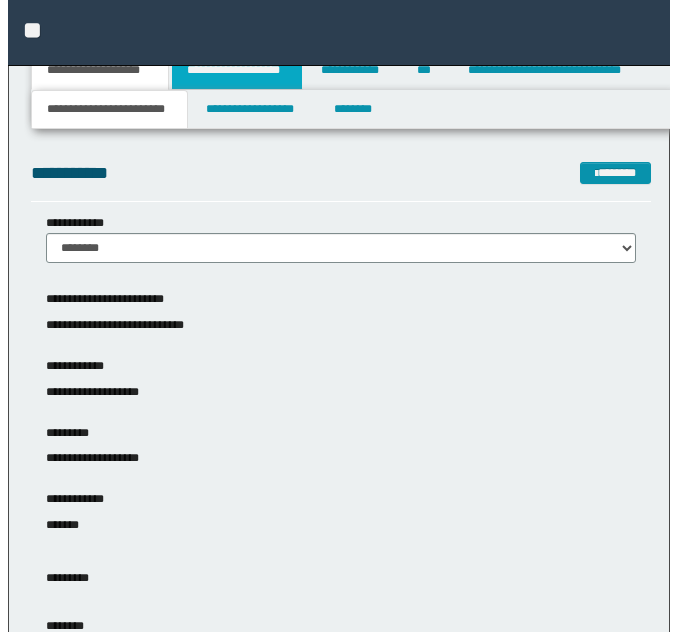 scroll, scrollTop: 0, scrollLeft: 0, axis: both 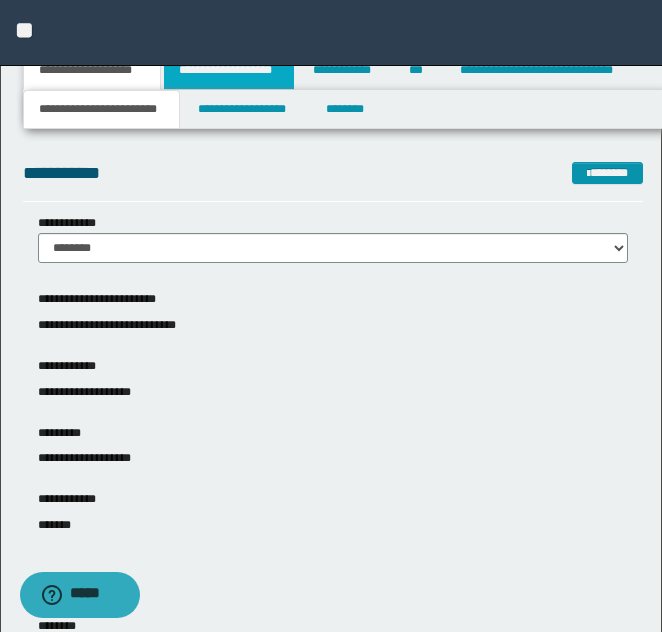 click on "**********" at bounding box center (229, 70) 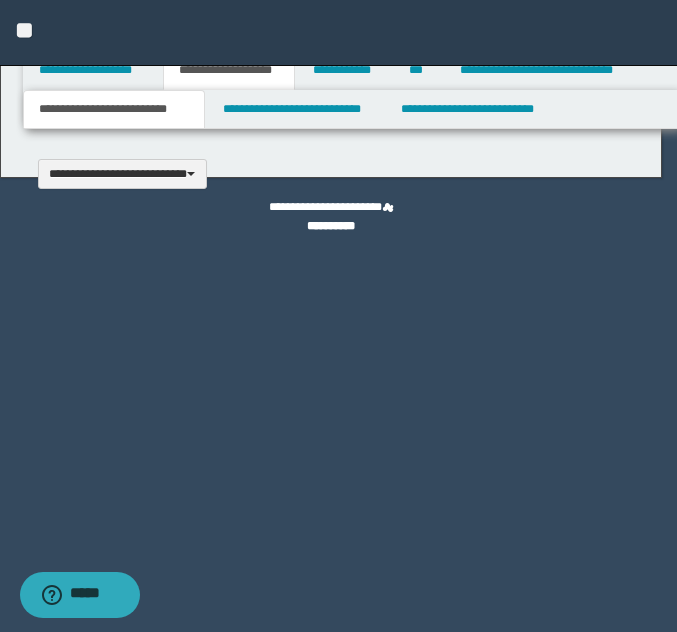 type 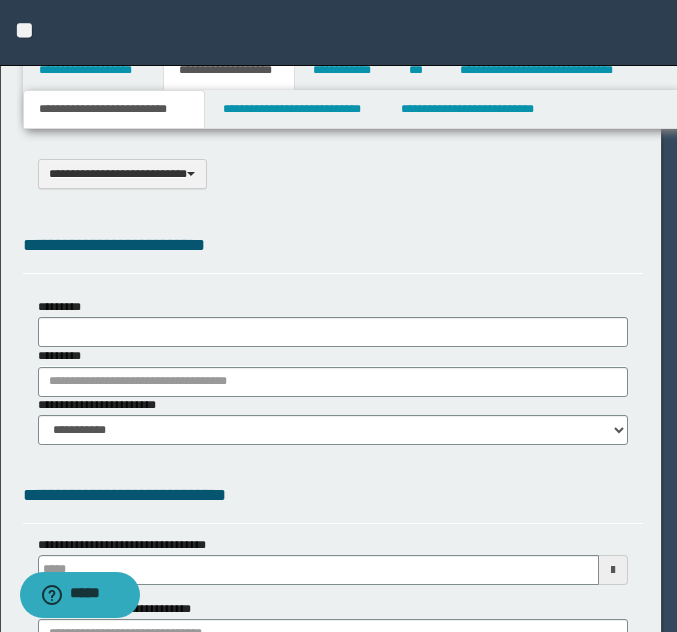select on "*" 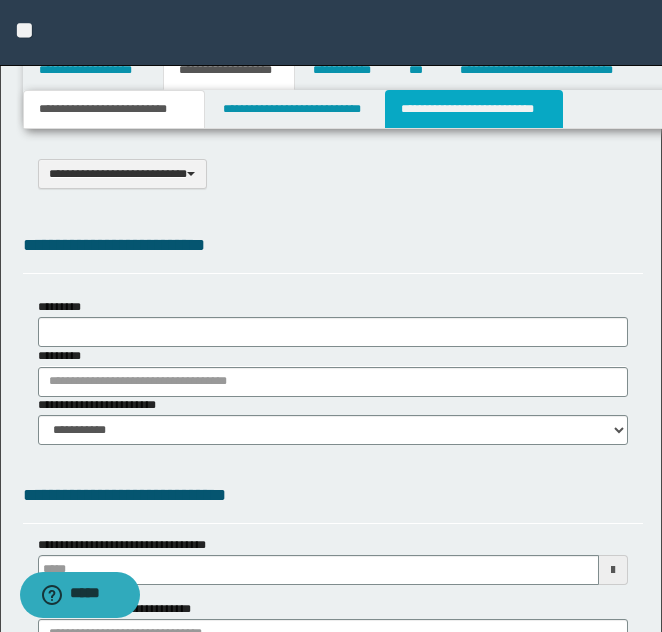 click on "**********" at bounding box center (474, 109) 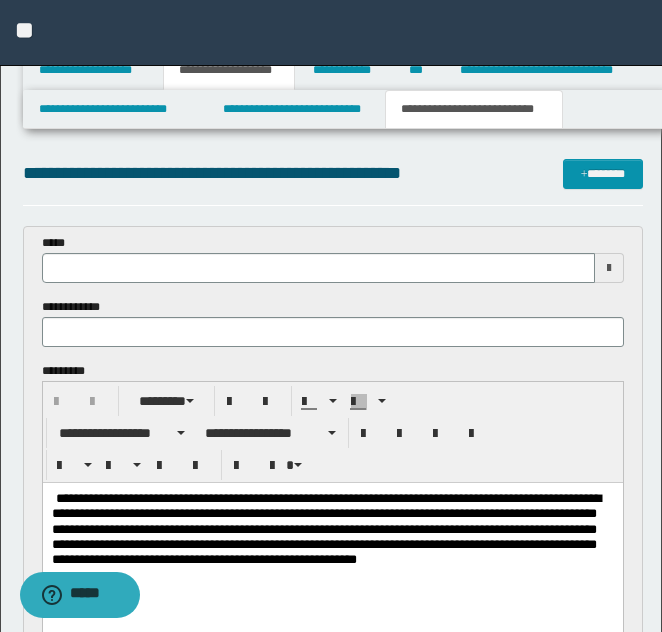 scroll, scrollTop: 0, scrollLeft: 0, axis: both 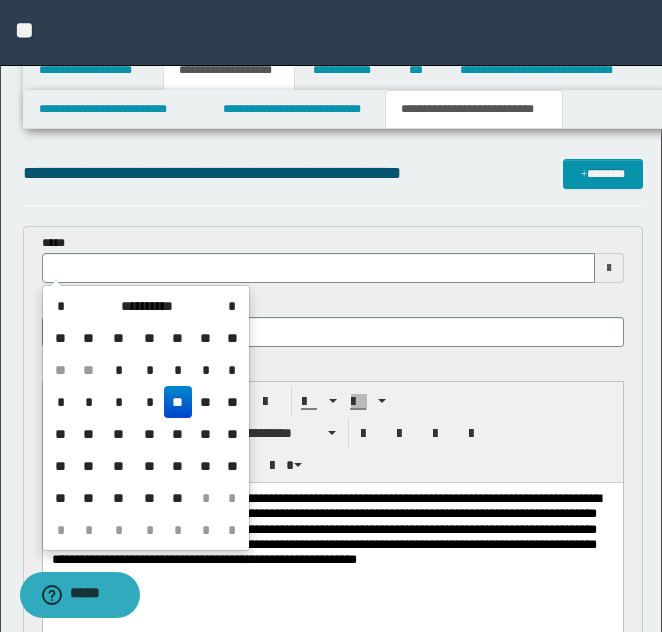 click on "**" at bounding box center (178, 402) 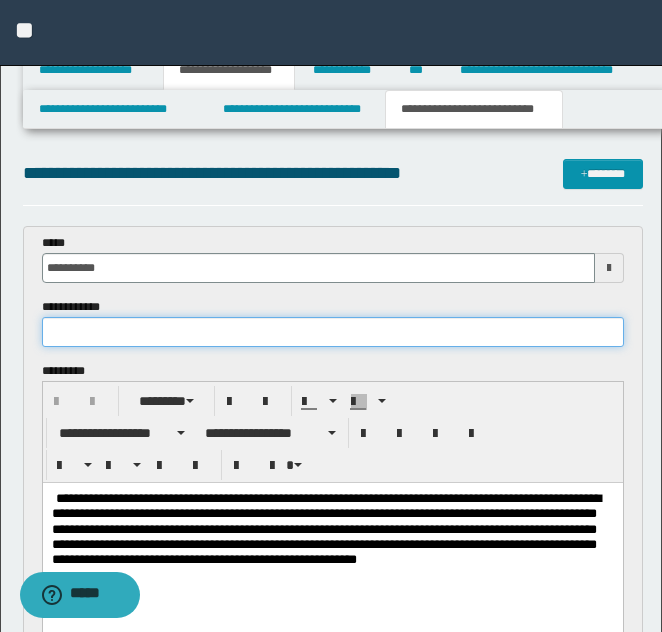 click at bounding box center (333, 332) 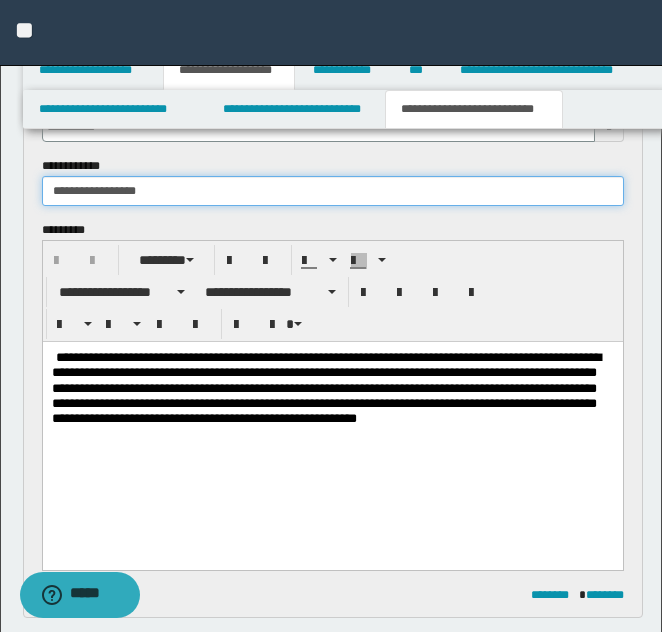 scroll, scrollTop: 160, scrollLeft: 0, axis: vertical 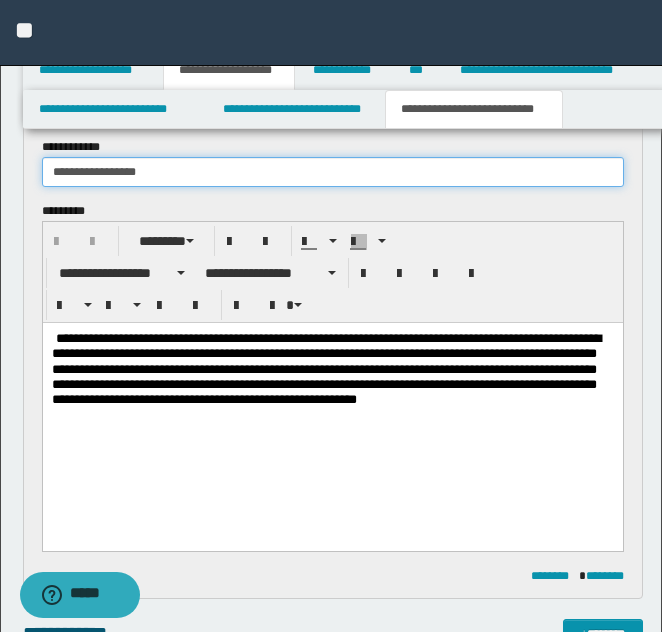 type on "**********" 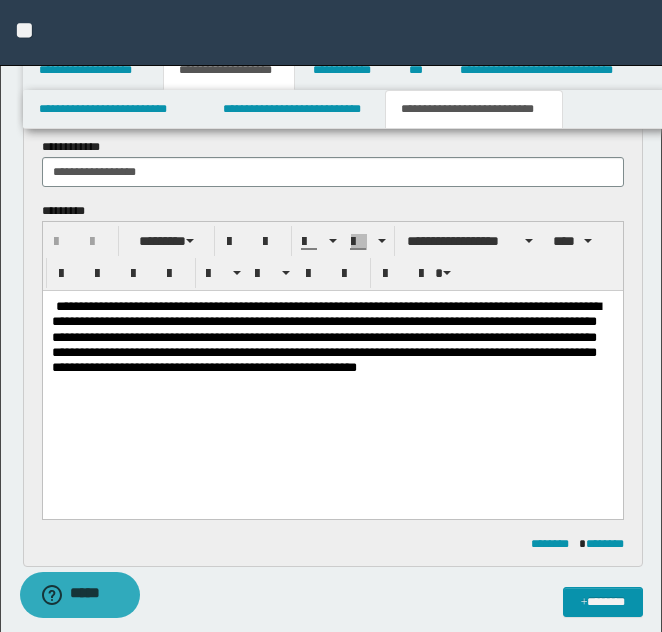 click on "**********" at bounding box center [325, 337] 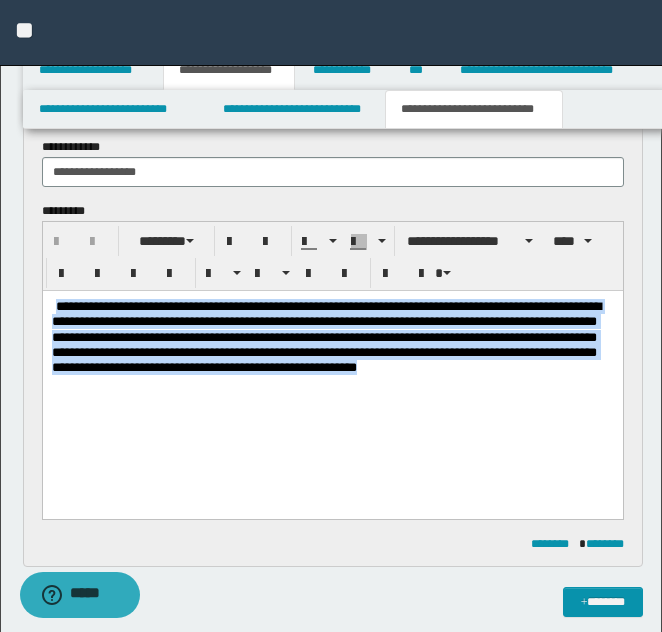 drag, startPoint x: 54, startPoint y: 308, endPoint x: 162, endPoint y: 392, distance: 136.82104 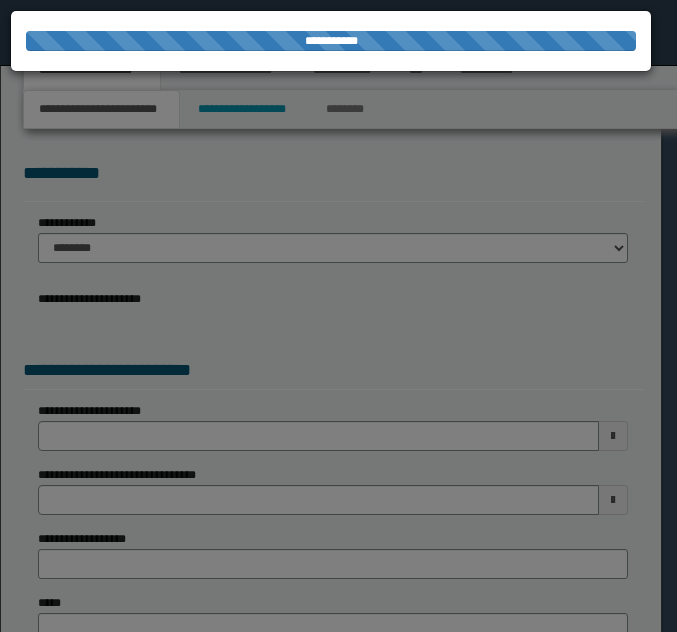 scroll, scrollTop: 0, scrollLeft: 0, axis: both 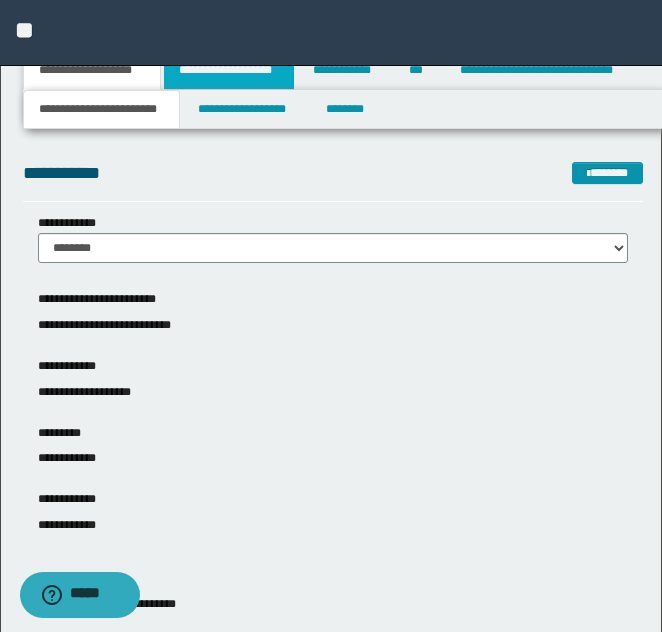 click on "**********" at bounding box center (229, 70) 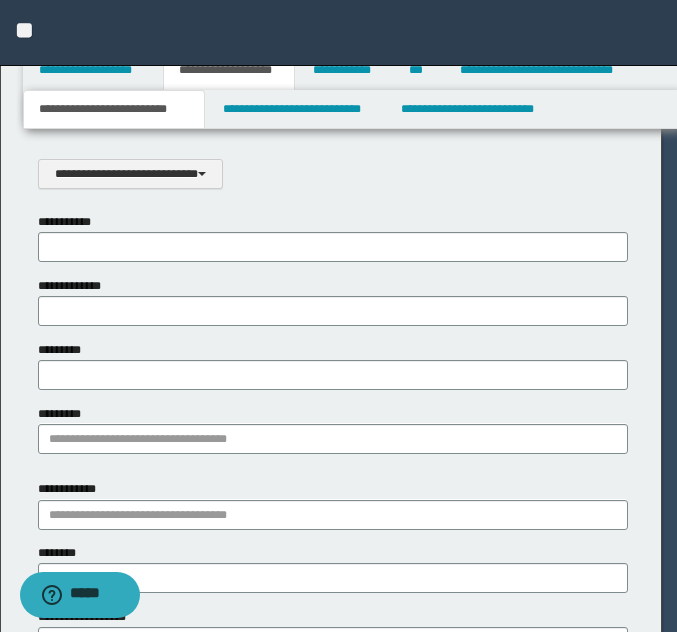 scroll, scrollTop: 0, scrollLeft: 0, axis: both 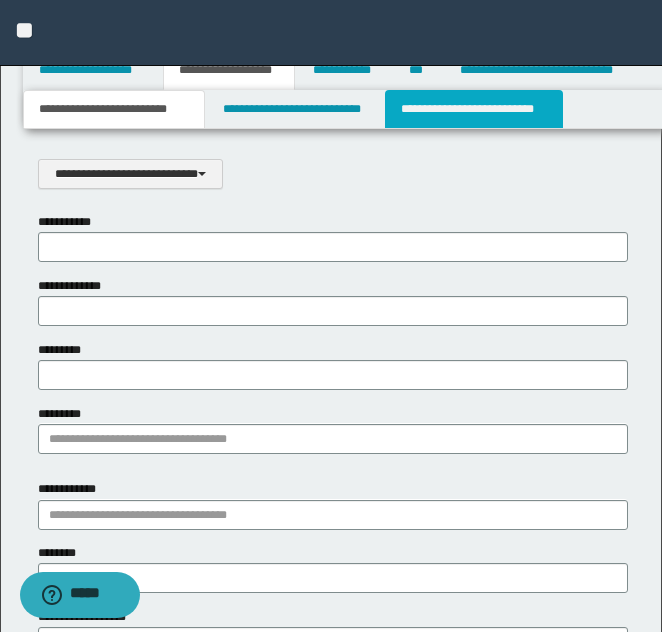 click on "**********" at bounding box center [474, 109] 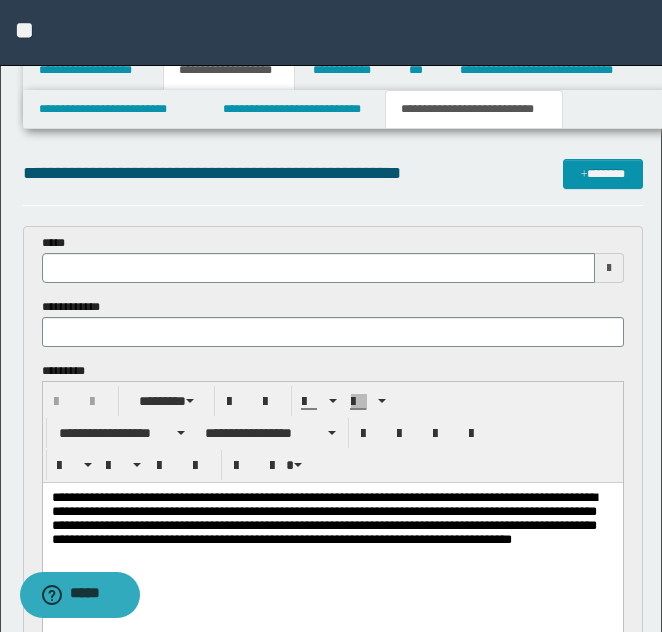 scroll, scrollTop: 0, scrollLeft: 0, axis: both 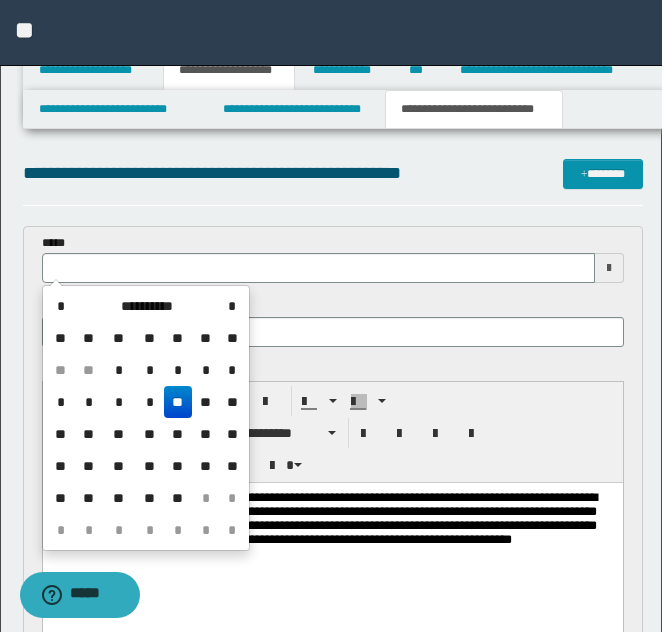 click on "**" at bounding box center [178, 402] 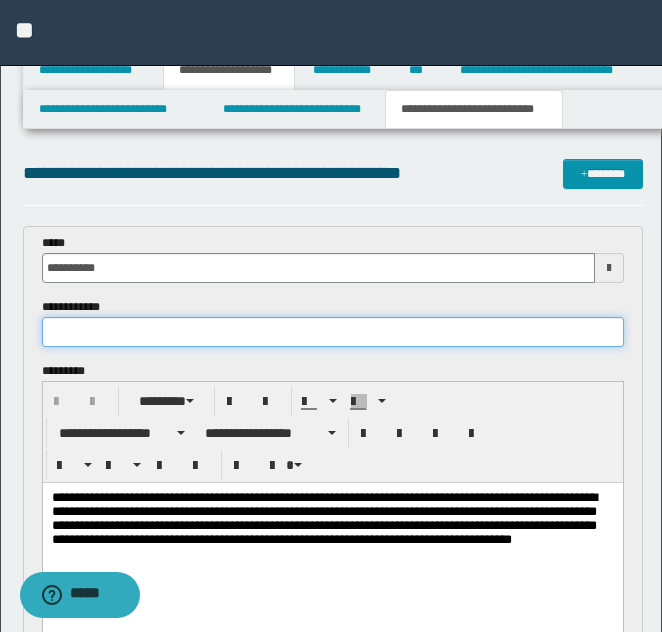 click at bounding box center (333, 332) 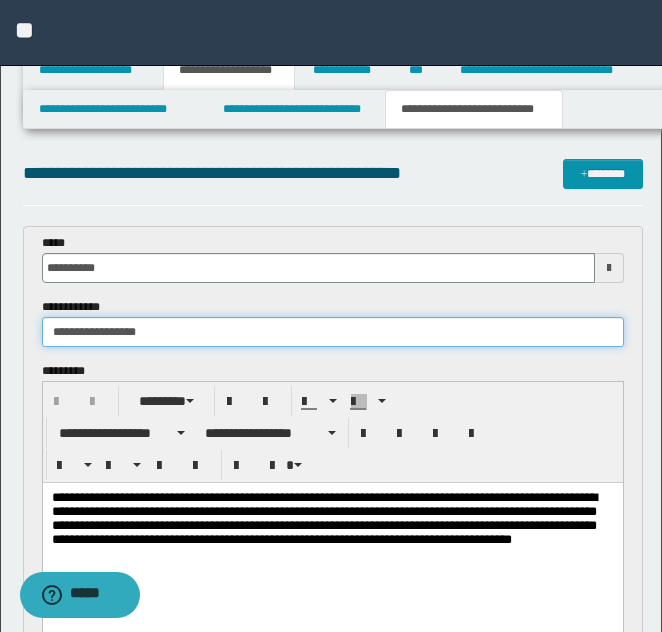 type on "**********" 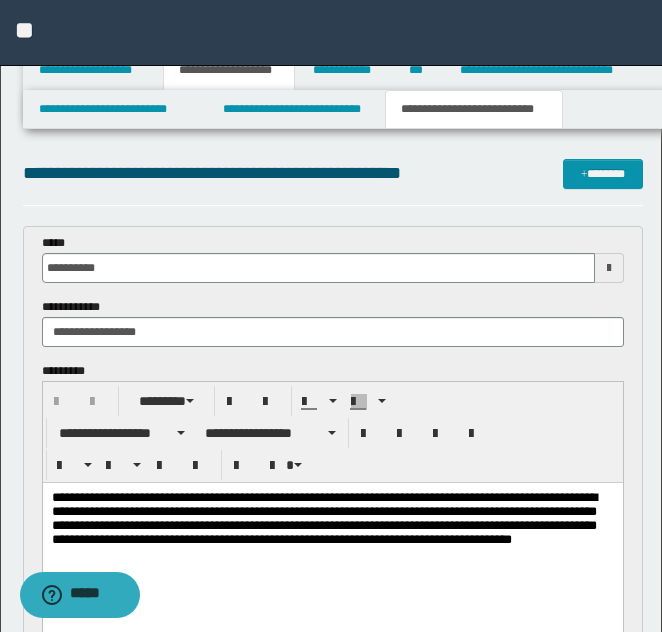 click on "**********" at bounding box center [323, 518] 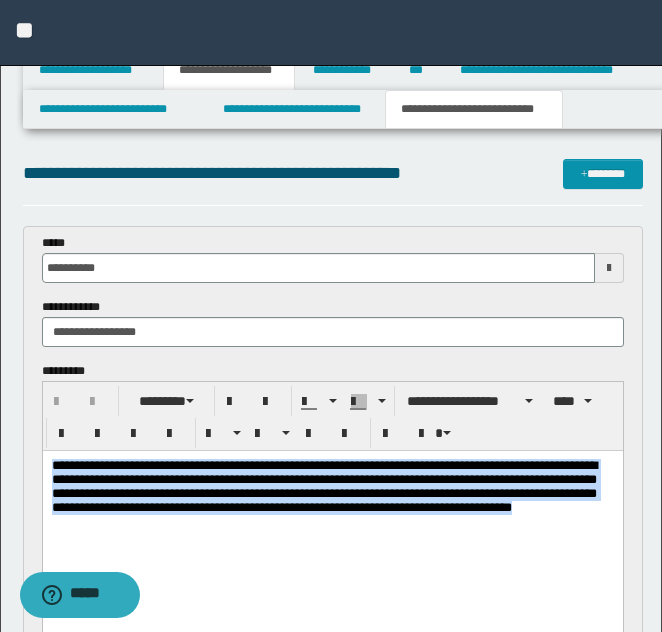 drag, startPoint x: 51, startPoint y: 463, endPoint x: 182, endPoint y: 523, distance: 144.08678 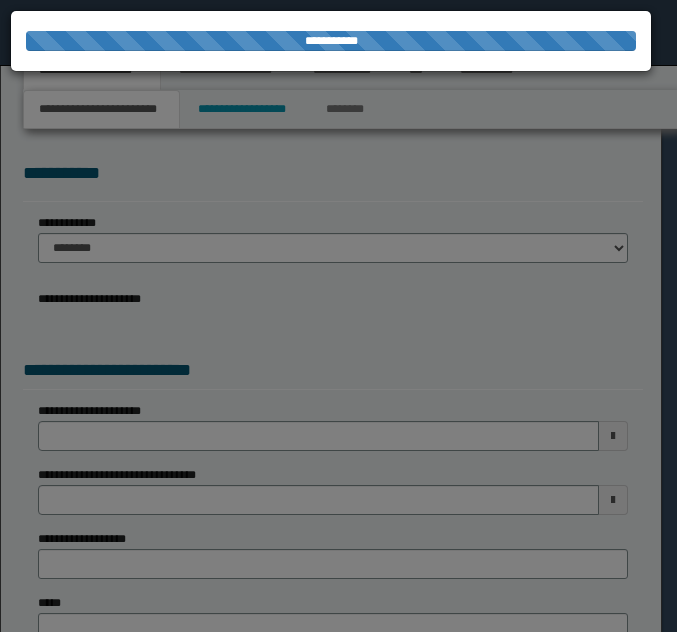 scroll, scrollTop: 0, scrollLeft: 0, axis: both 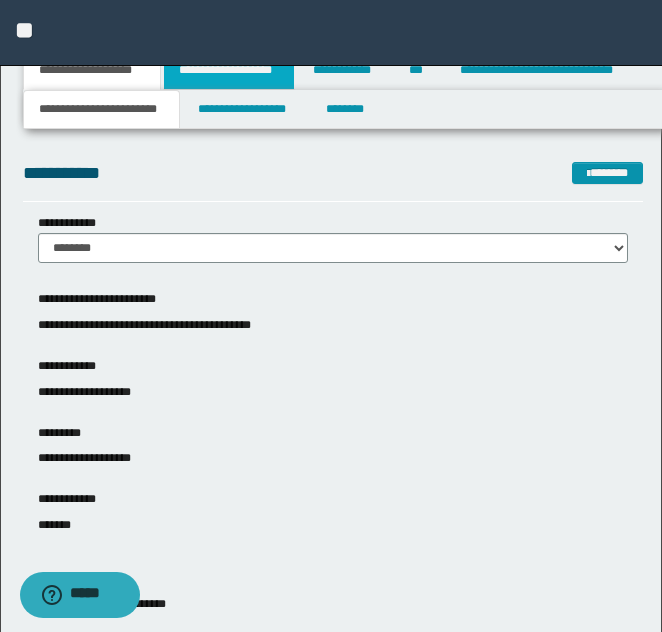 click on "**********" at bounding box center (229, 70) 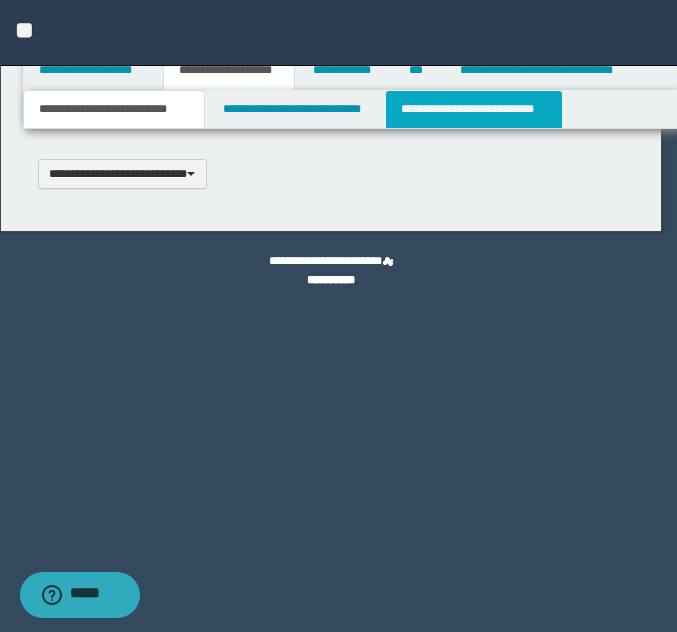 type 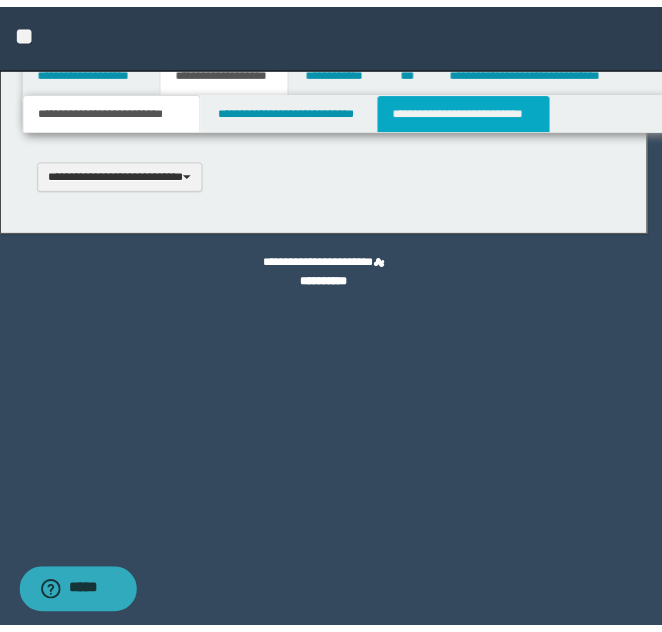 scroll, scrollTop: 0, scrollLeft: 0, axis: both 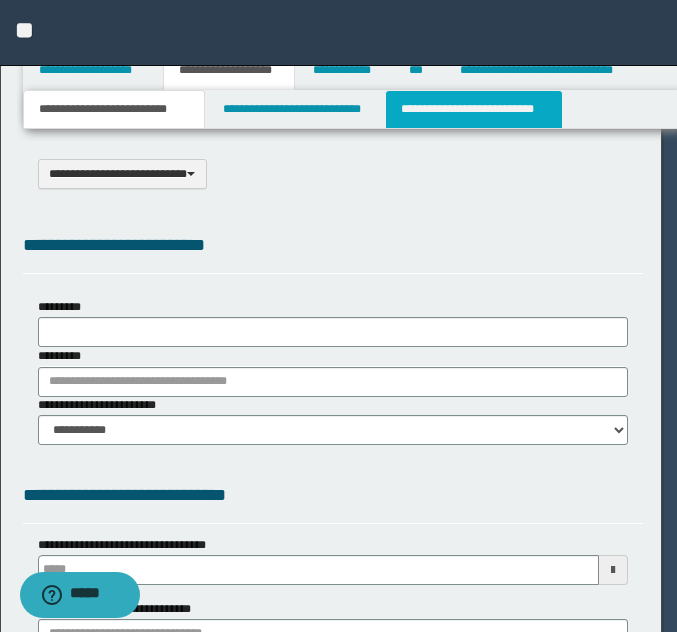 select on "*" 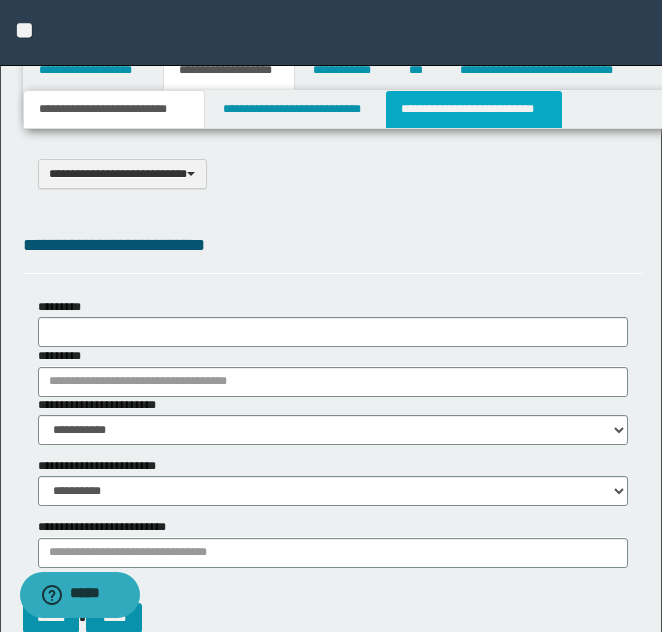 click on "**********" at bounding box center [474, 109] 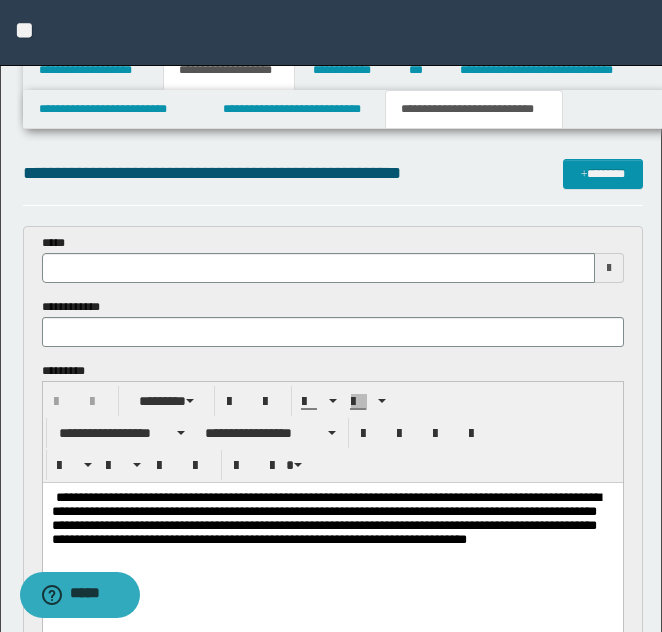 scroll, scrollTop: 0, scrollLeft: 0, axis: both 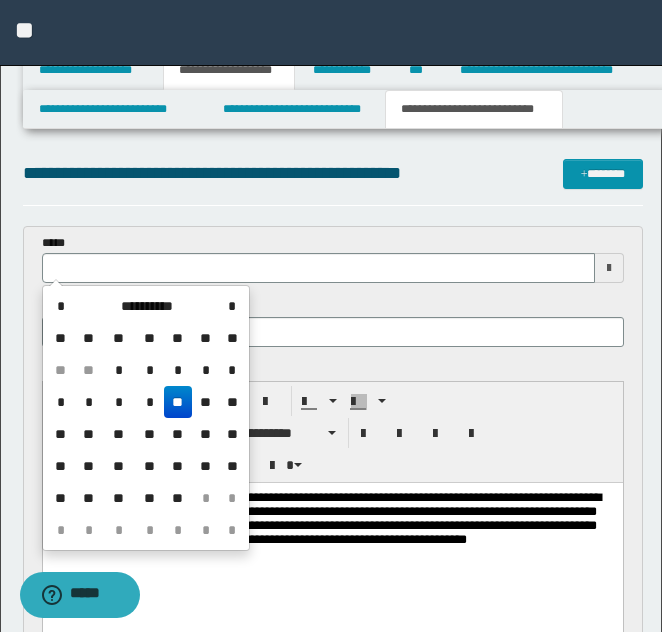 click on "**" at bounding box center [178, 402] 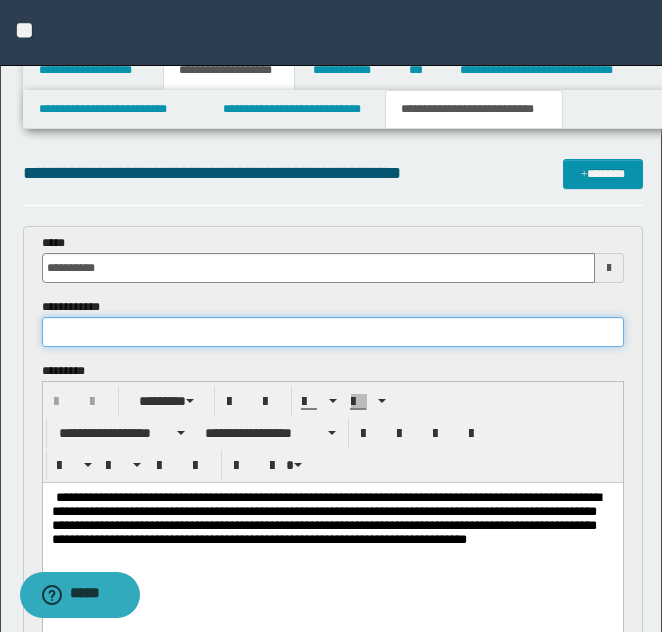 click at bounding box center [333, 332] 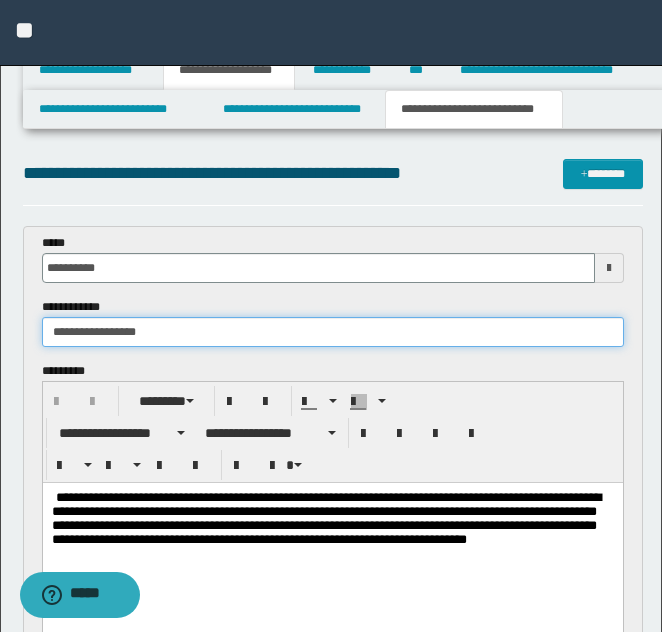 type on "**********" 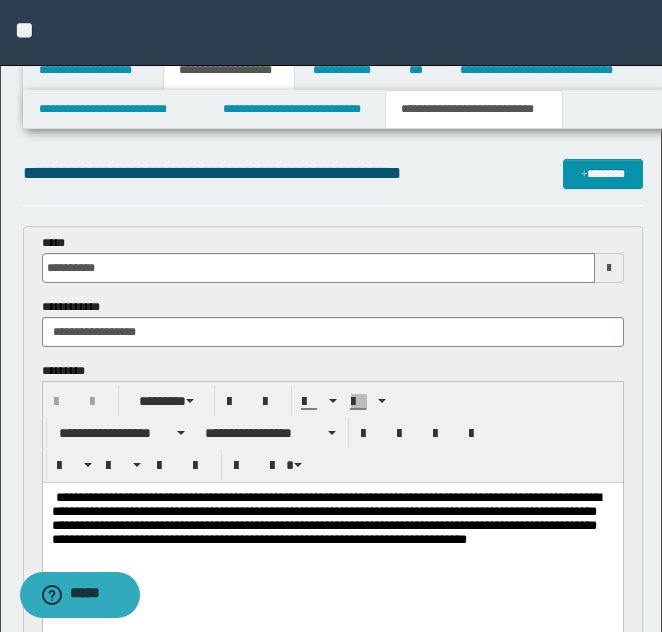 click on "**********" at bounding box center [331, 948] 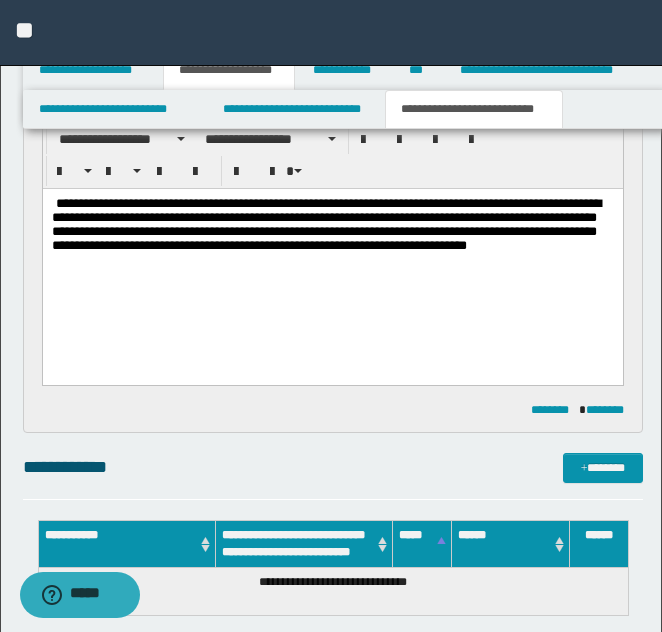scroll, scrollTop: 321, scrollLeft: 0, axis: vertical 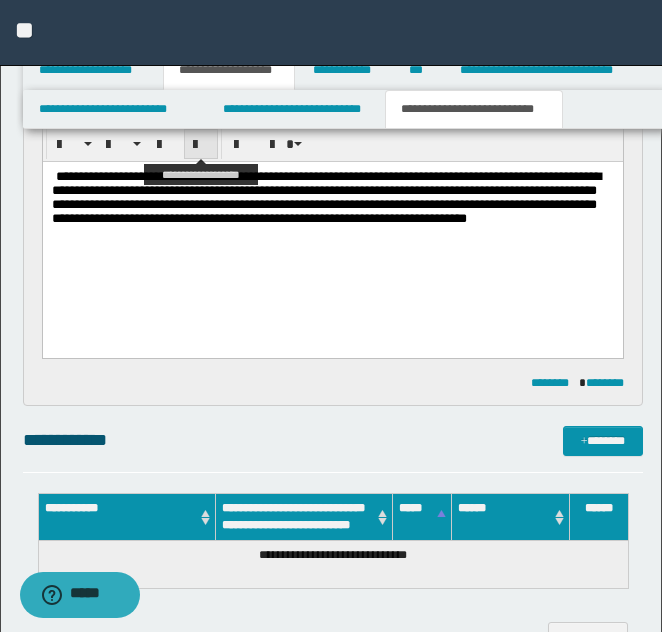 click at bounding box center [201, 144] 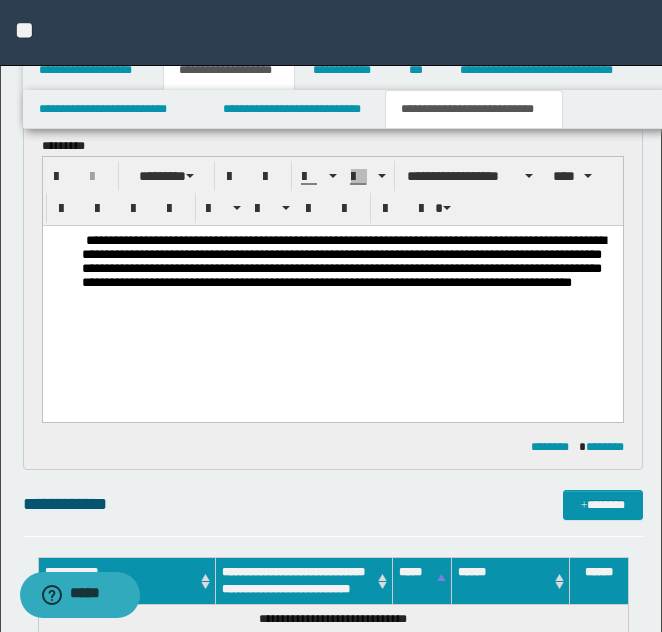 scroll, scrollTop: 201, scrollLeft: 0, axis: vertical 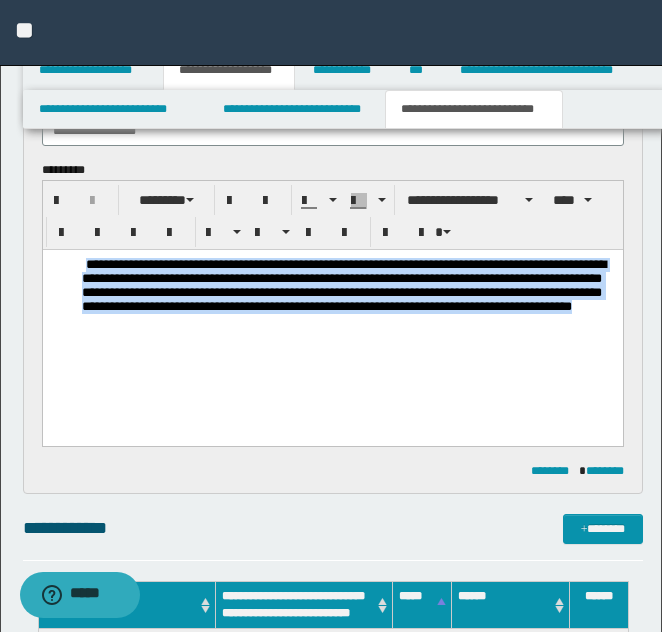 drag, startPoint x: 83, startPoint y: 263, endPoint x: 310, endPoint y: 337, distance: 238.7572 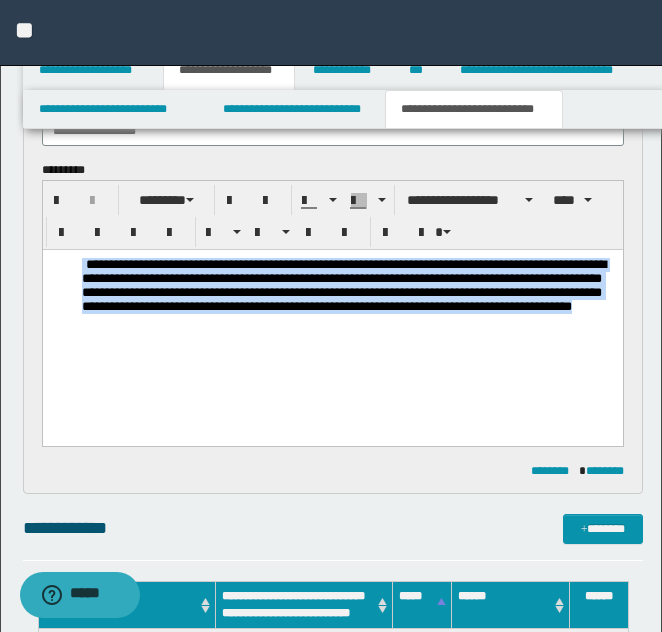 drag, startPoint x: 64, startPoint y: 258, endPoint x: 536, endPoint y: 383, distance: 488.27145 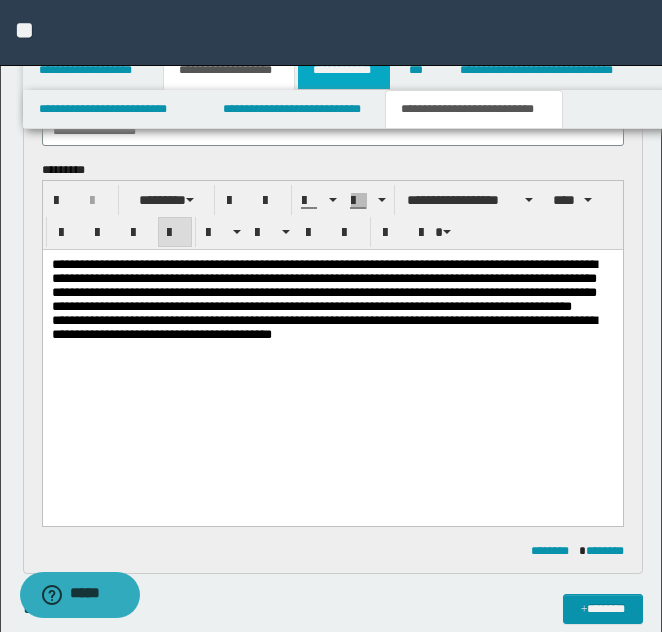 click on "**********" at bounding box center (344, 70) 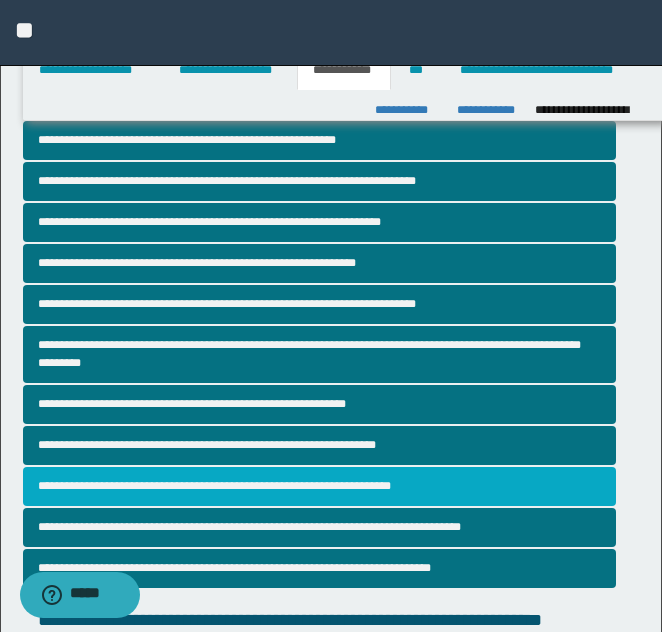 click on "**********" at bounding box center [319, 486] 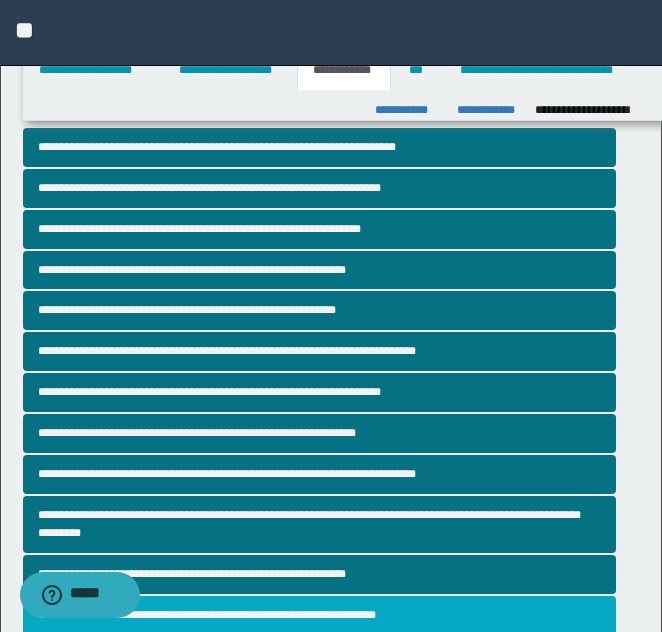 click on "**********" at bounding box center (319, 615) 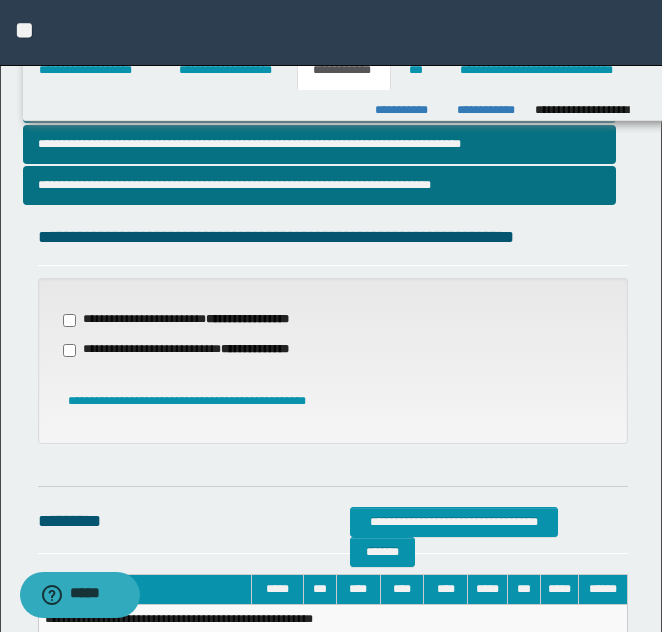 scroll, scrollTop: 745, scrollLeft: 0, axis: vertical 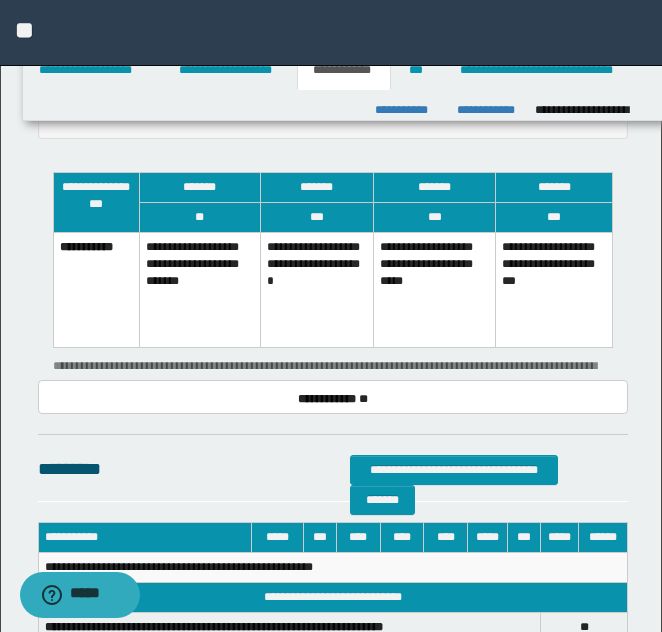 click on "**********" at bounding box center (316, 290) 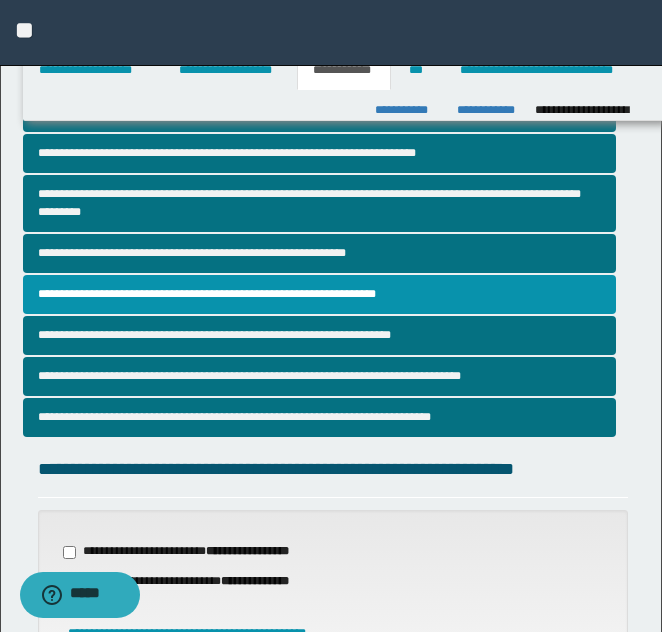scroll, scrollTop: 374, scrollLeft: 0, axis: vertical 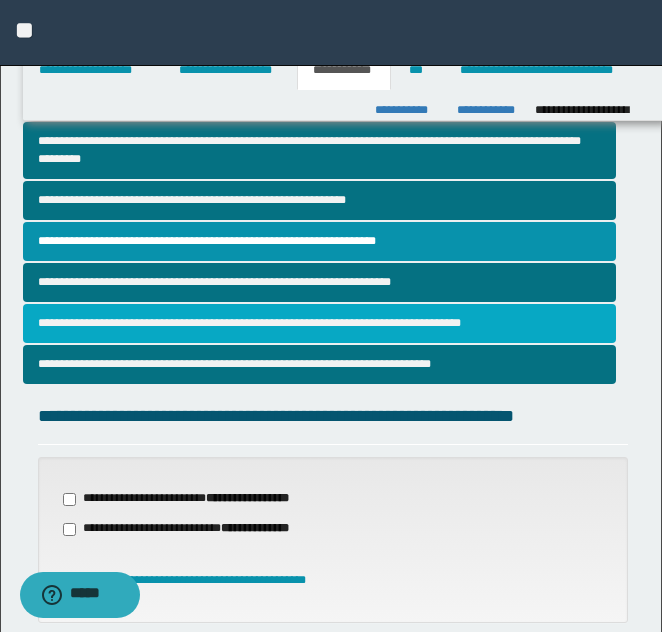 click on "**********" at bounding box center (319, 323) 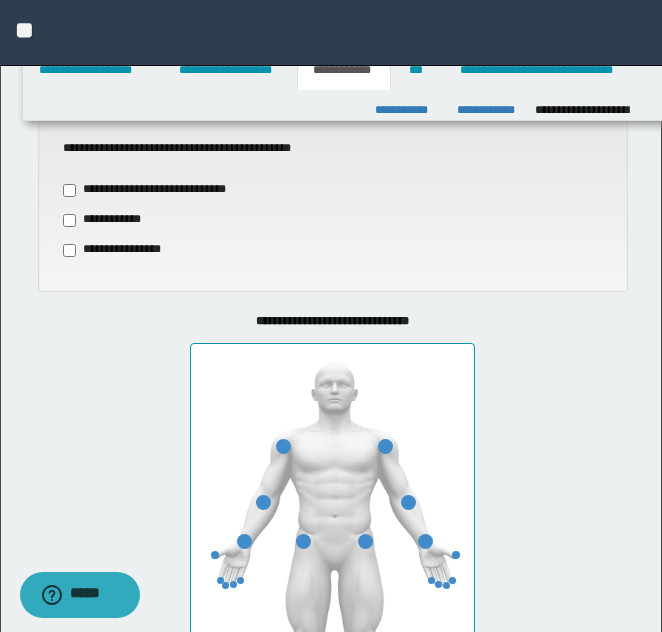 scroll, scrollTop: 950, scrollLeft: 0, axis: vertical 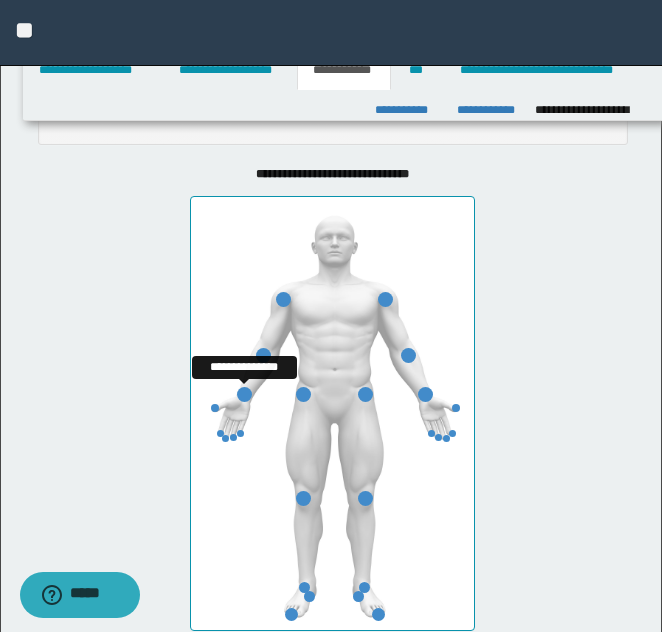 click at bounding box center (244, 394) 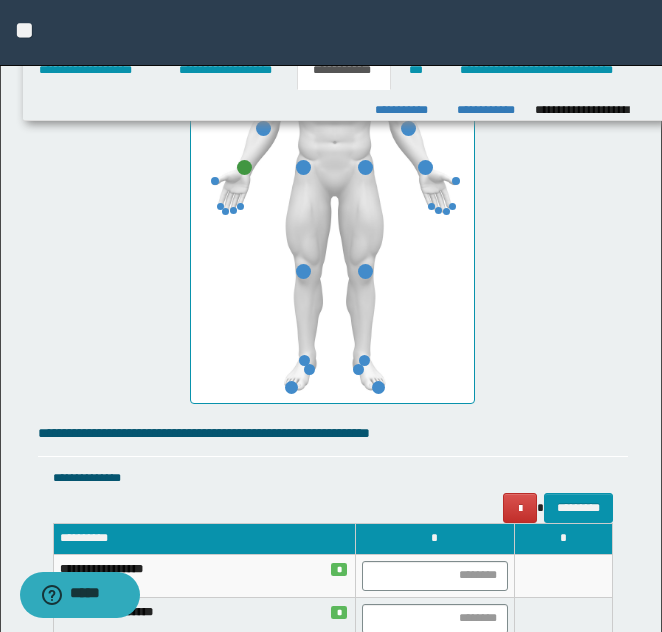 scroll, scrollTop: 1351, scrollLeft: 0, axis: vertical 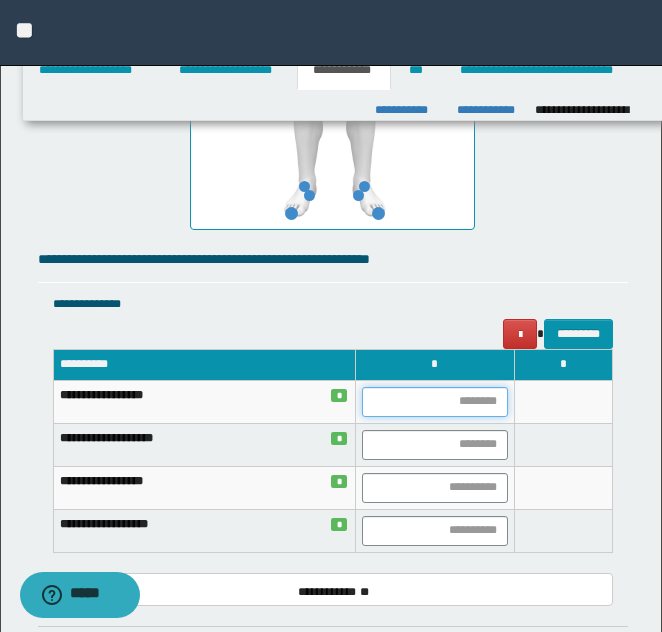 click at bounding box center [435, 402] 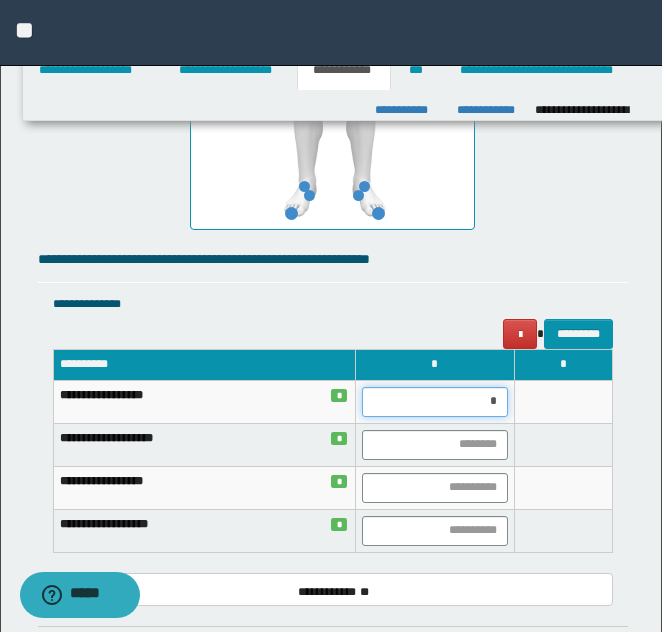 type on "**" 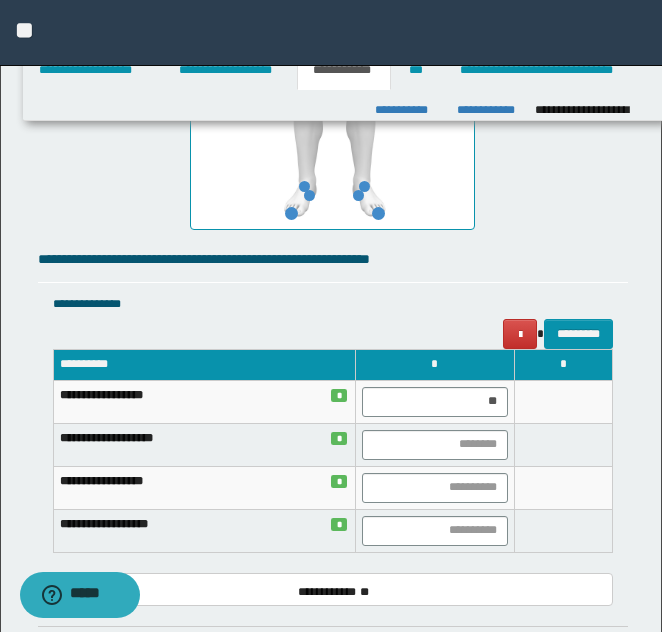click at bounding box center (563, 401) 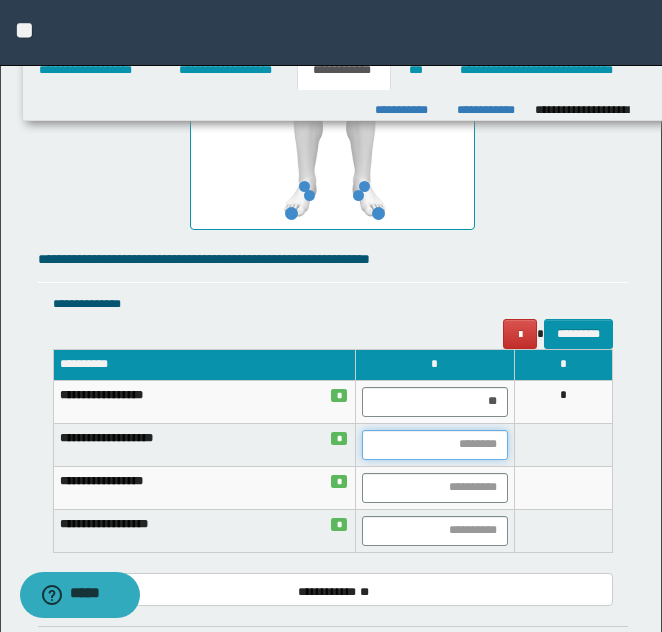 click at bounding box center (435, 445) 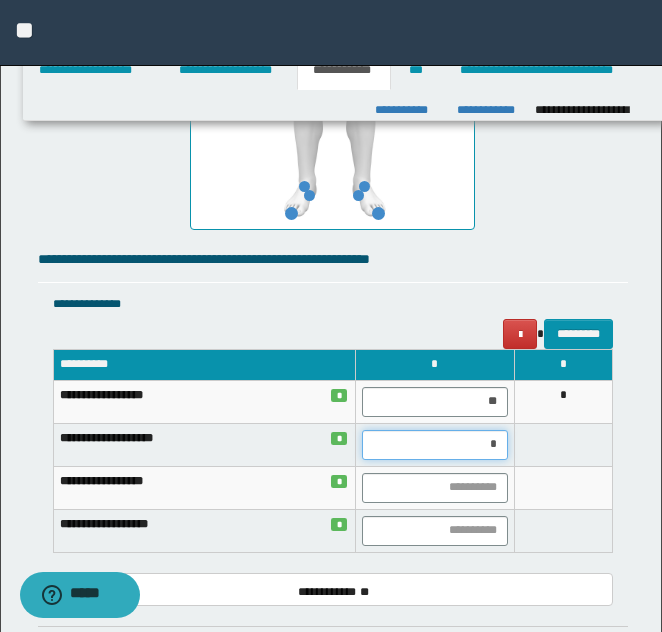 type on "**" 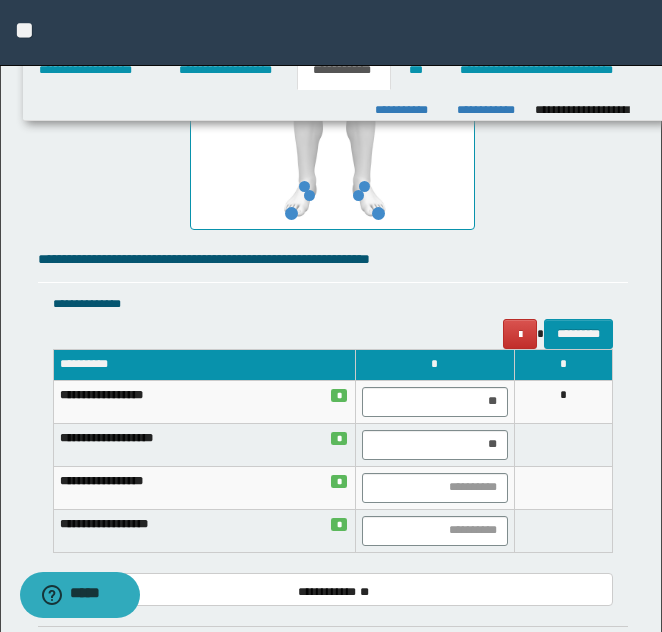 click at bounding box center [563, 444] 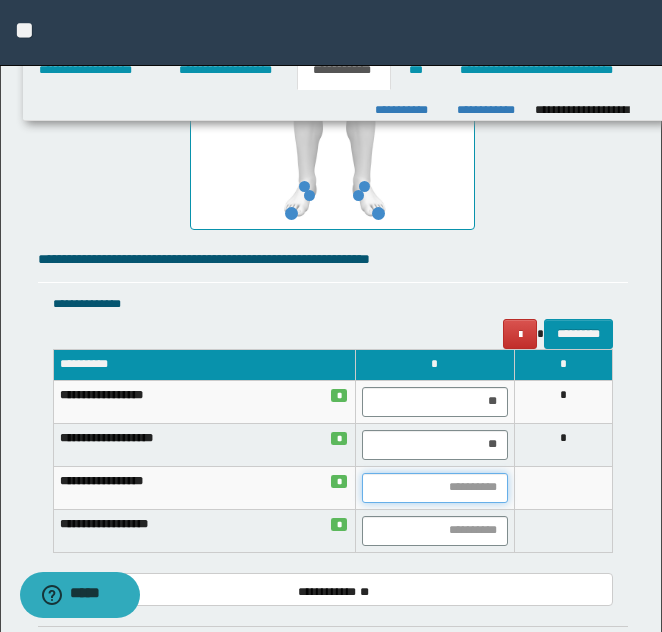 click at bounding box center (435, 488) 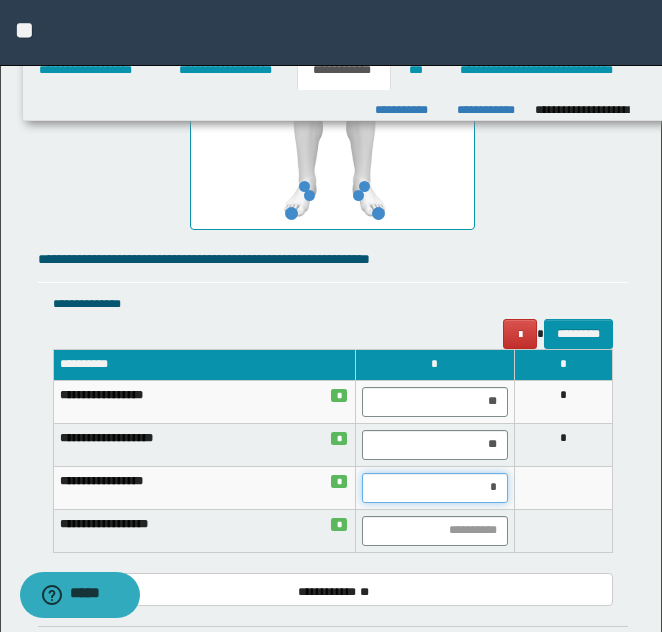 type on "**" 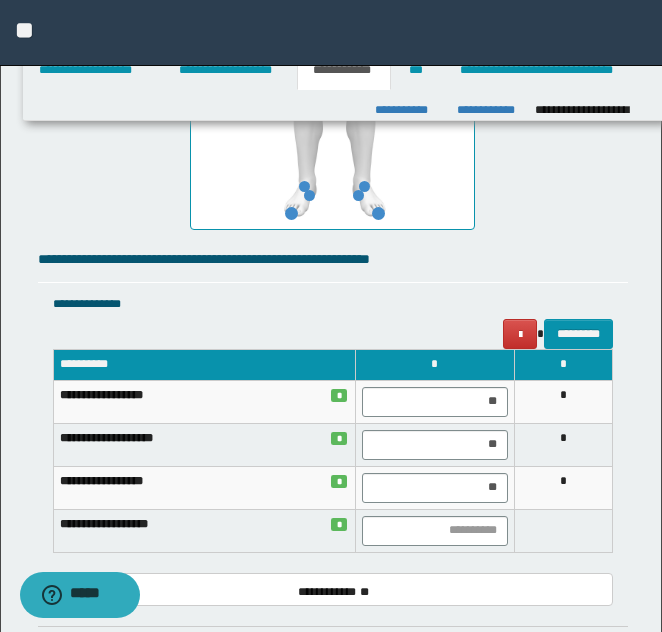 click on "*" at bounding box center (563, 487) 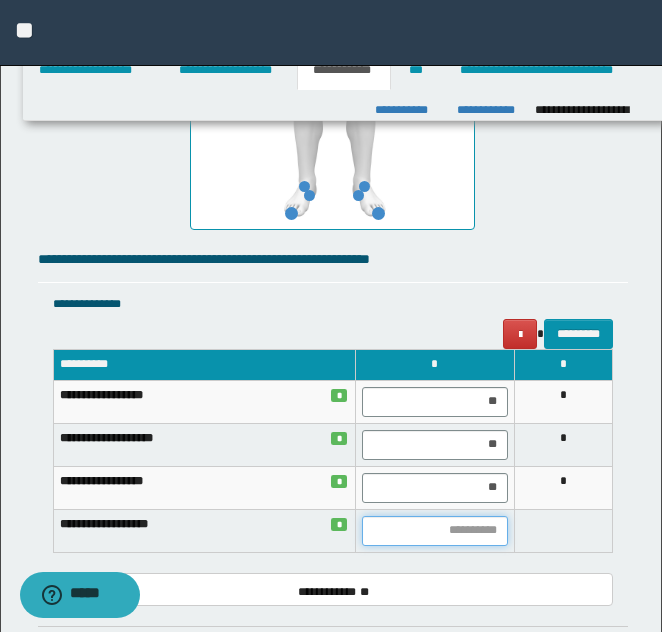 click at bounding box center (435, 531) 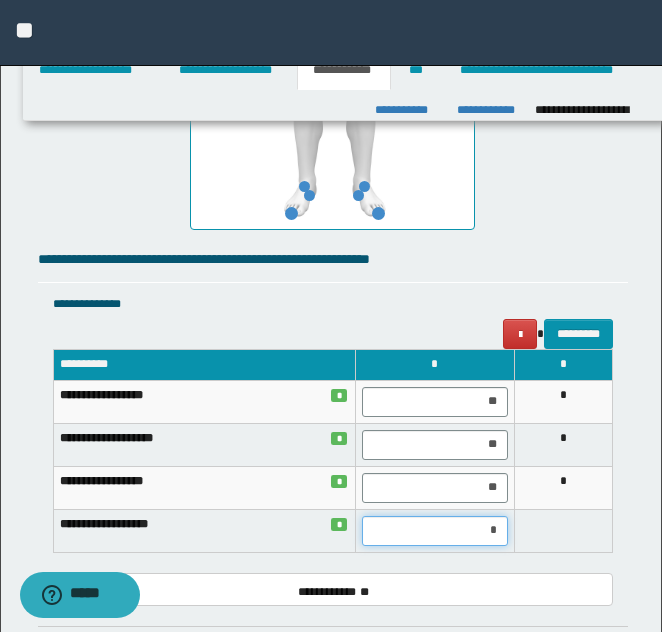 type on "**" 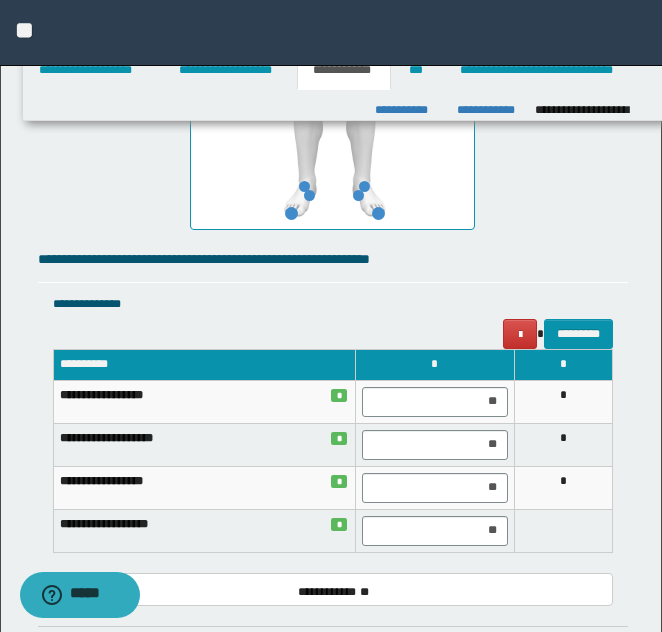click on "**" at bounding box center [434, 530] 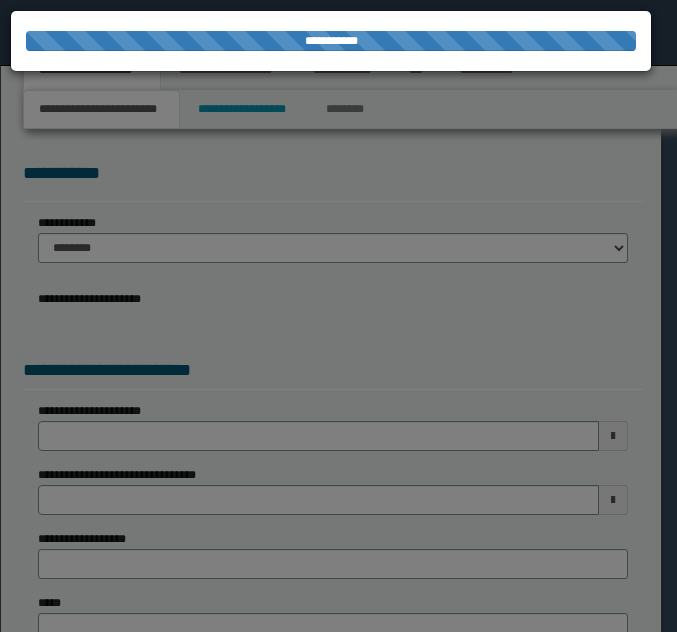 scroll, scrollTop: 0, scrollLeft: 0, axis: both 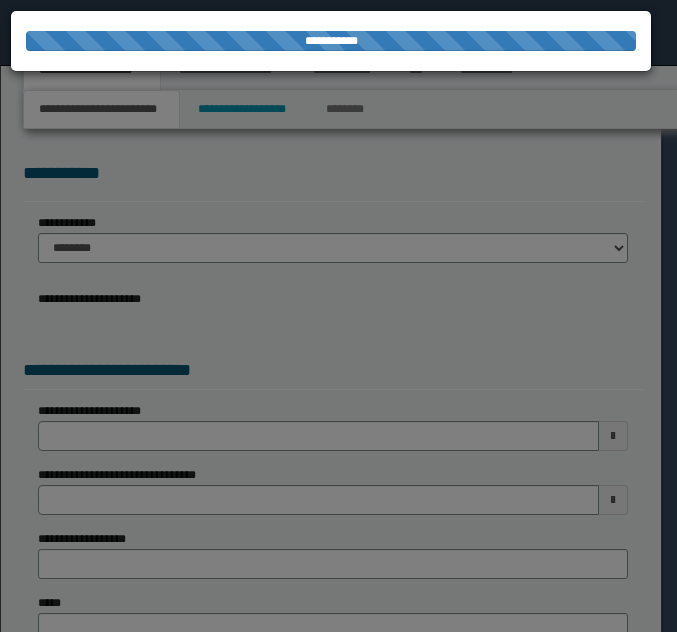 select on "**" 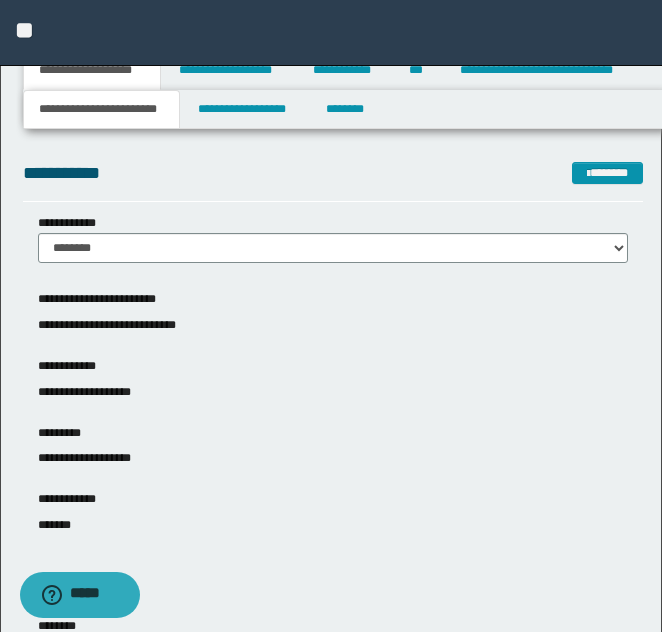 click on "**********" at bounding box center (331, 33) 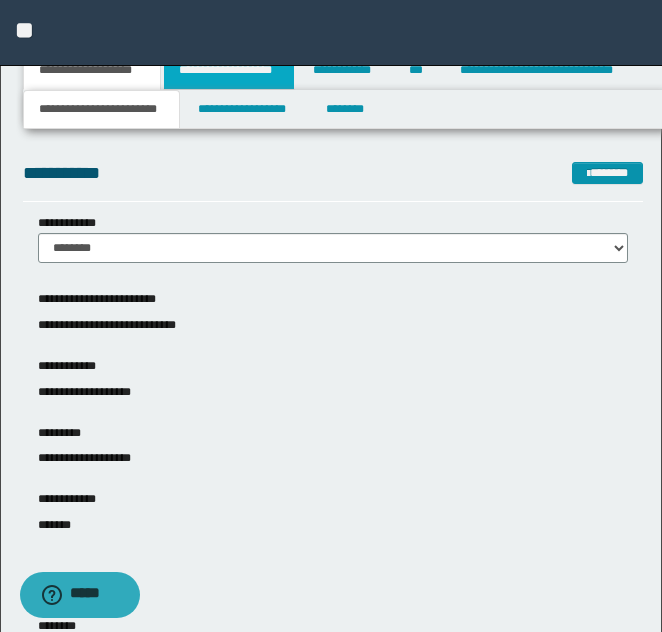 click on "**********" at bounding box center (229, 70) 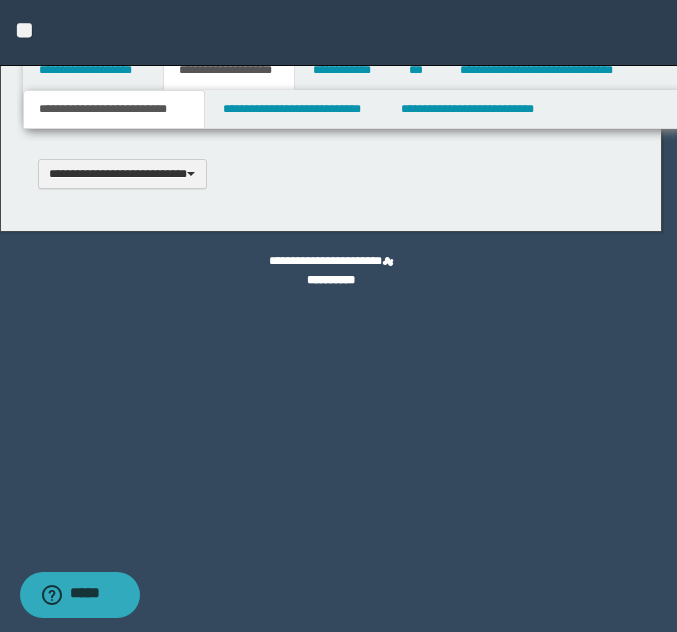 type 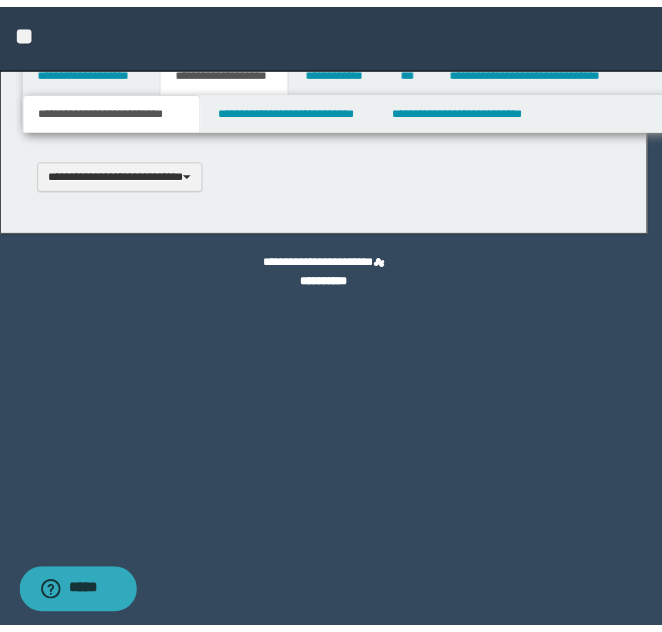 scroll, scrollTop: 0, scrollLeft: 0, axis: both 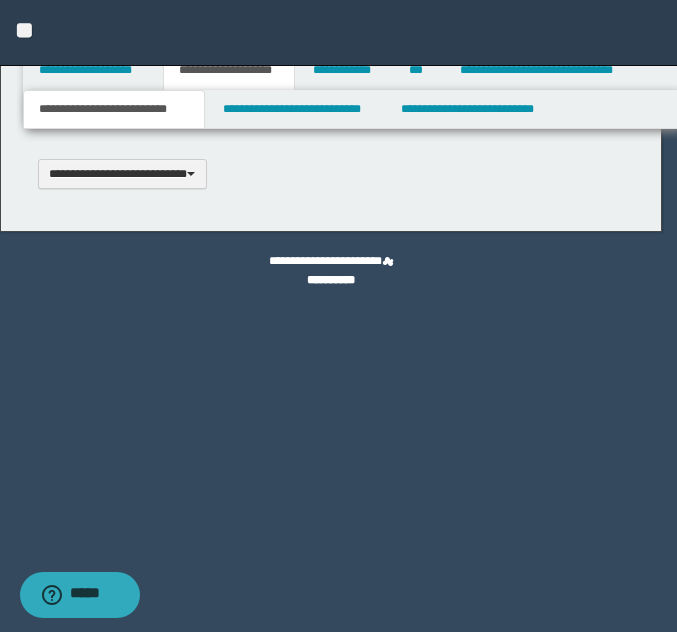select on "*" 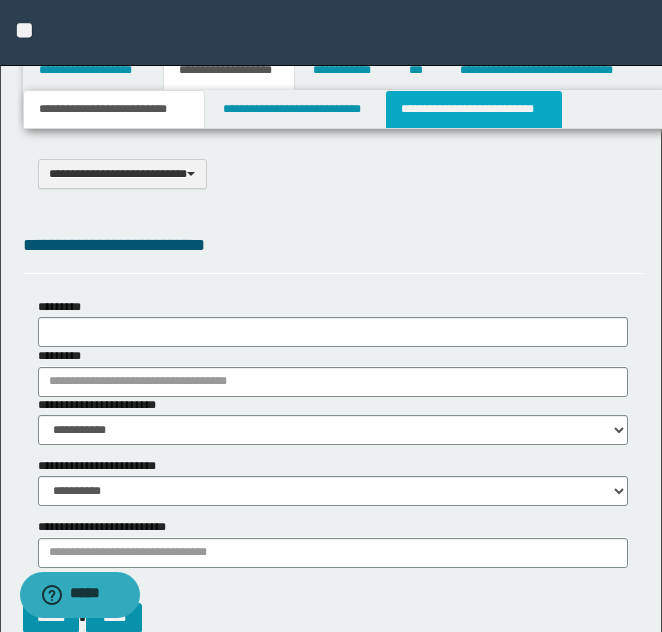 click on "**********" at bounding box center (474, 109) 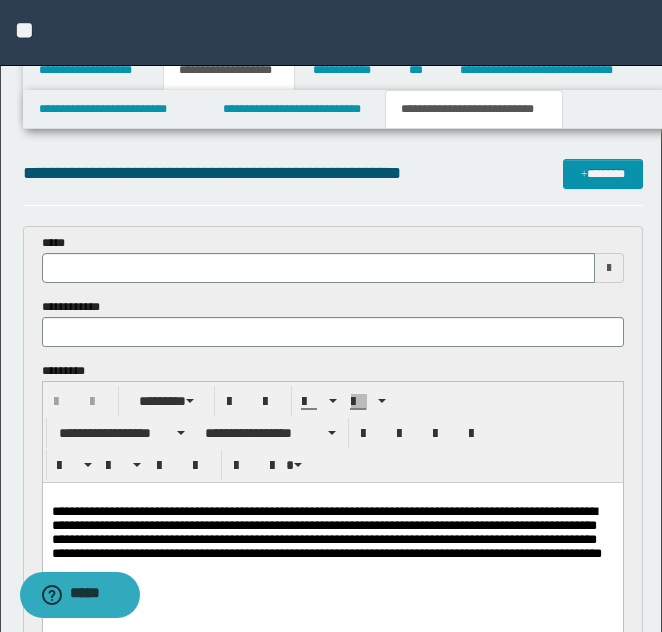 scroll, scrollTop: 0, scrollLeft: 0, axis: both 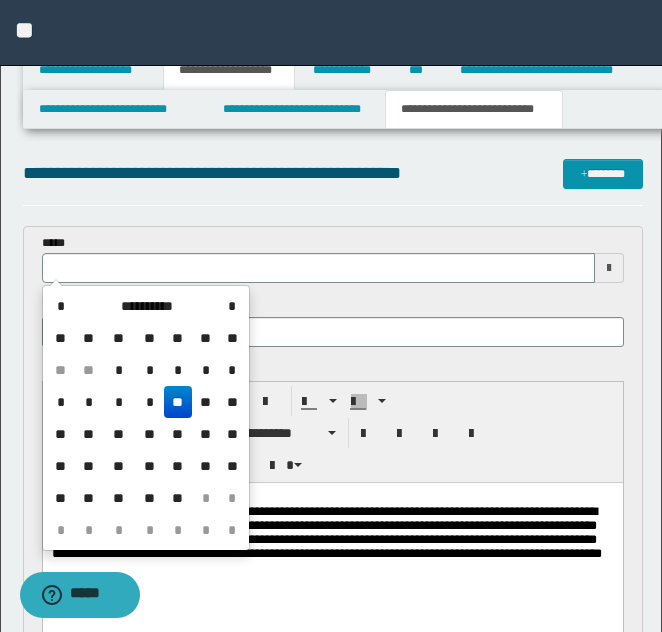 click on "**" at bounding box center [178, 402] 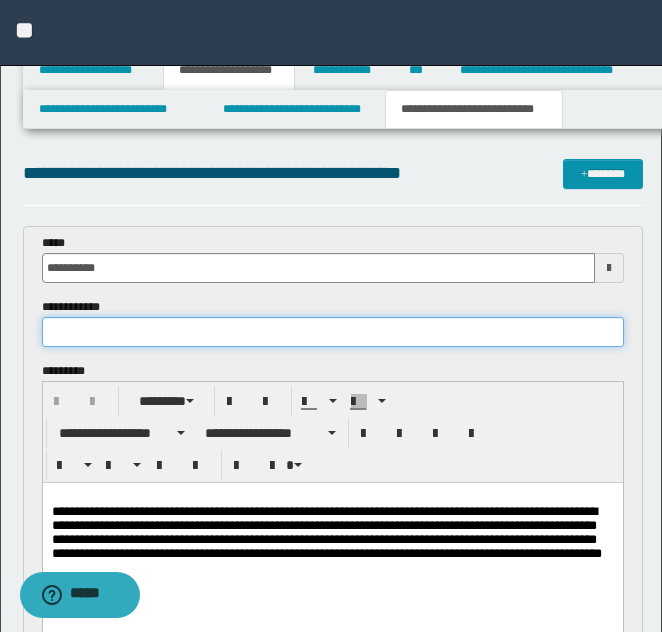 click at bounding box center [333, 332] 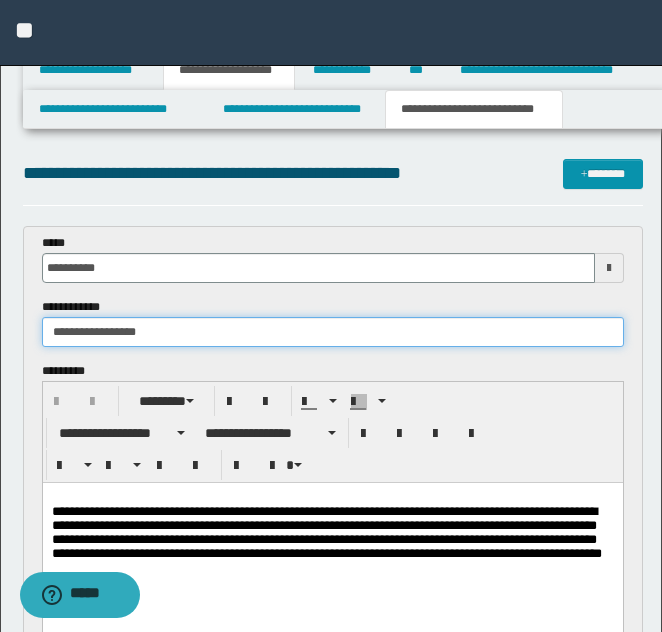 type on "**********" 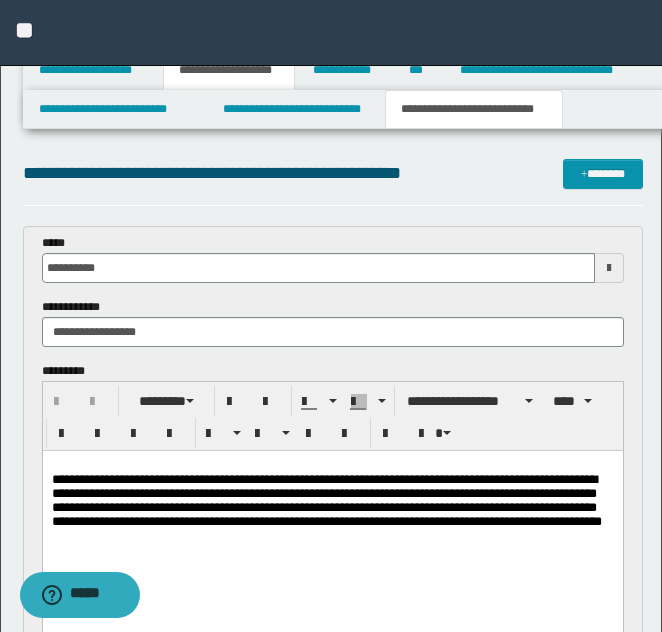 click on "**********" at bounding box center (326, 500) 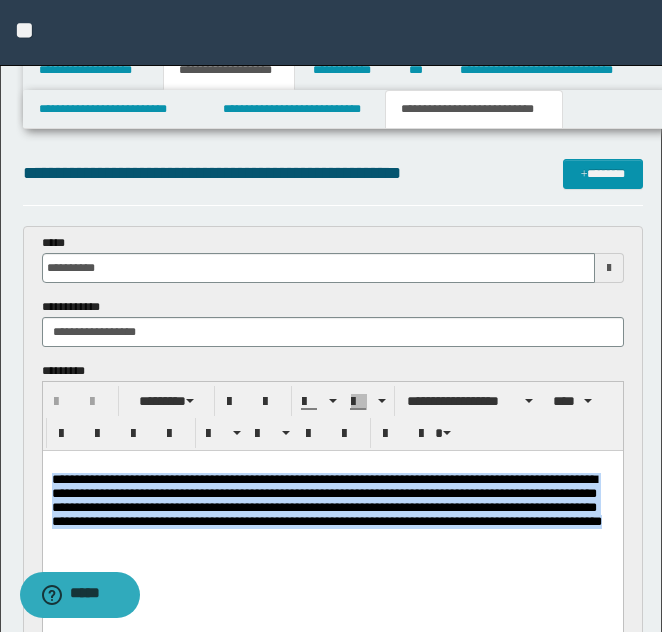 drag, startPoint x: 50, startPoint y: 483, endPoint x: 349, endPoint y: 586, distance: 316.2436 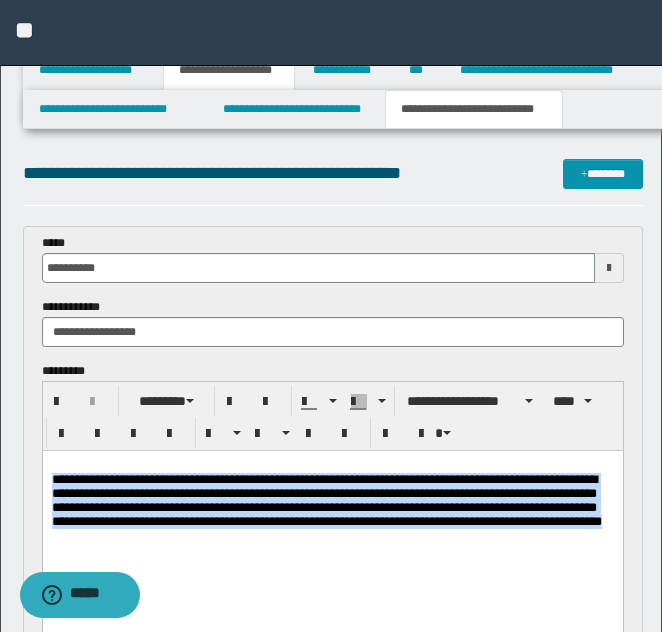 click on "**********" at bounding box center (332, 519) 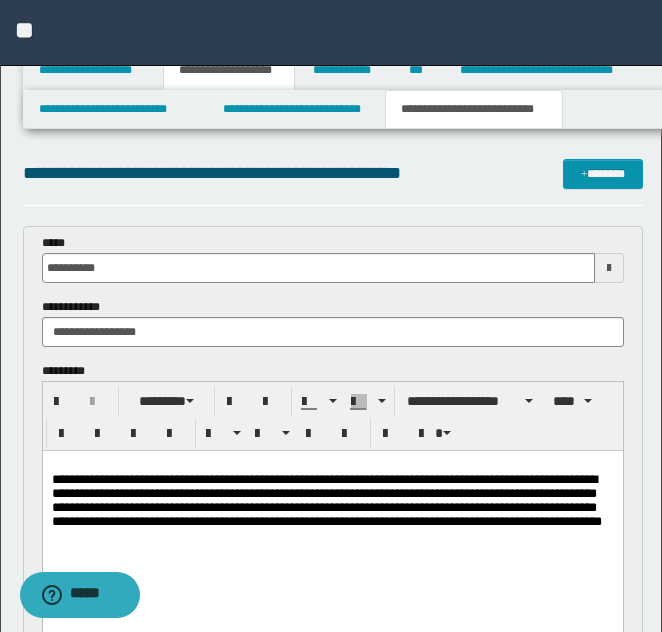 click on "**********" at bounding box center (332, 501) 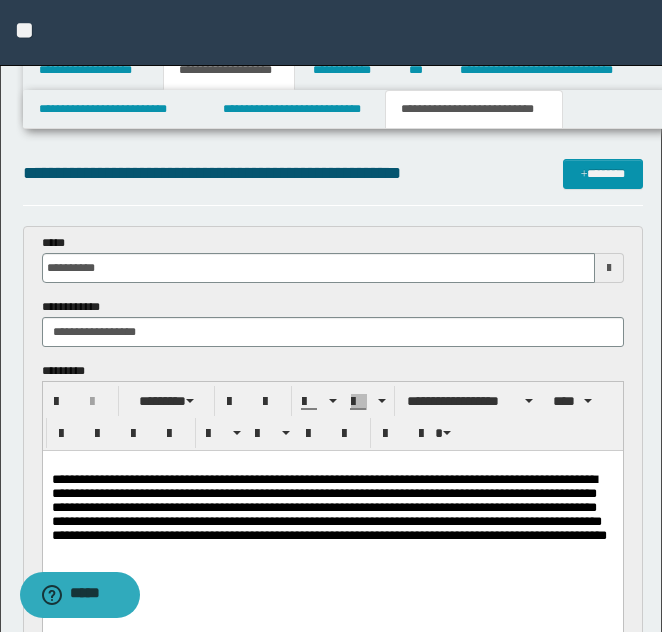 click on "**********" at bounding box center (332, 536) 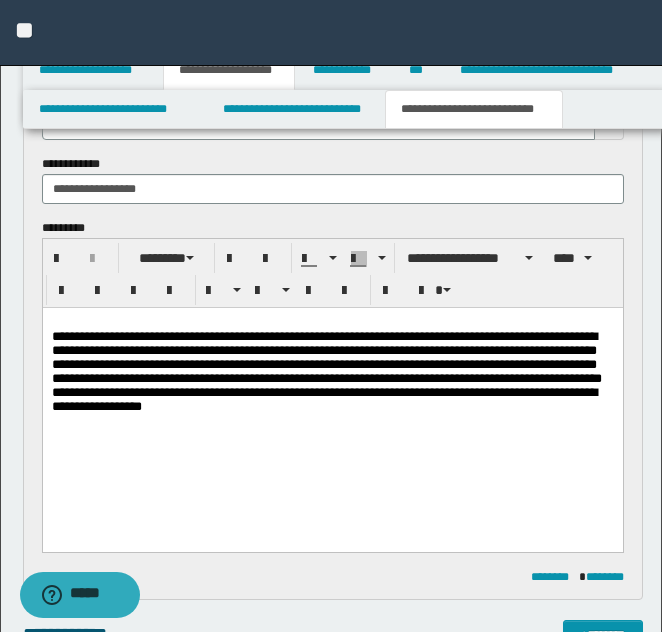 scroll, scrollTop: 160, scrollLeft: 0, axis: vertical 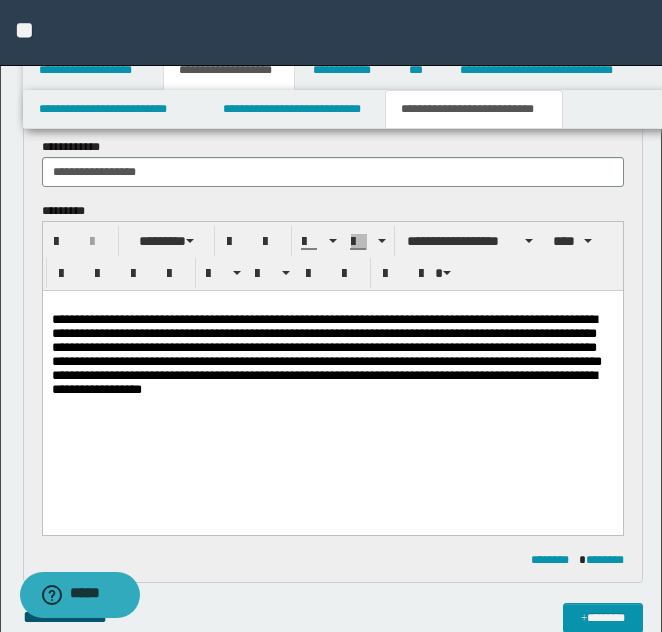 click on "**********" at bounding box center [323, 382] 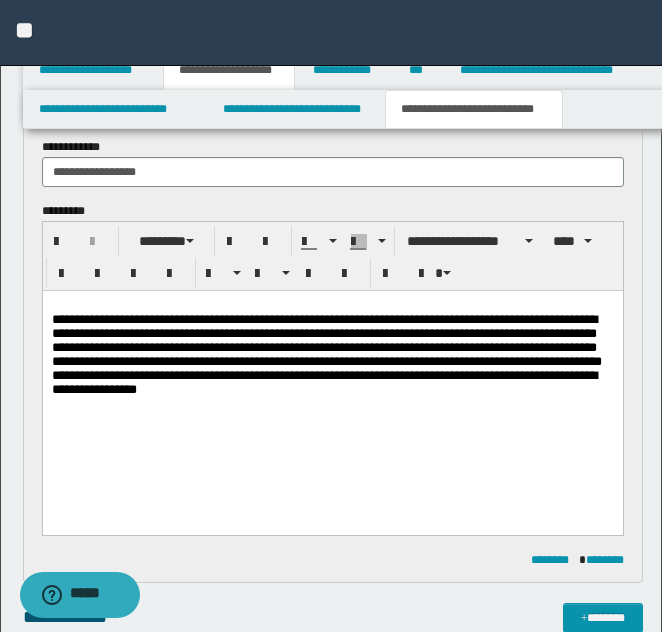 drag, startPoint x: 71, startPoint y: 420, endPoint x: 574, endPoint y: 493, distance: 508.26962 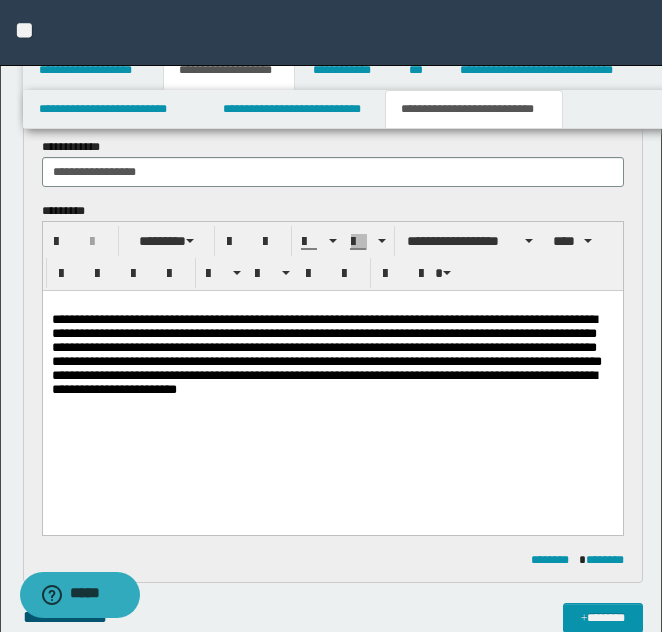 click on "**********" at bounding box center (323, 382) 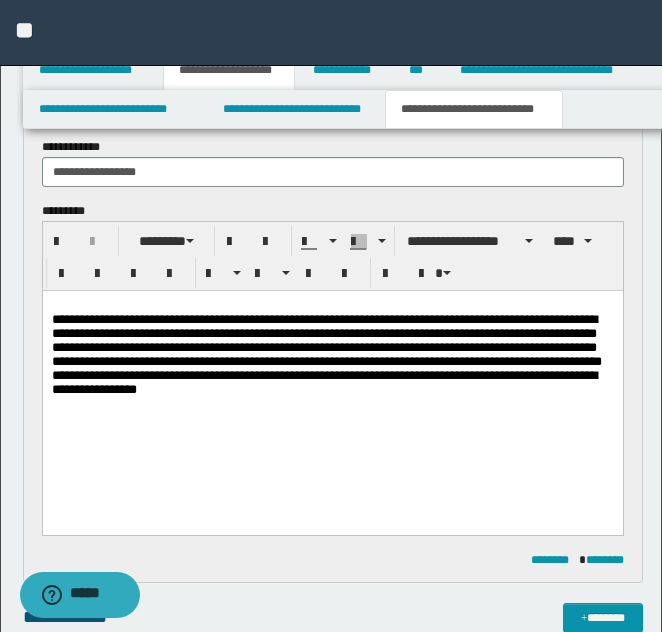 click on "**********" at bounding box center [332, 383] 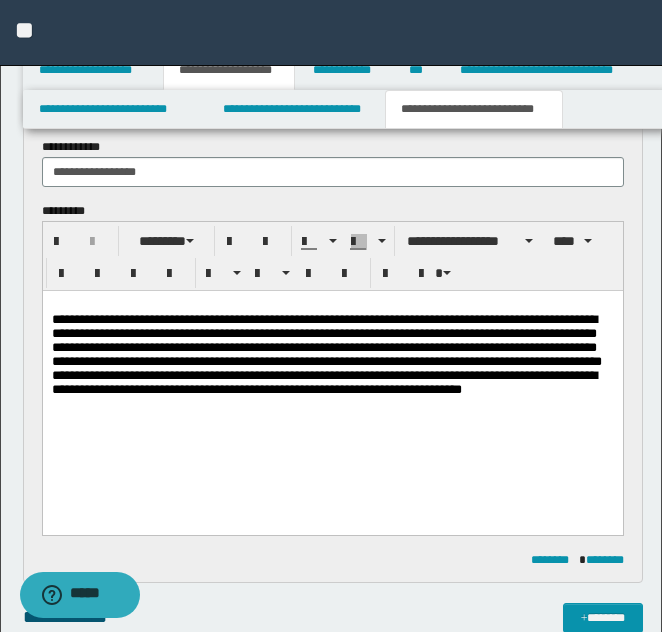 click on "**********" at bounding box center (332, 383) 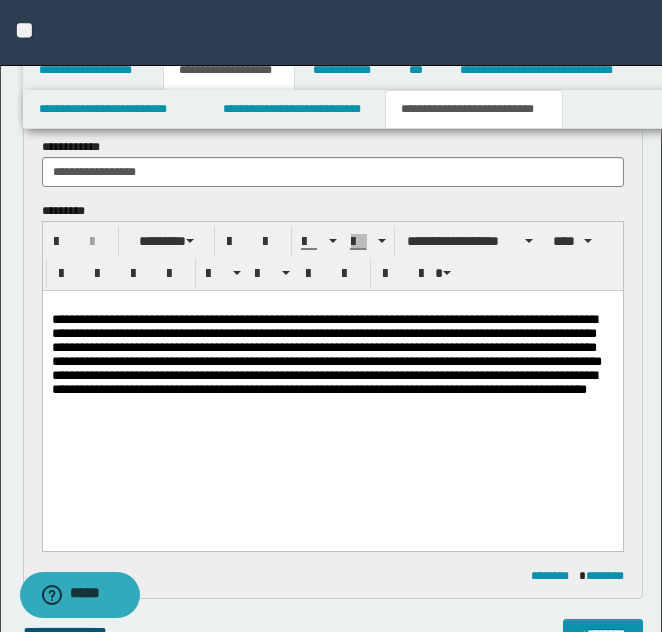 click on "**********" at bounding box center [323, 382] 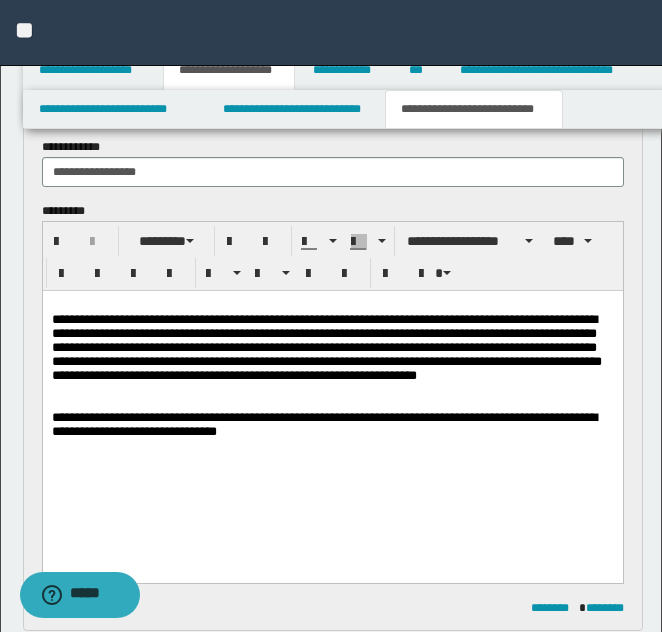 click on "**********" at bounding box center [332, 376] 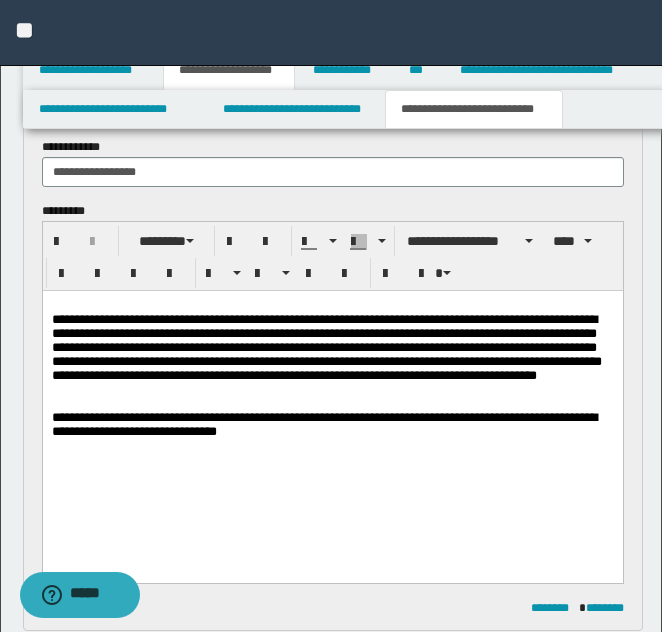 click on "**********" at bounding box center (323, 424) 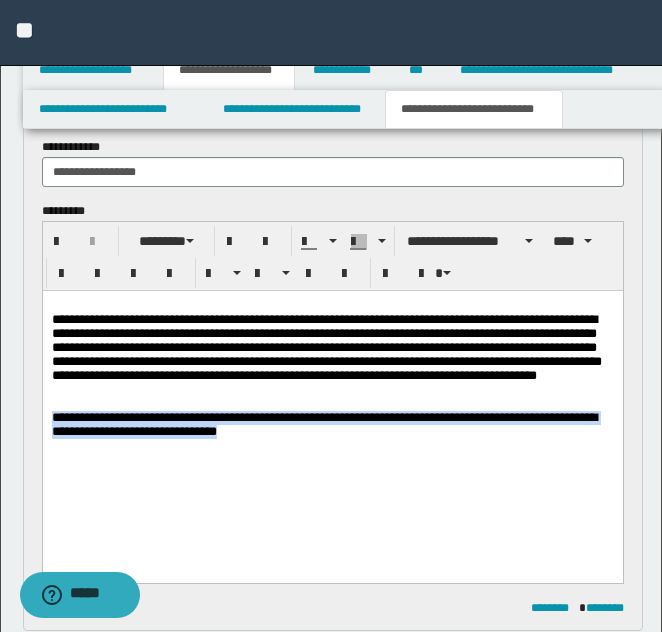 drag, startPoint x: 51, startPoint y: 449, endPoint x: 426, endPoint y: 500, distance: 378.45212 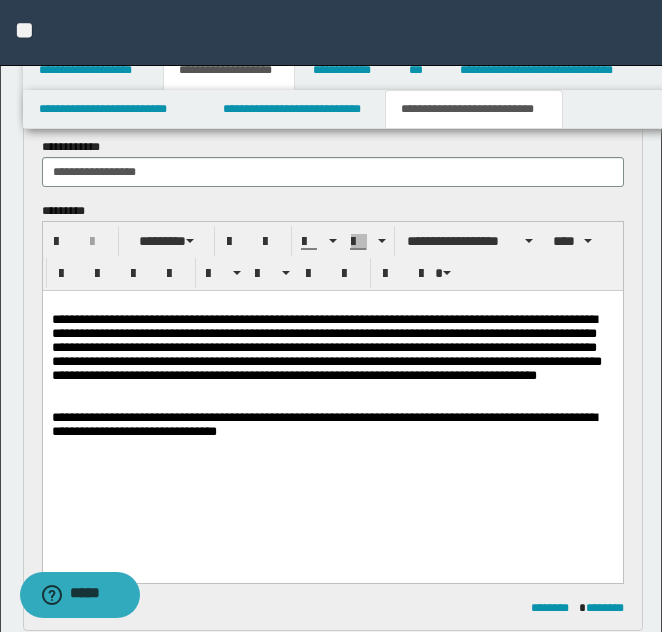 click on "**********" at bounding box center (326, 340) 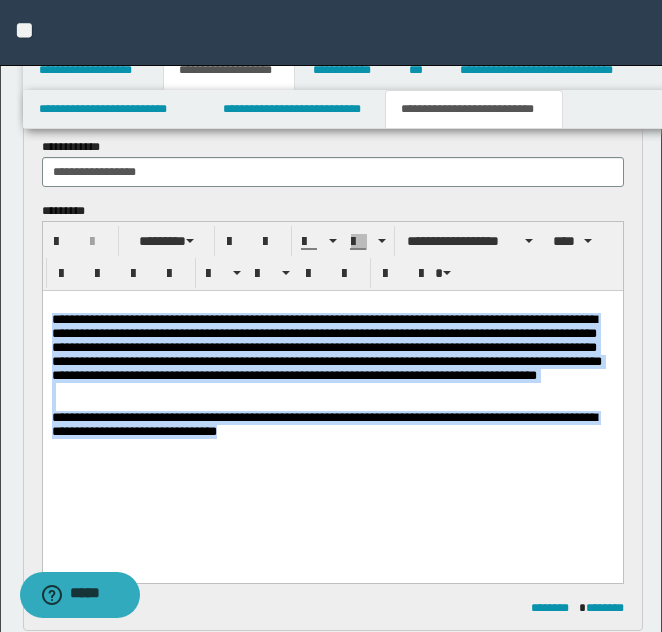 drag, startPoint x: 53, startPoint y: 321, endPoint x: 313, endPoint y: 498, distance: 314.52982 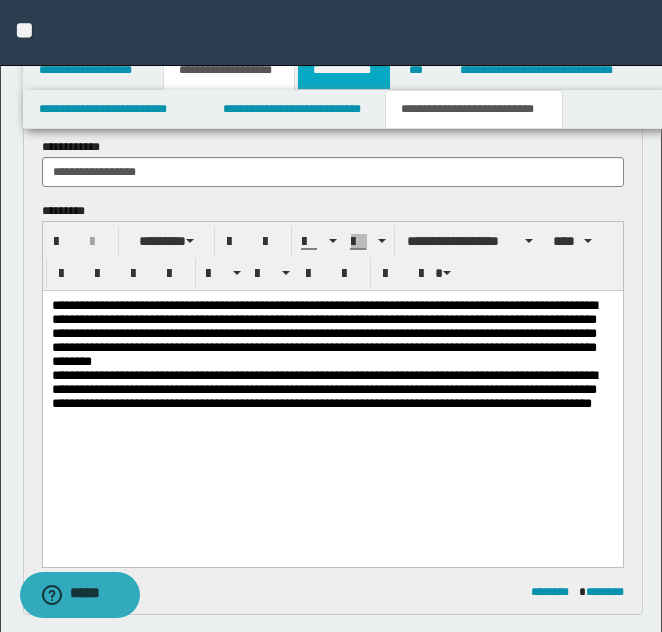 click on "**********" at bounding box center (344, 70) 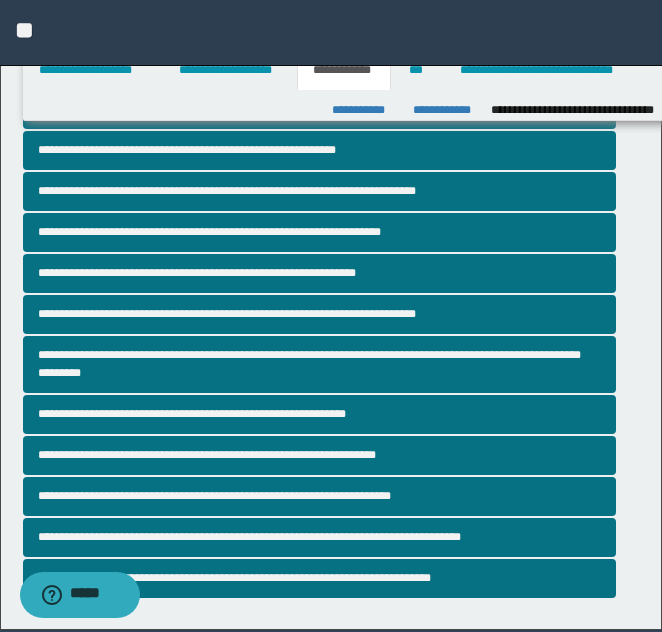 scroll, scrollTop: 129, scrollLeft: 0, axis: vertical 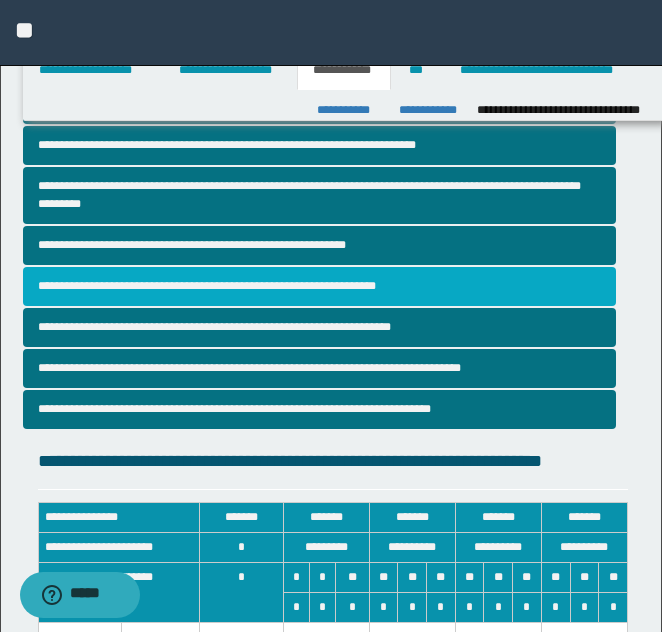 click on "**********" at bounding box center [319, 286] 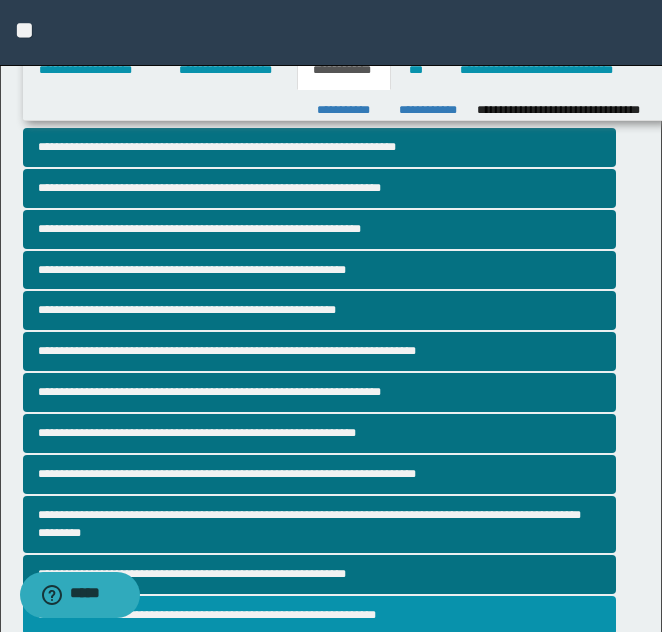 scroll, scrollTop: 553, scrollLeft: 0, axis: vertical 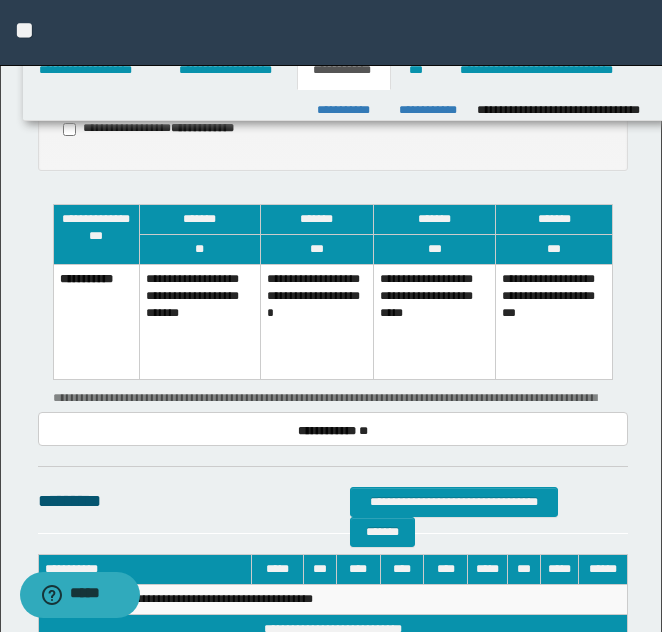click on "**********" at bounding box center (199, 322) 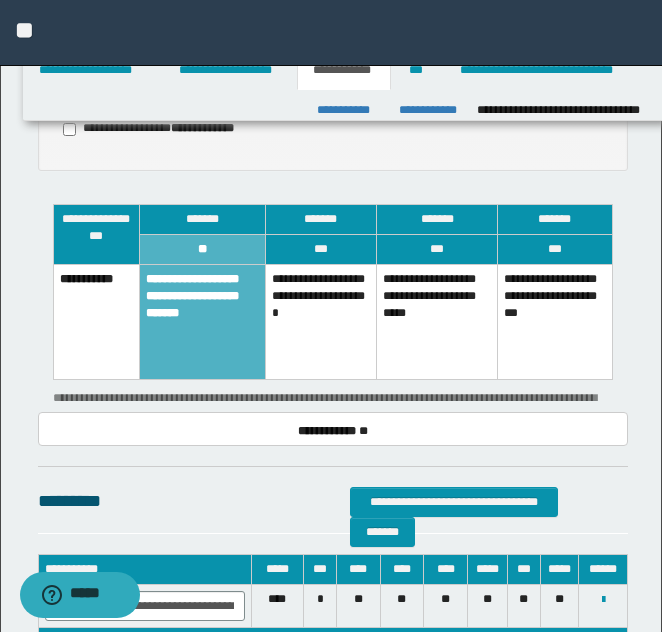 click on "**********" at bounding box center [321, 322] 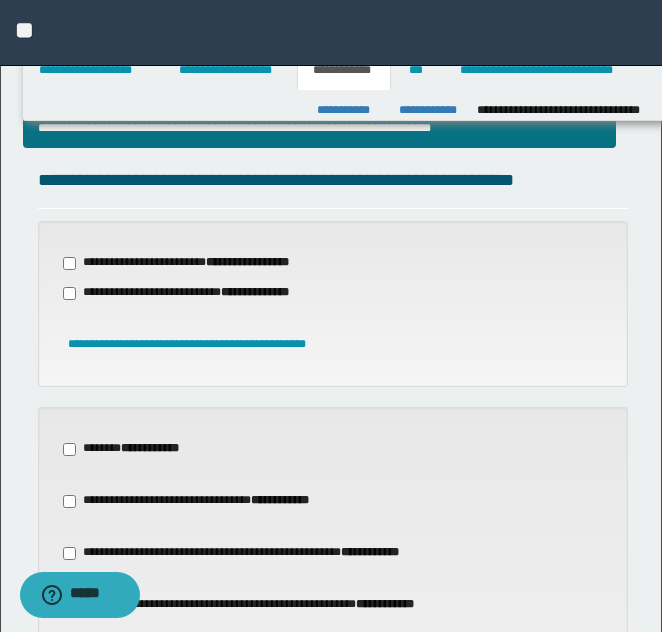 scroll, scrollTop: 477, scrollLeft: 0, axis: vertical 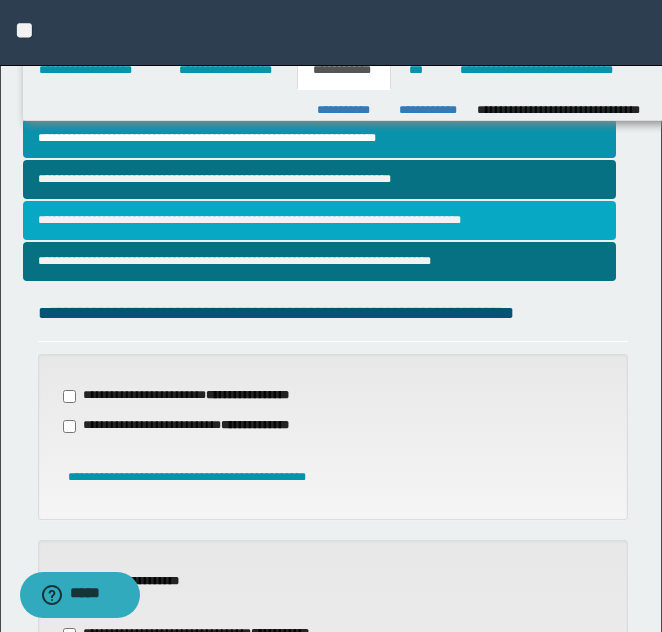 click on "**********" at bounding box center [319, 220] 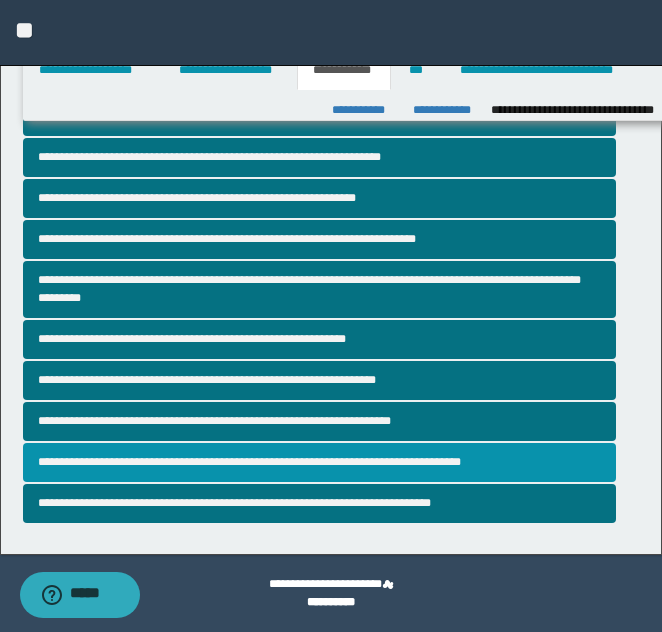 scroll, scrollTop: 0, scrollLeft: 0, axis: both 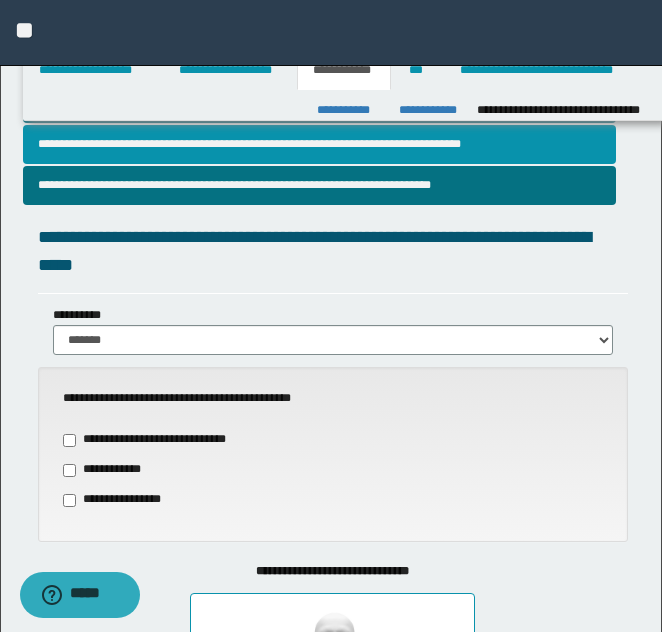 click on "**********" at bounding box center [319, 144] 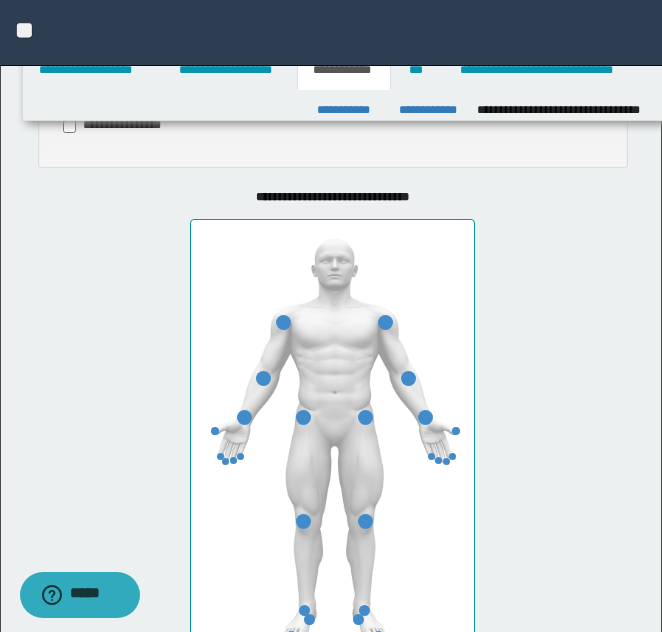 scroll, scrollTop: 1008, scrollLeft: 0, axis: vertical 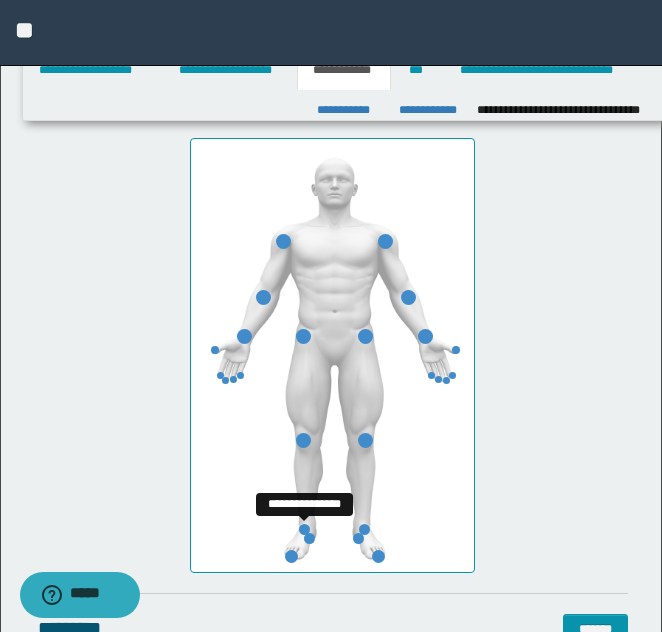 click at bounding box center (304, 529) 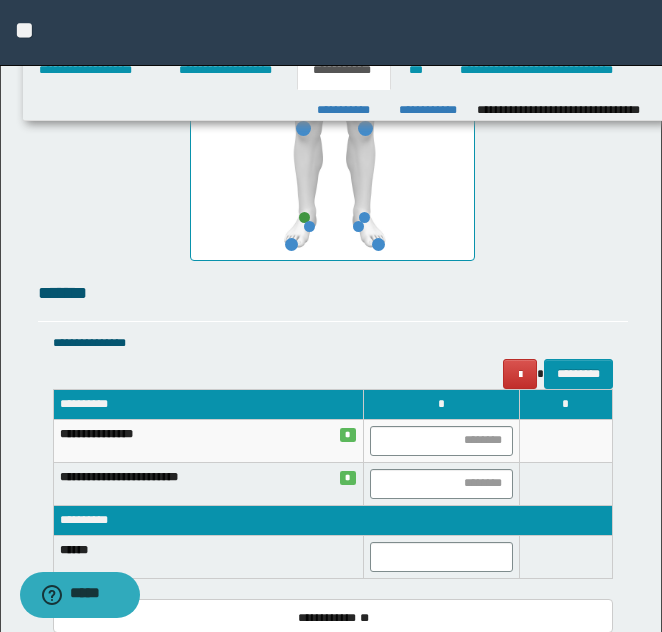 scroll, scrollTop: 1328, scrollLeft: 0, axis: vertical 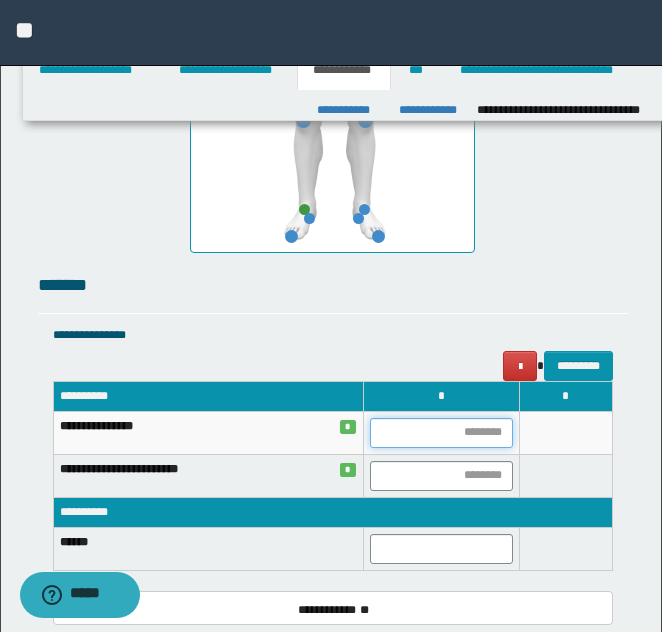 click at bounding box center (441, 433) 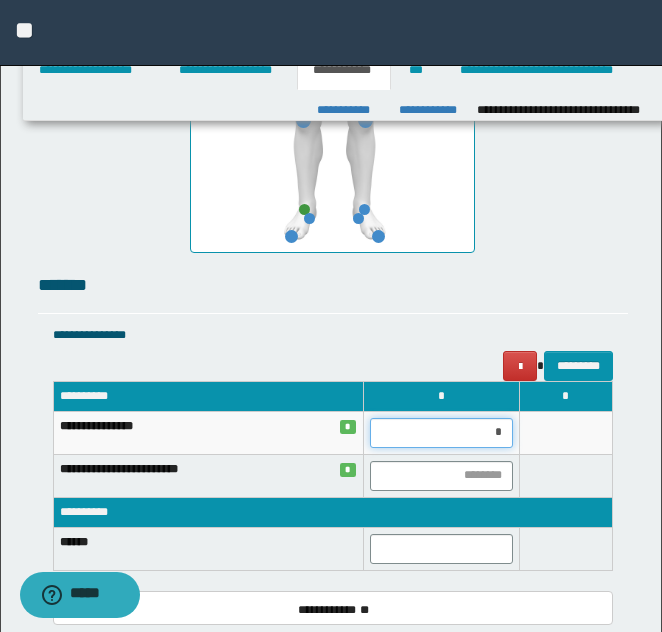 type on "**" 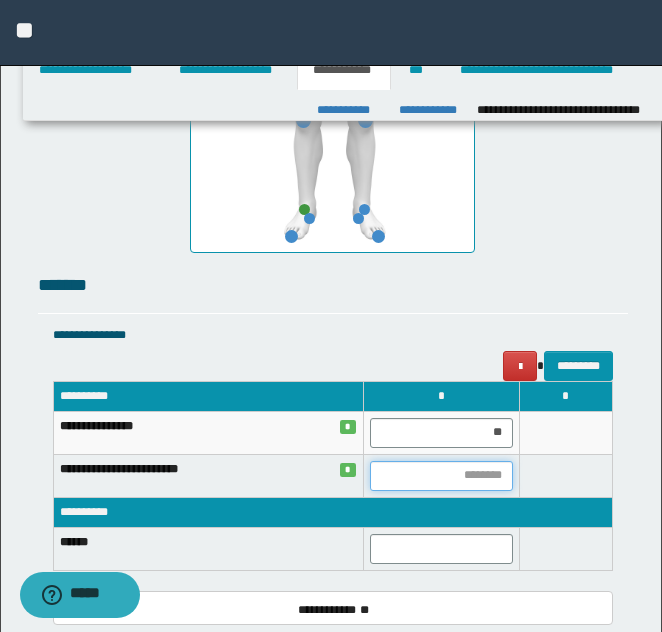 click at bounding box center [441, 476] 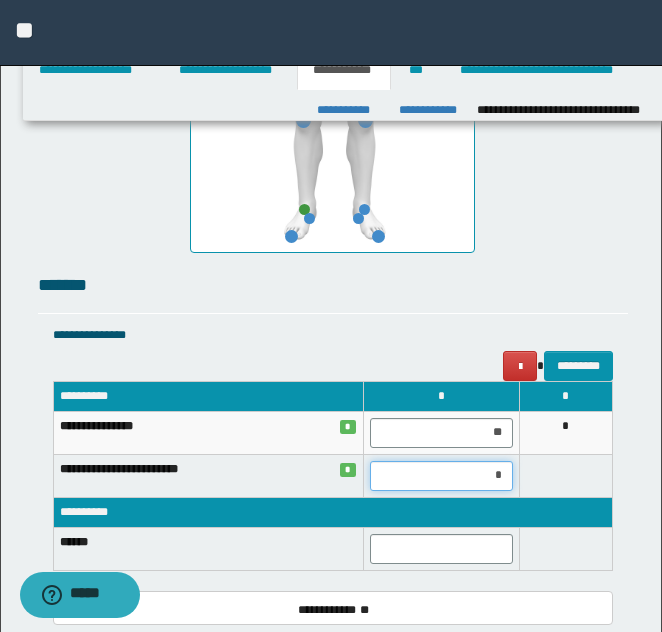 type on "**" 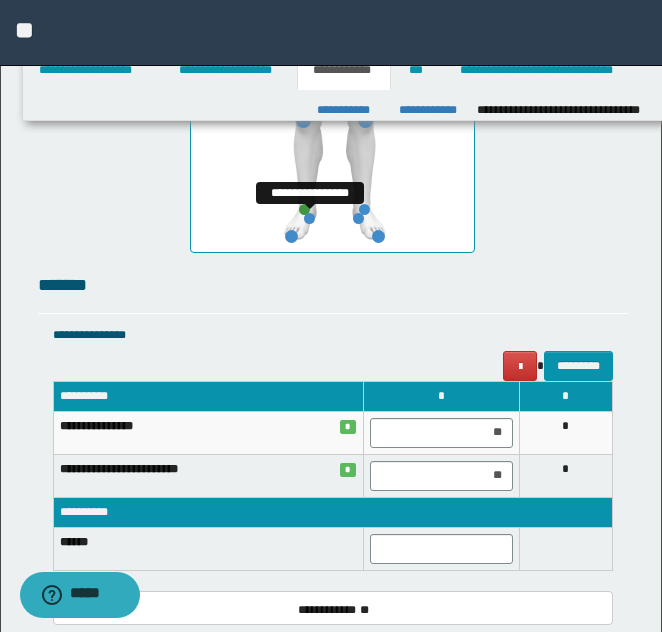 click at bounding box center (309, 218) 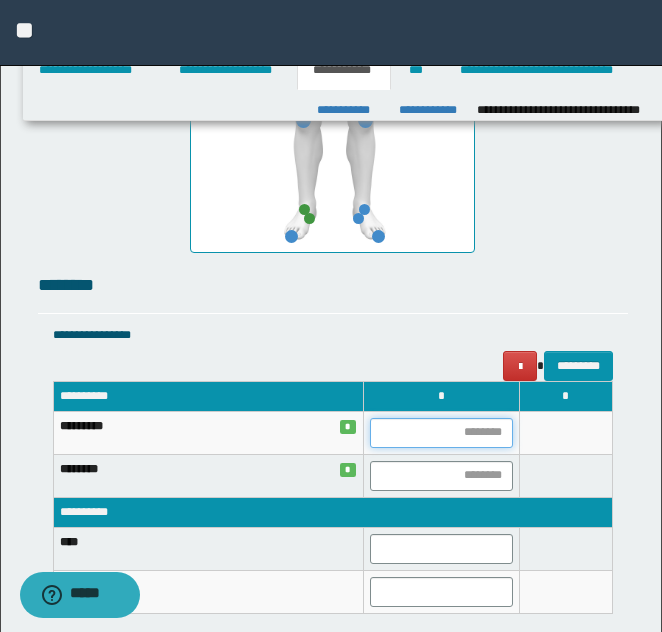 click at bounding box center (441, 433) 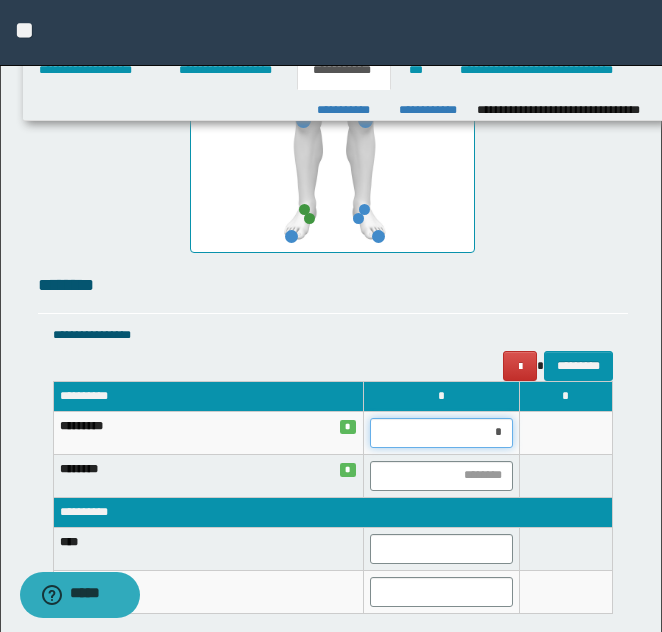 type on "**" 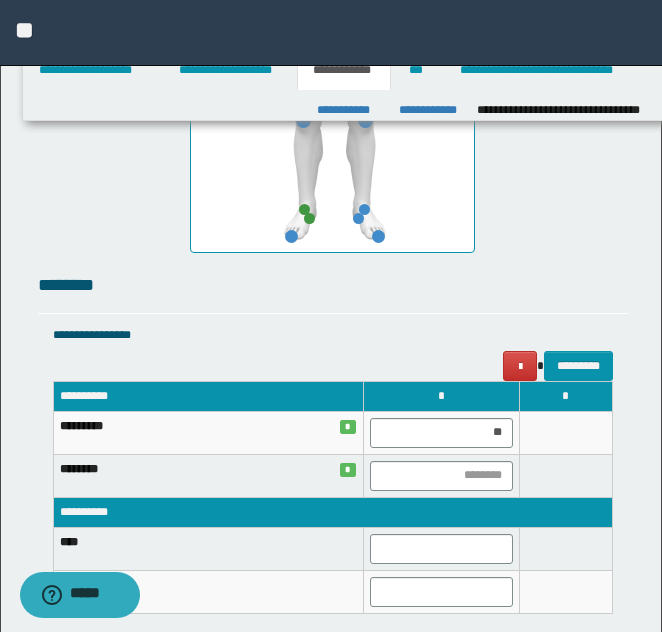 click at bounding box center [565, 432] 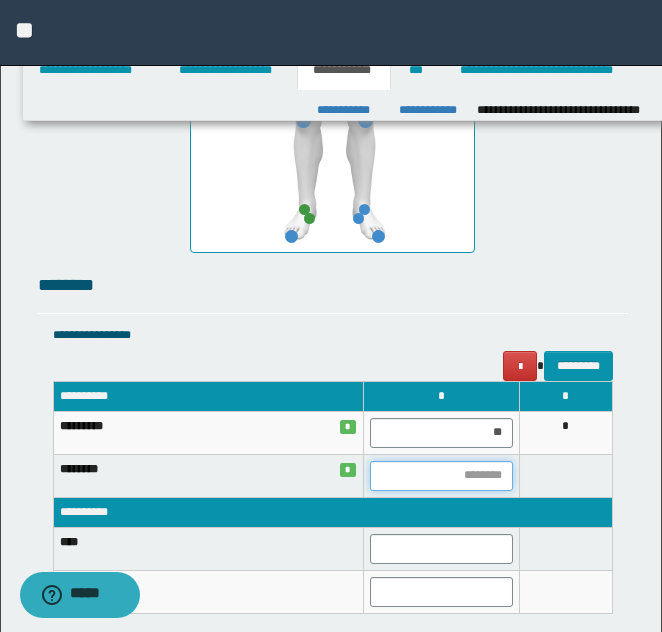 click at bounding box center (441, 476) 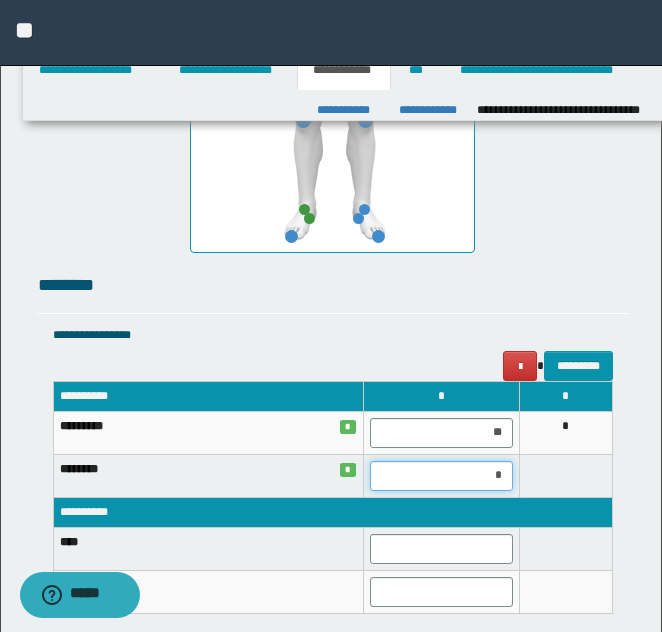 type on "**" 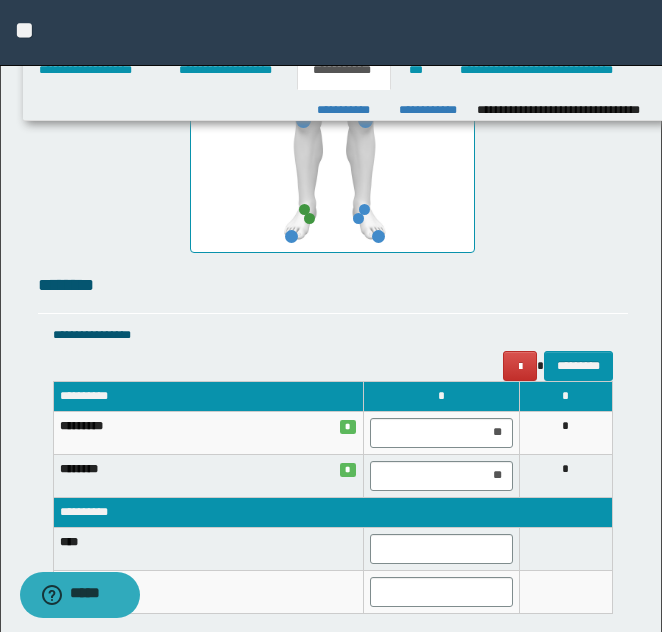 click on "*" at bounding box center (565, 475) 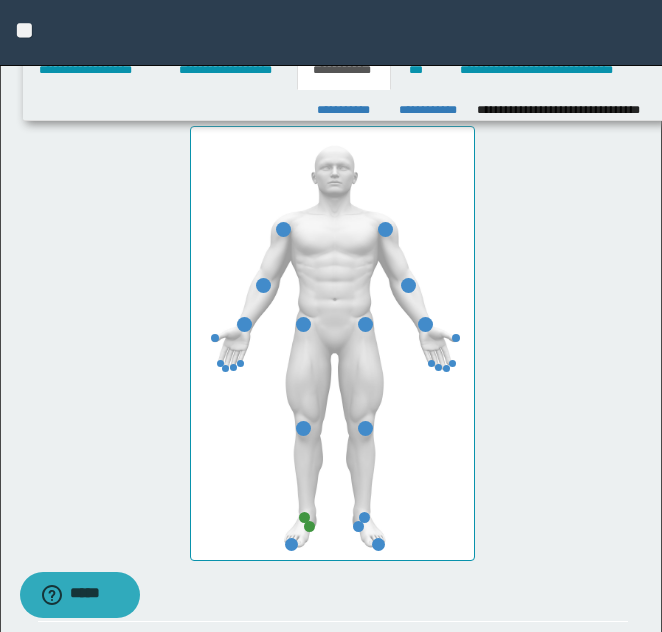 scroll, scrollTop: 994, scrollLeft: 0, axis: vertical 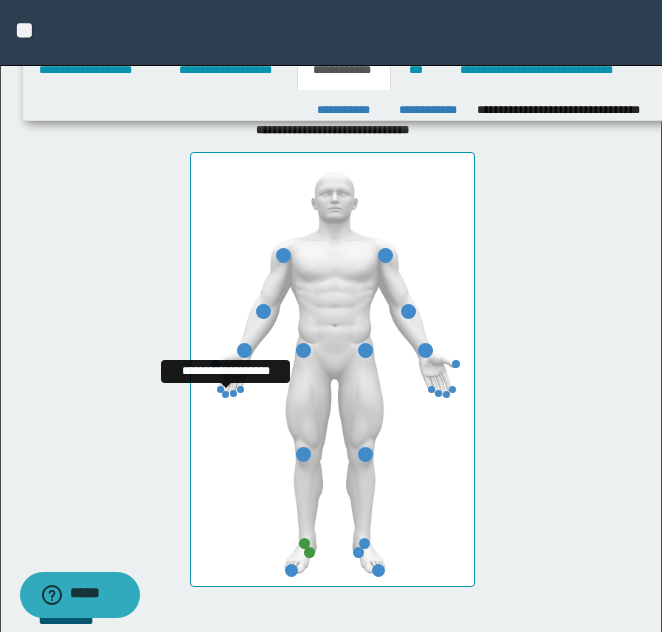 click at bounding box center [225, 394] 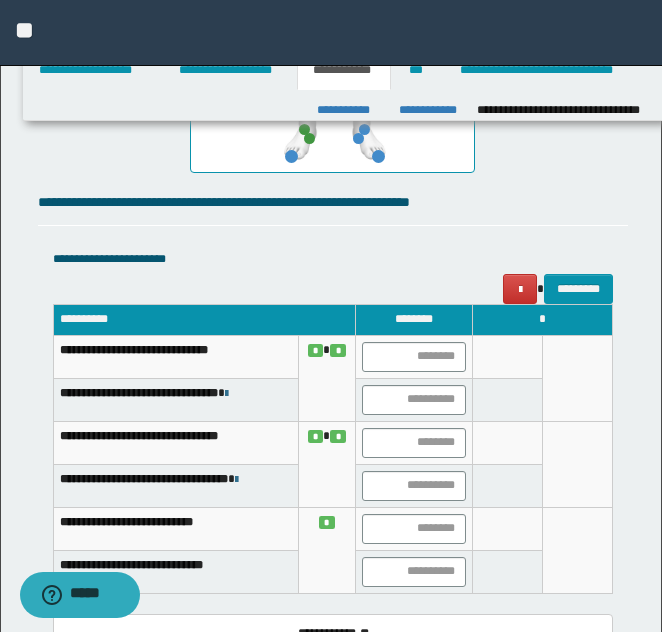 scroll, scrollTop: 1422, scrollLeft: 0, axis: vertical 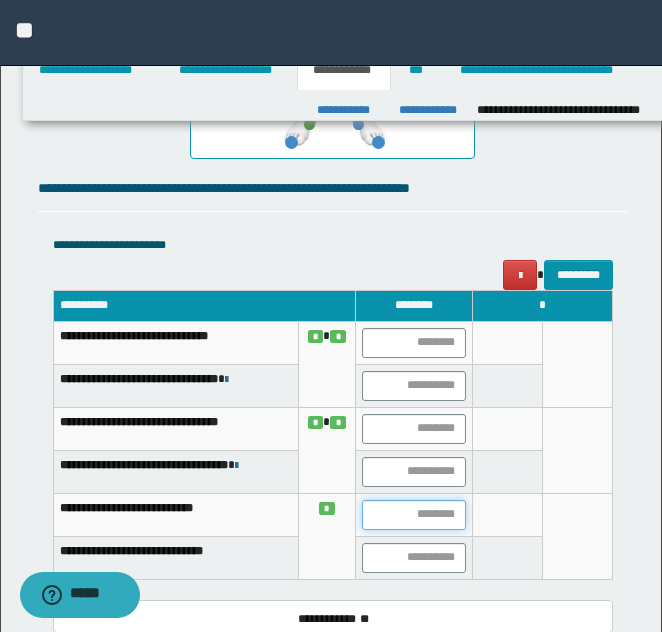 click at bounding box center (414, 515) 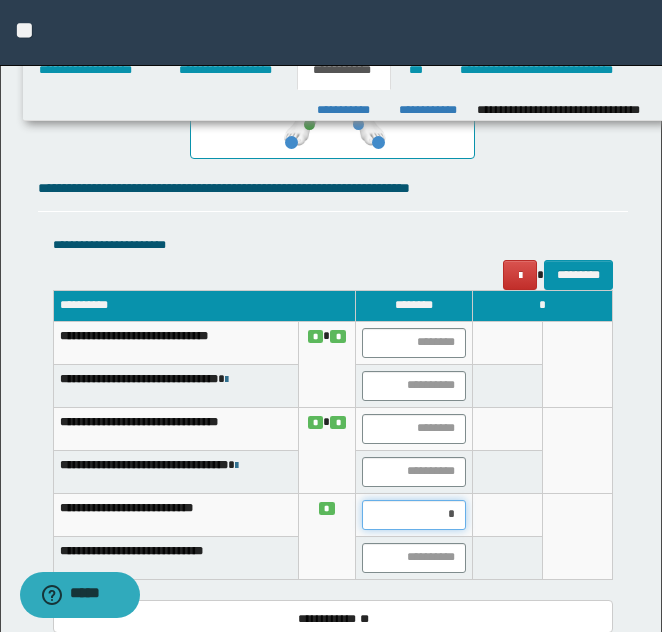 type on "**" 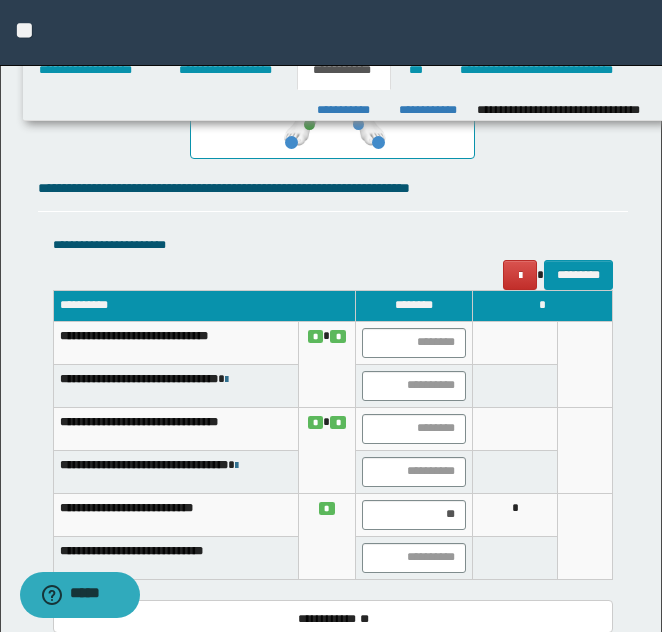 click on "*" at bounding box center [515, 514] 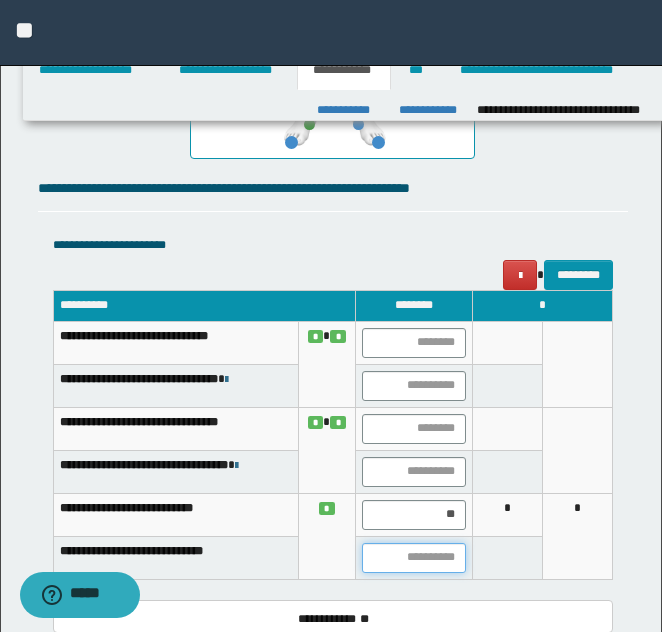 click at bounding box center (414, 558) 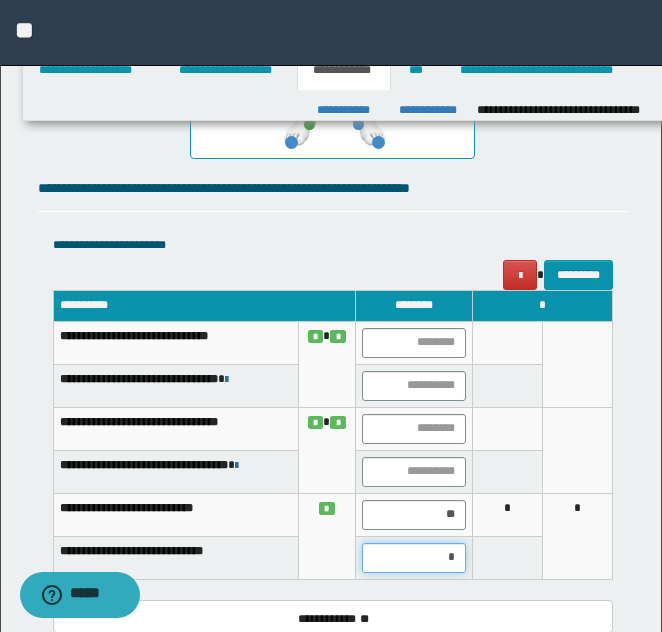 type on "**" 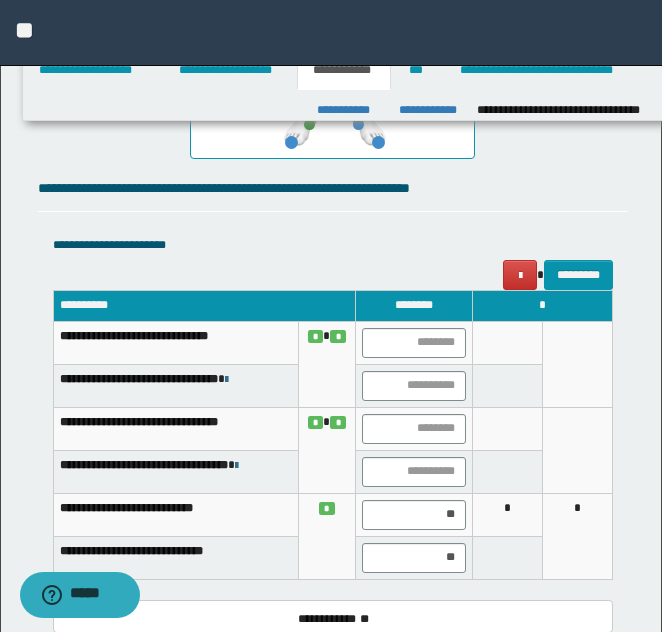 click at bounding box center (508, 557) 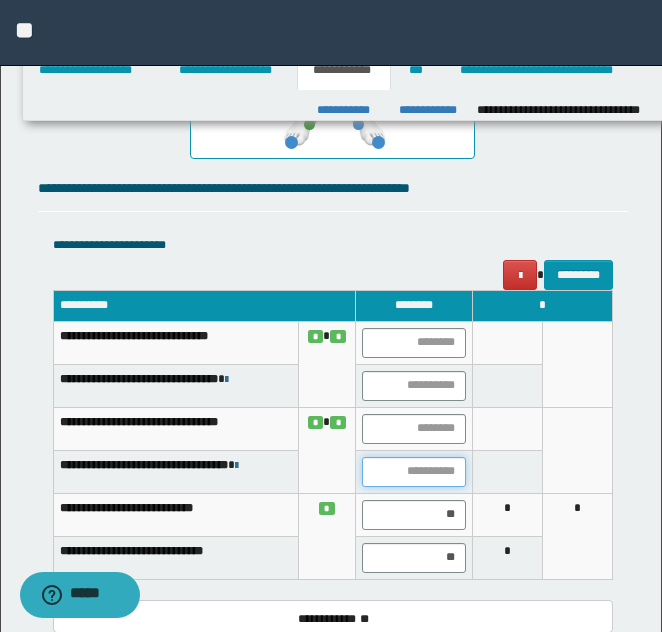 click at bounding box center [414, 472] 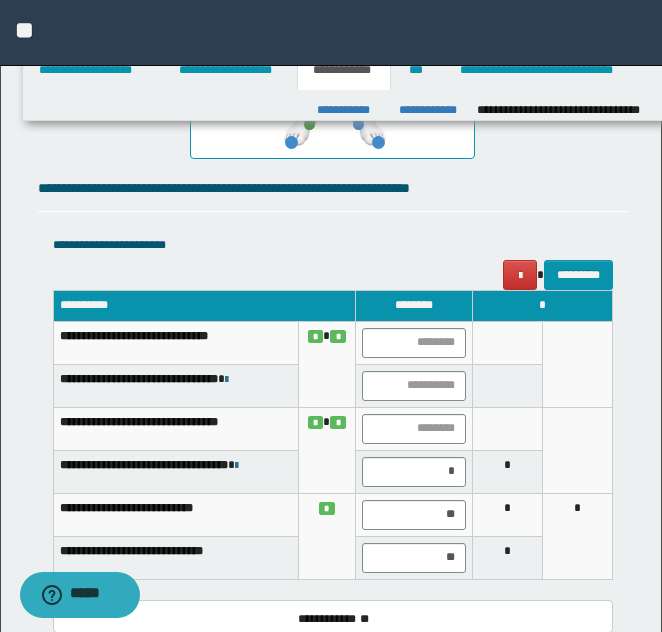 click on "*" at bounding box center [508, 471] 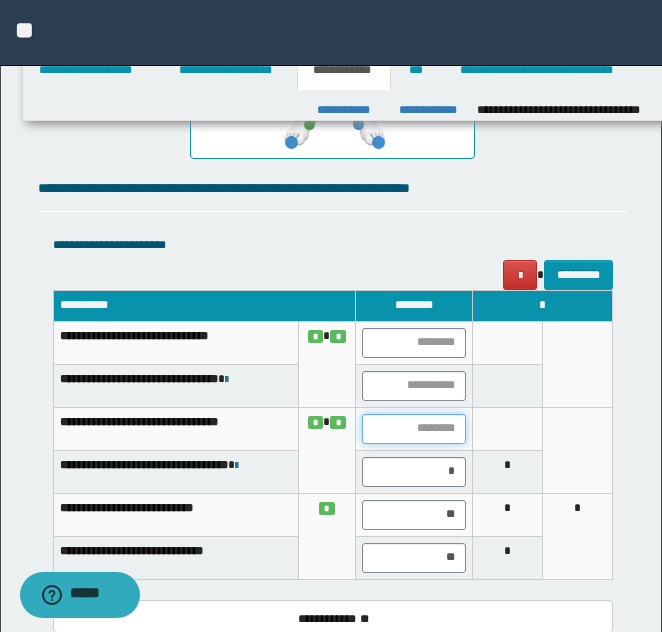 click at bounding box center [414, 429] 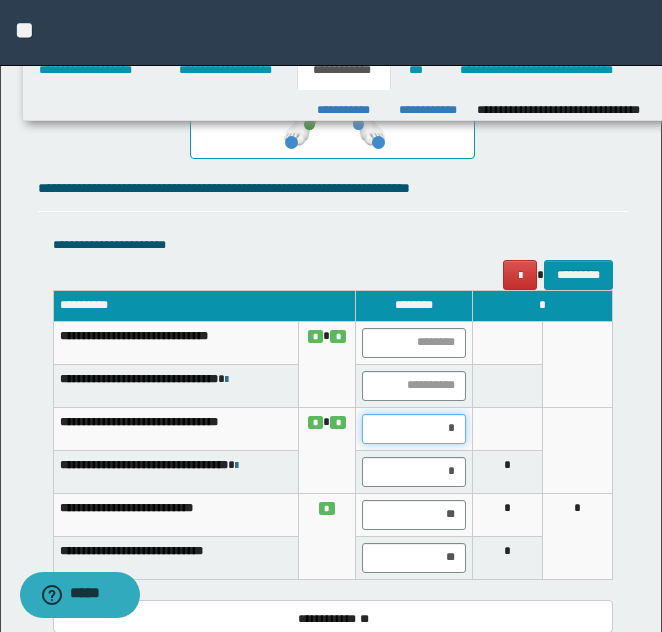 type on "**" 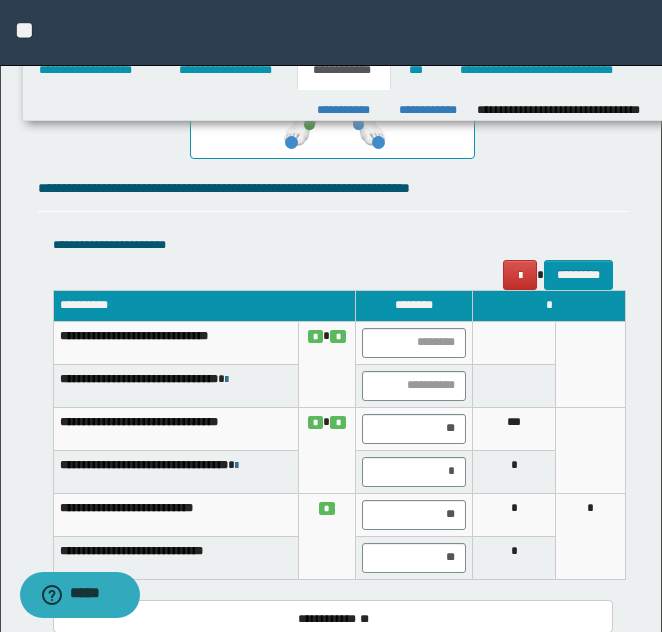 click on "***" at bounding box center (514, 428) 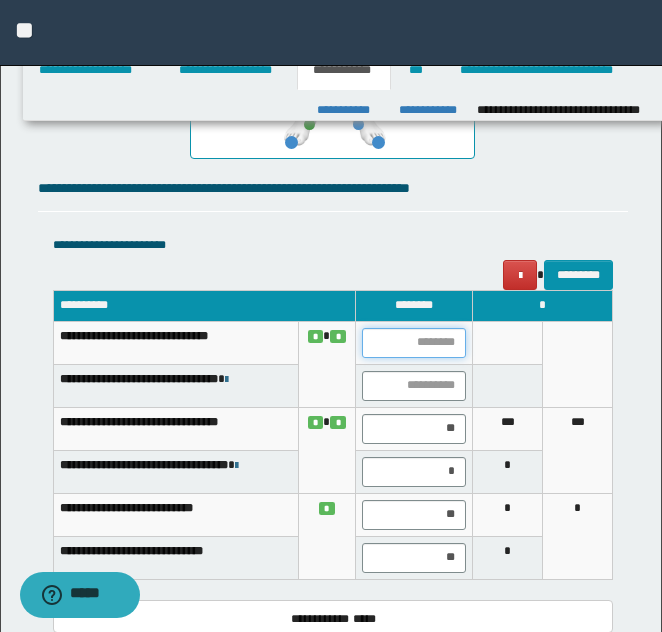 click at bounding box center (414, 343) 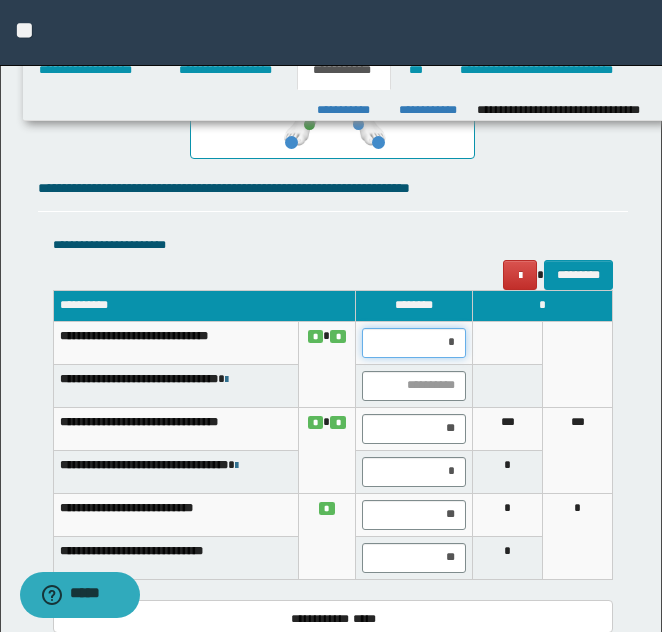 type on "**" 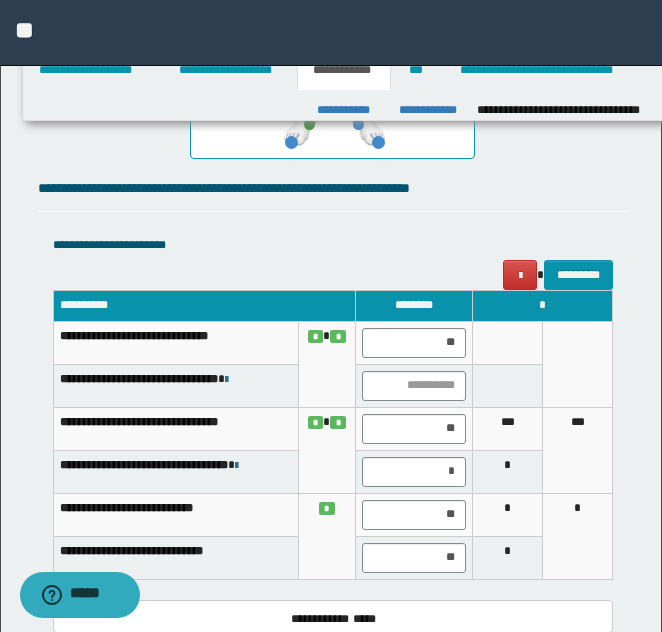 click at bounding box center (508, 342) 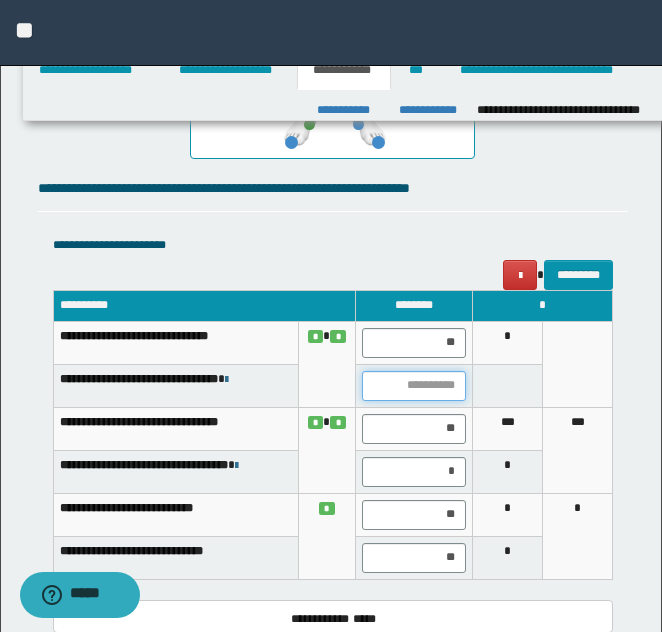 click at bounding box center (414, 386) 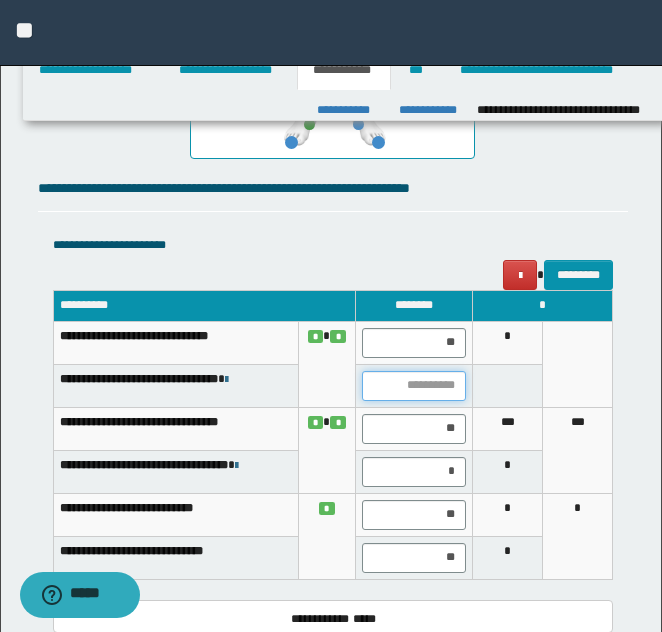 type on "*" 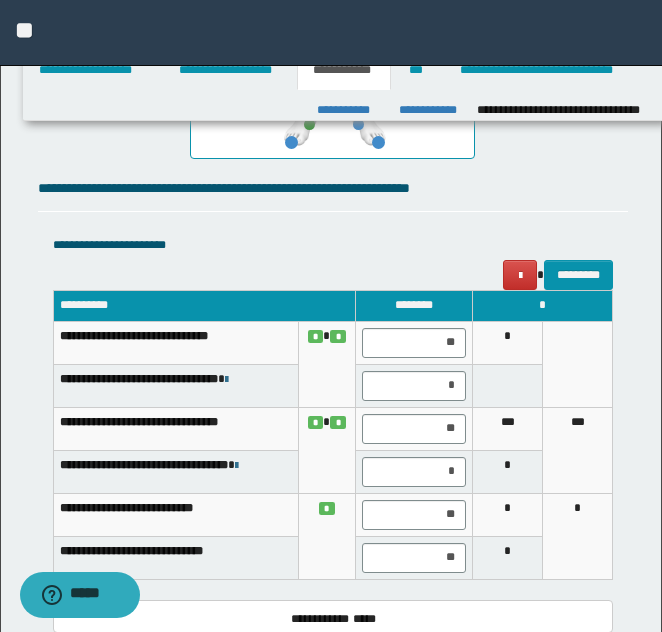 click at bounding box center (508, 385) 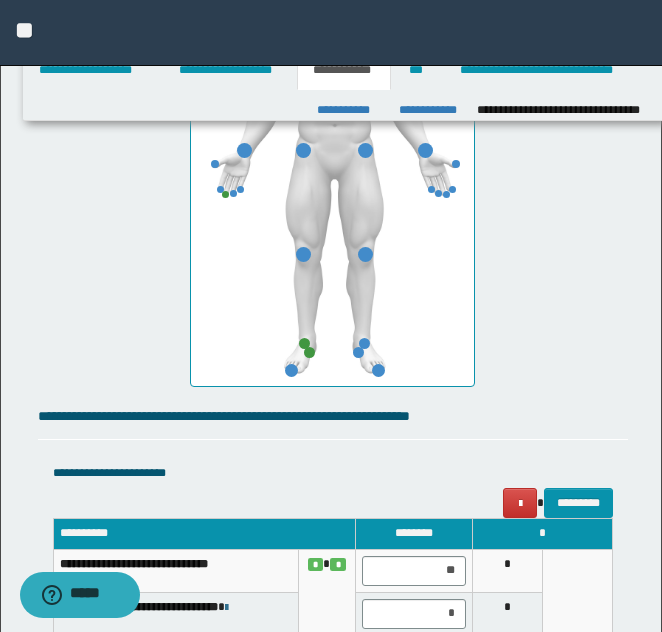 scroll, scrollTop: 1007, scrollLeft: 0, axis: vertical 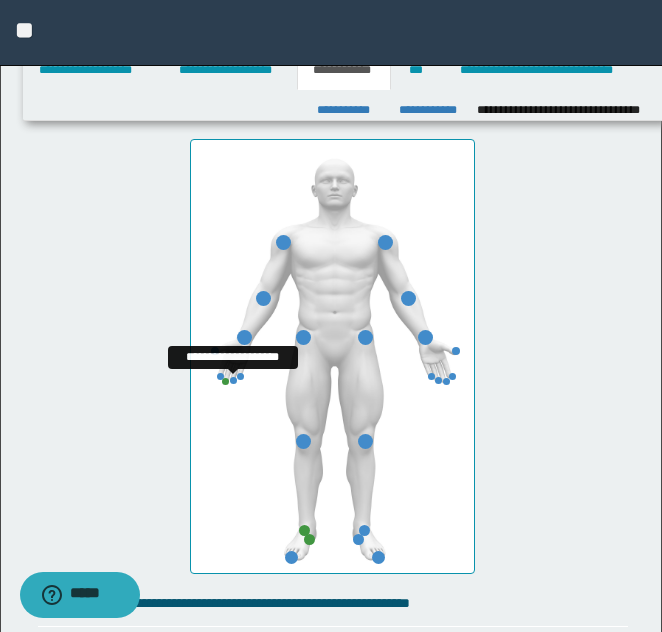 click at bounding box center (233, 380) 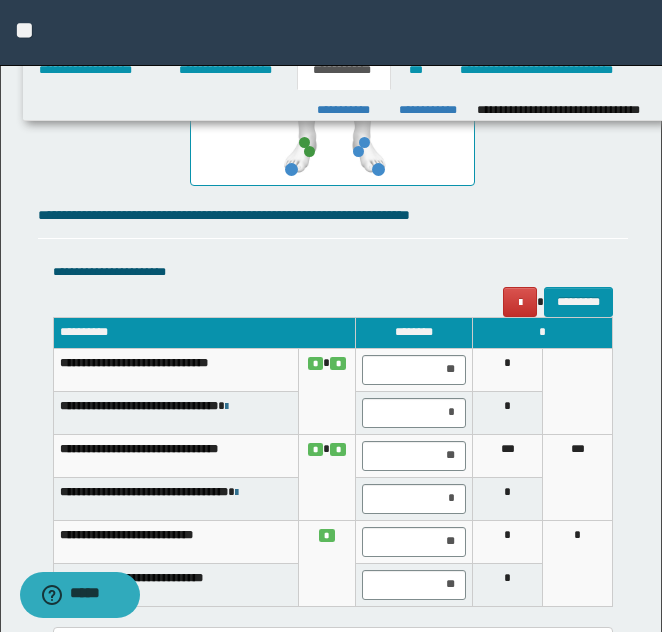 scroll, scrollTop: 1488, scrollLeft: 0, axis: vertical 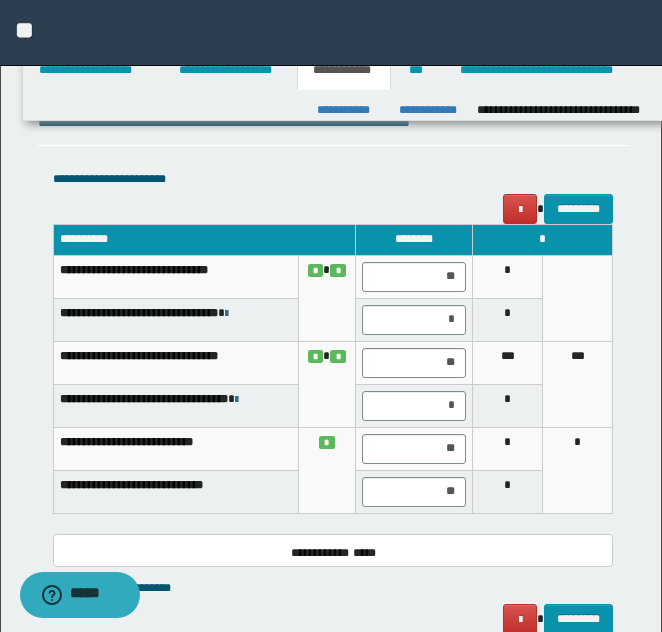 click at bounding box center (578, 298) 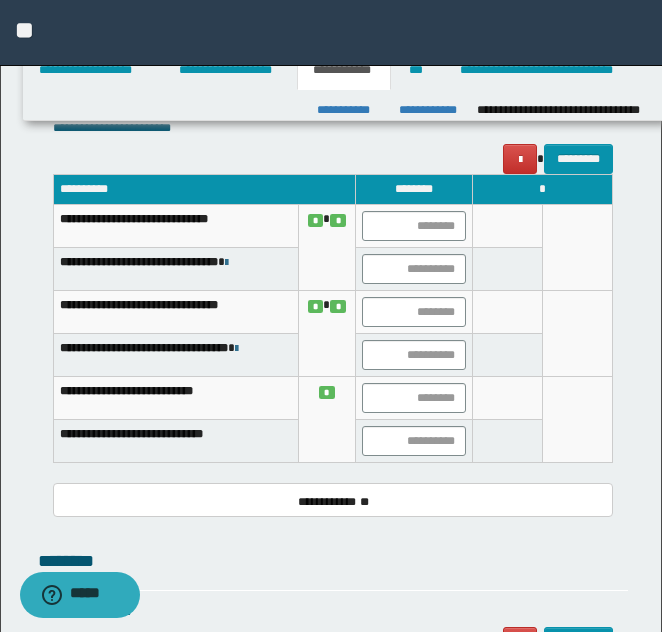 scroll, scrollTop: 1956, scrollLeft: 0, axis: vertical 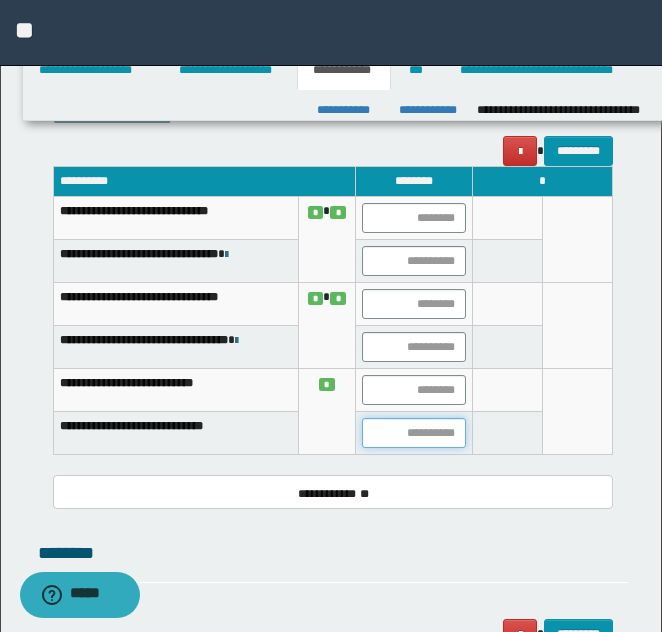 click at bounding box center (414, 433) 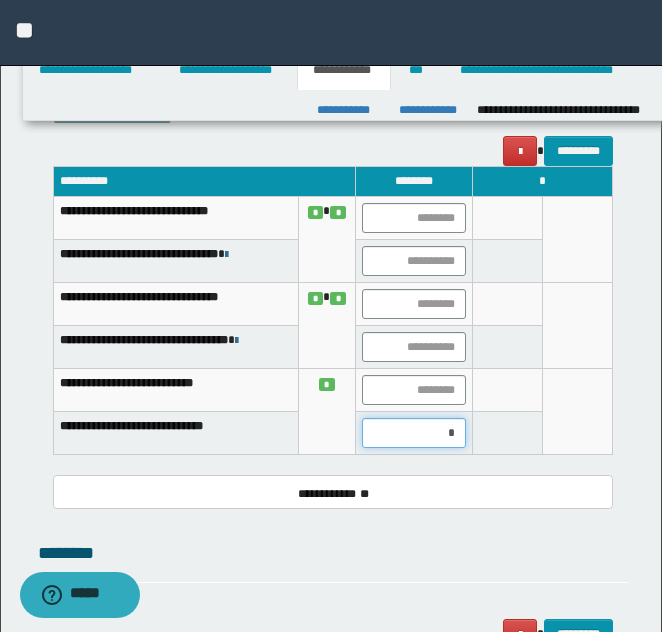 type on "**" 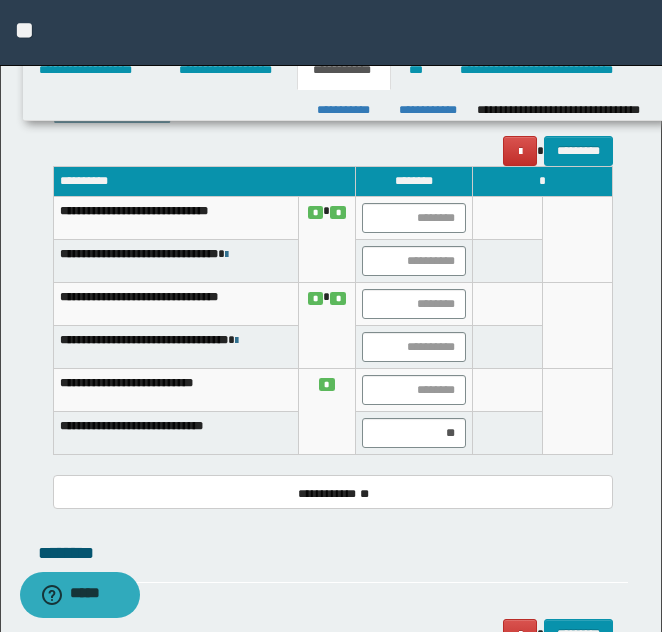 click at bounding box center (508, 433) 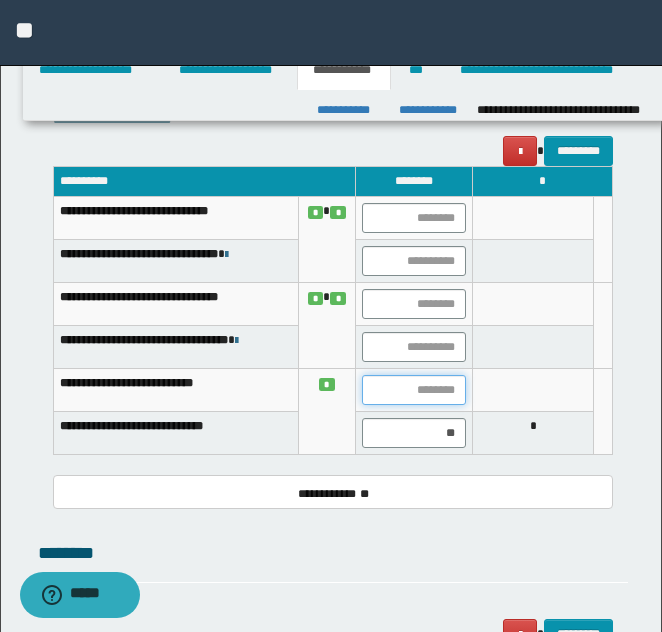 click at bounding box center (414, 390) 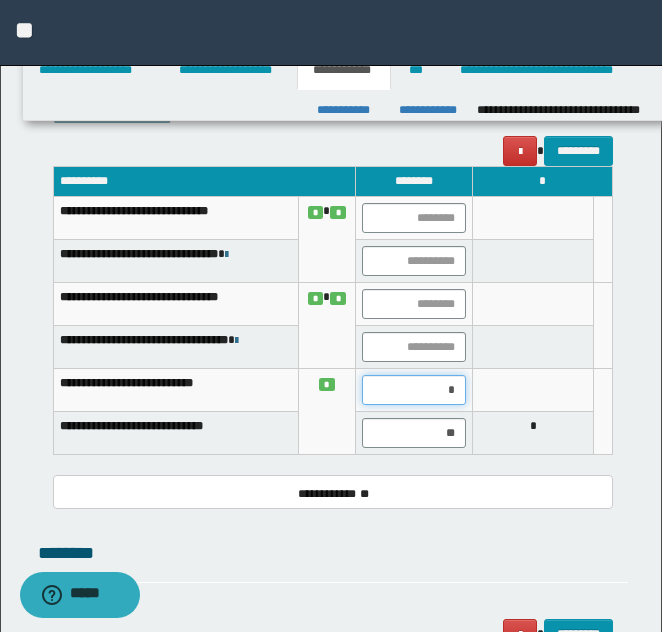 type on "**" 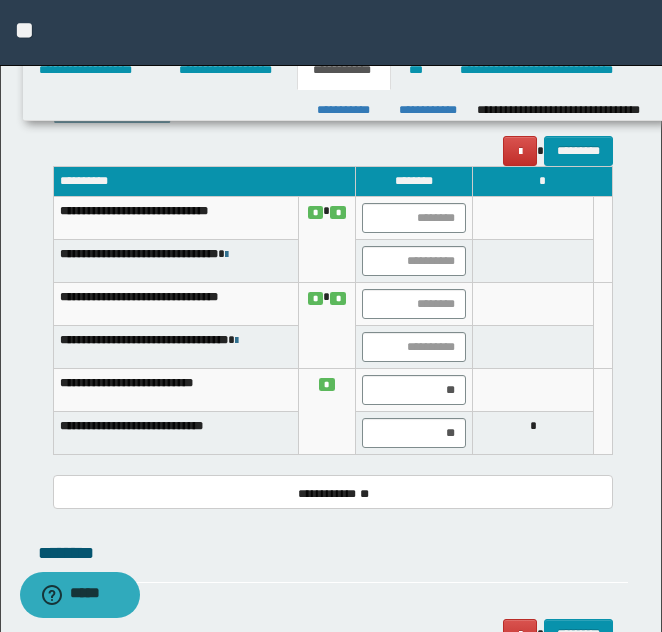 click at bounding box center (533, 390) 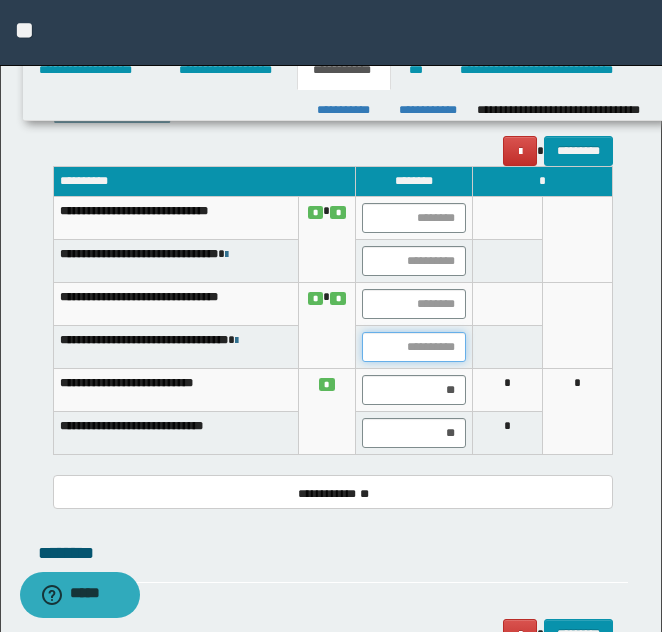 click at bounding box center (414, 347) 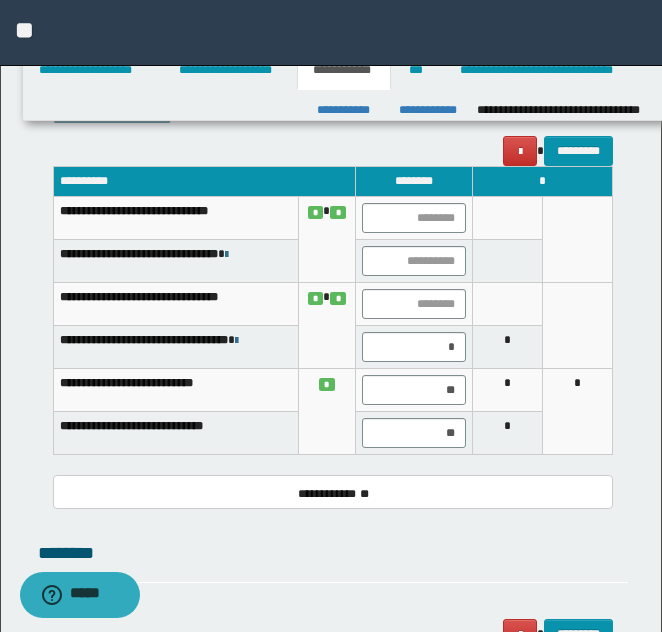 click on "*" at bounding box center (508, 347) 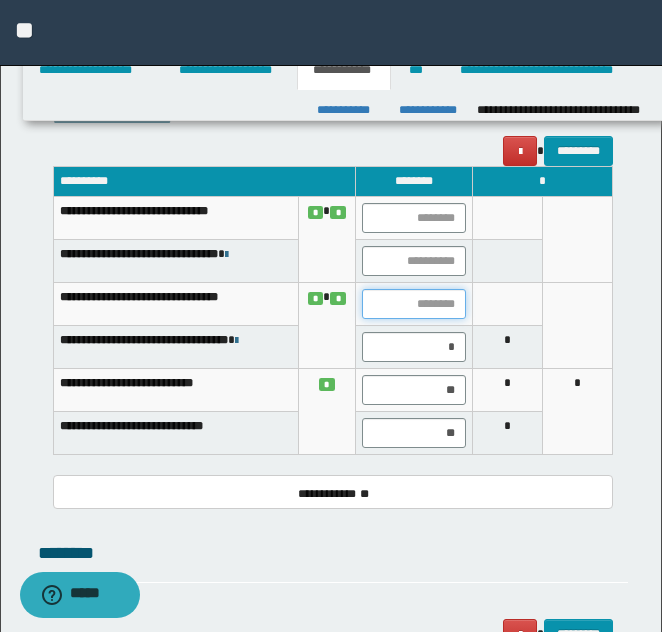 click at bounding box center (414, 304) 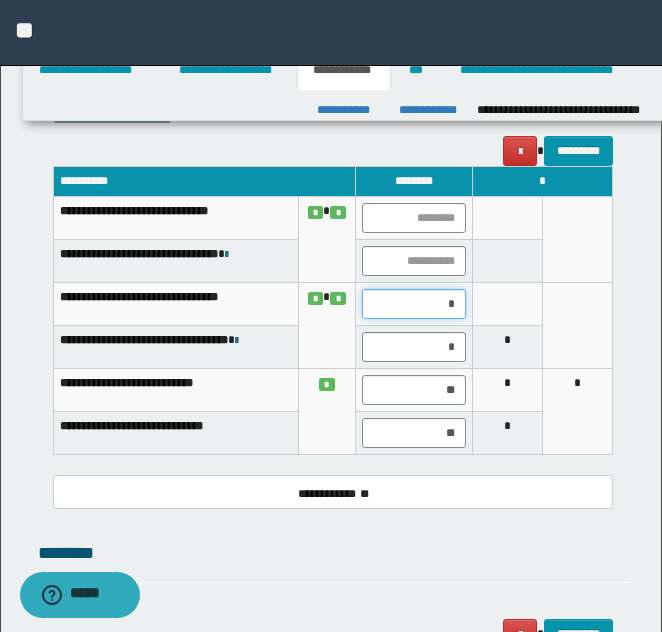 type on "**" 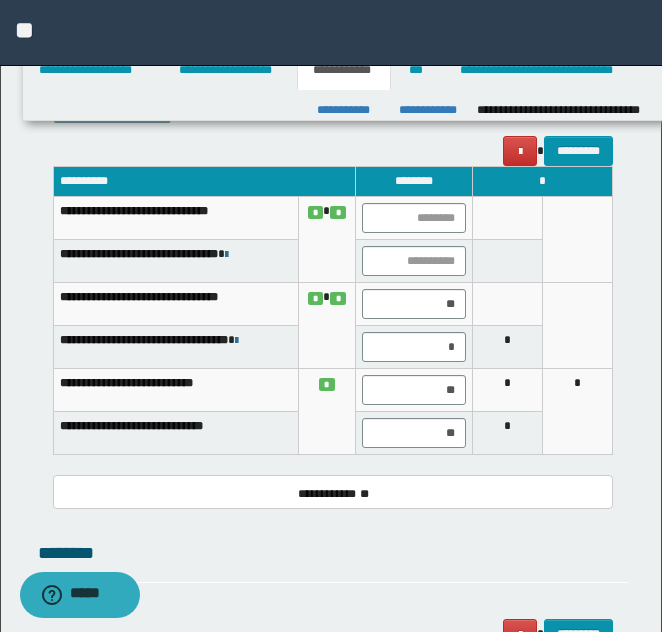 click at bounding box center (508, 304) 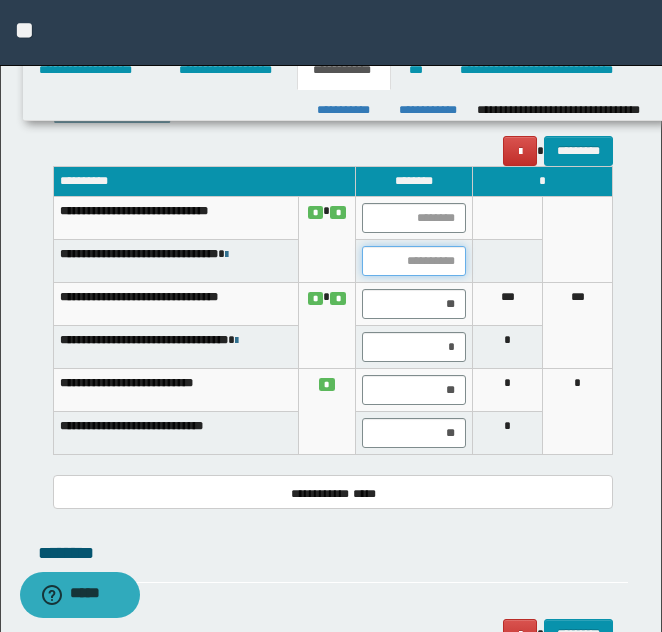 click at bounding box center [414, 261] 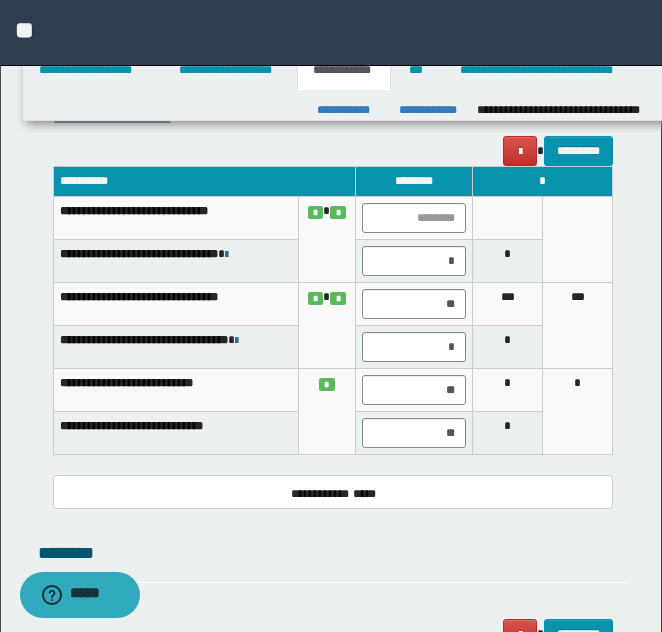 click on "*" at bounding box center [508, 261] 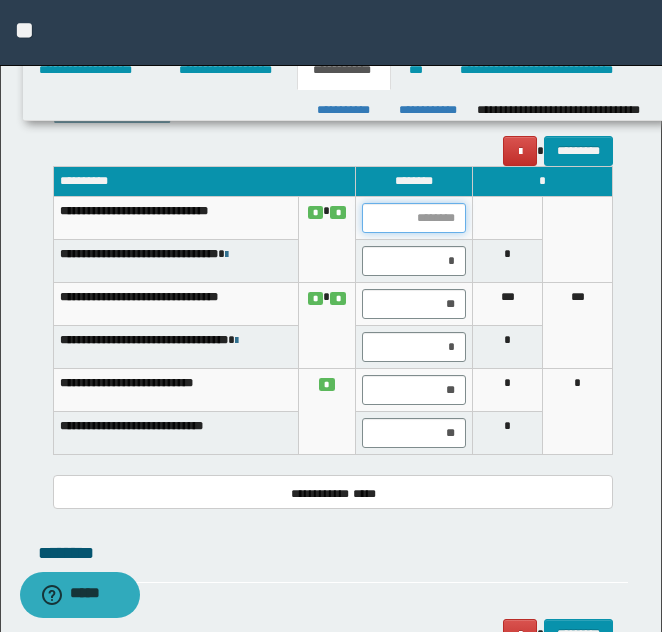 click at bounding box center [414, 218] 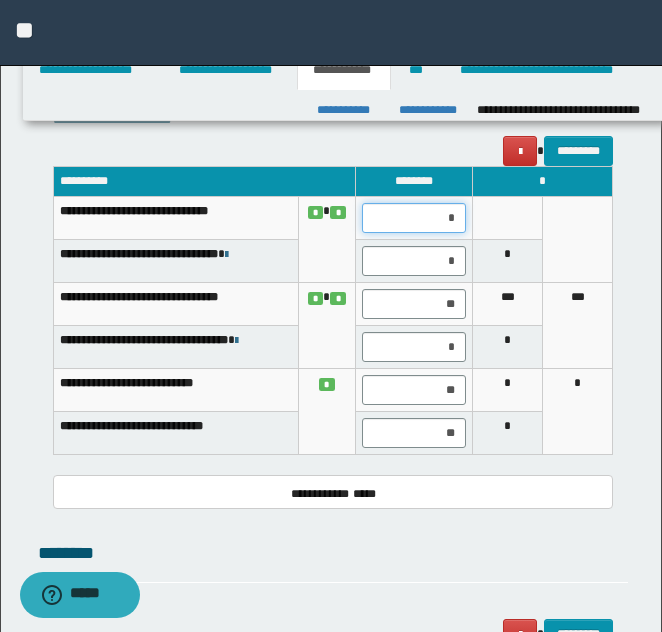 type on "**" 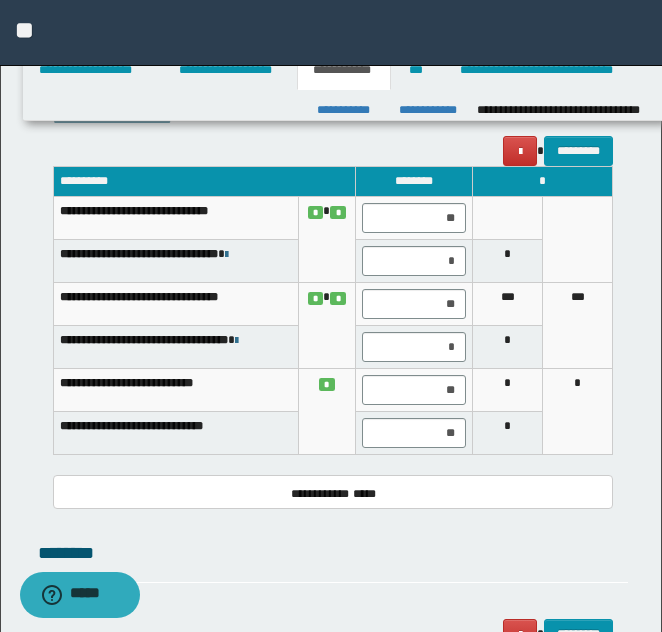 click at bounding box center [508, 218] 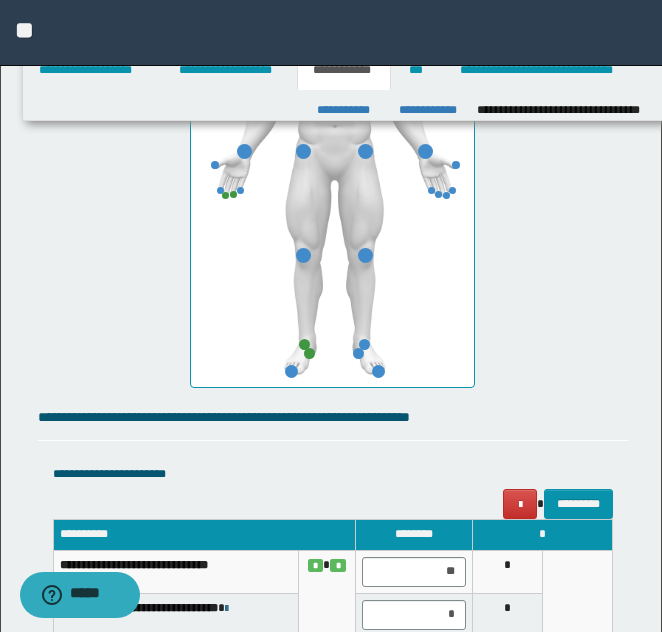 scroll, scrollTop: 1140, scrollLeft: 0, axis: vertical 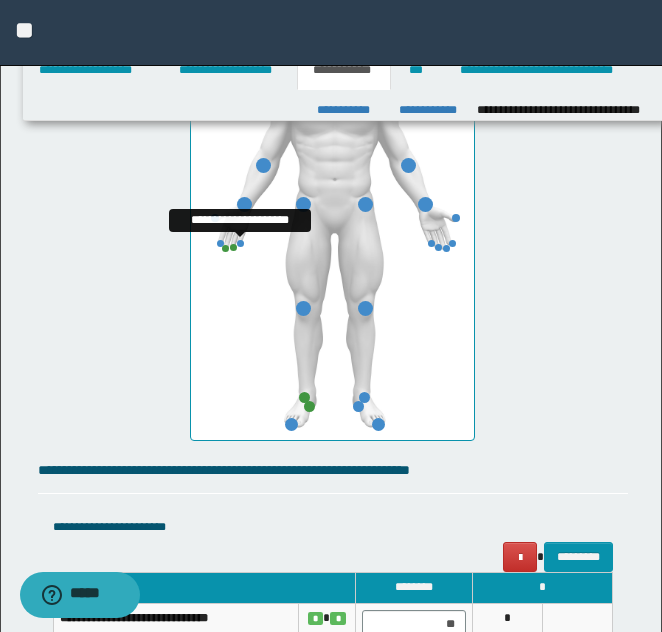 click at bounding box center (240, 243) 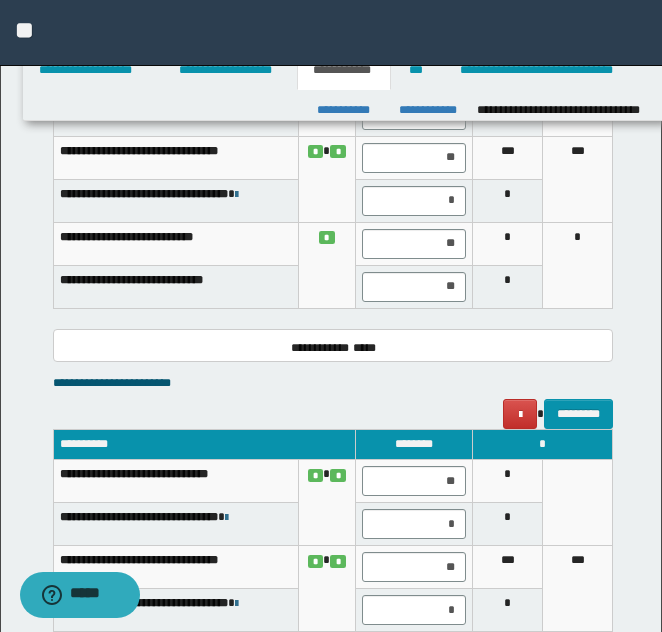 scroll, scrollTop: 2246, scrollLeft: 0, axis: vertical 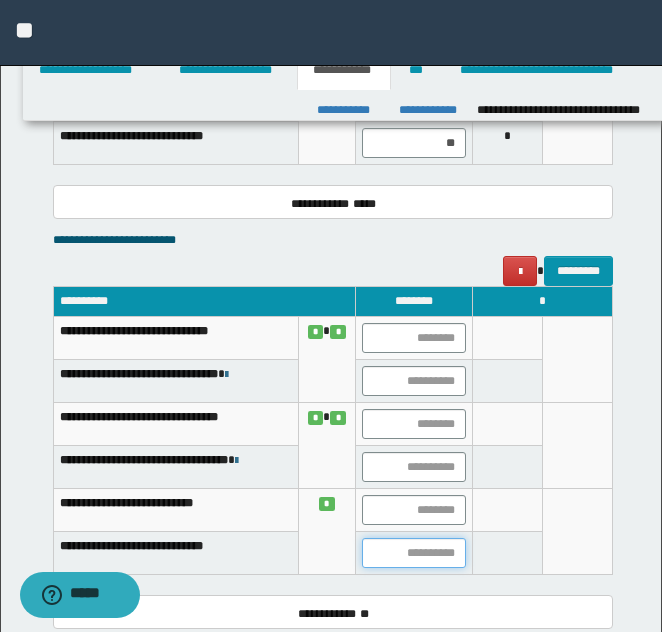 click at bounding box center [414, 553] 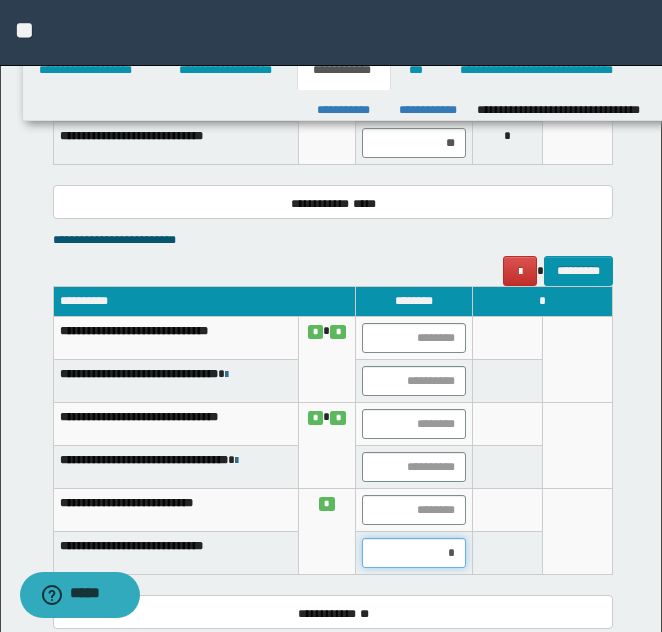 type on "**" 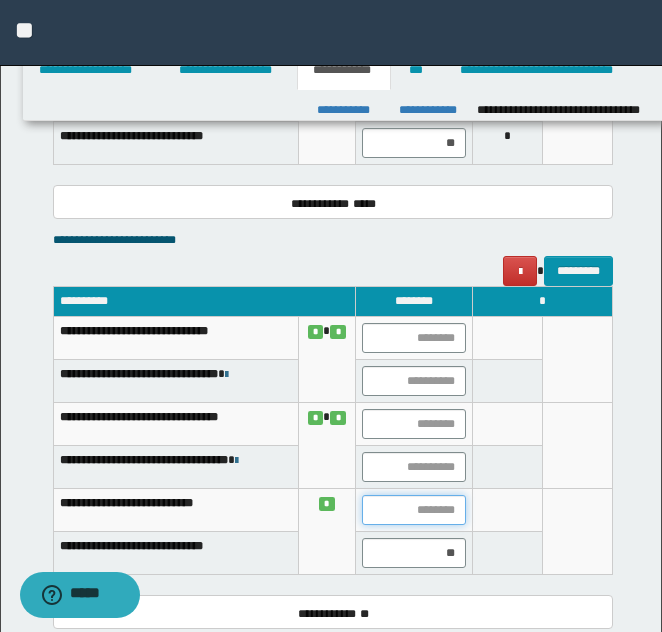 click at bounding box center (414, 510) 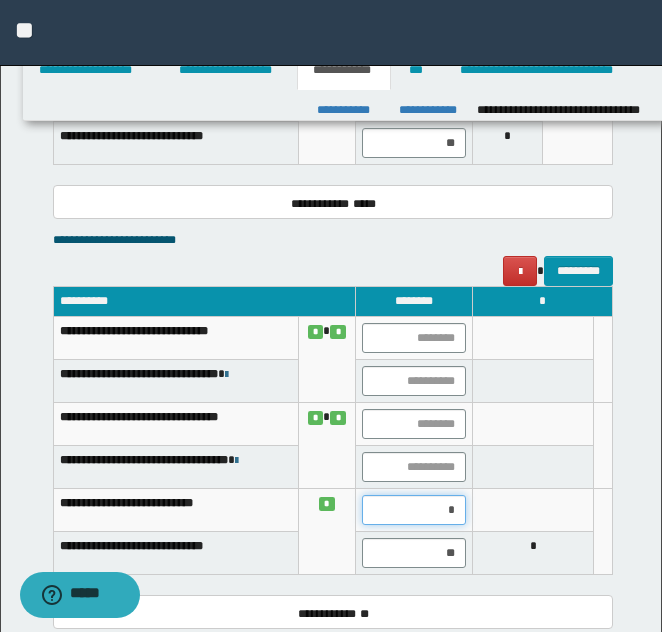 type on "**" 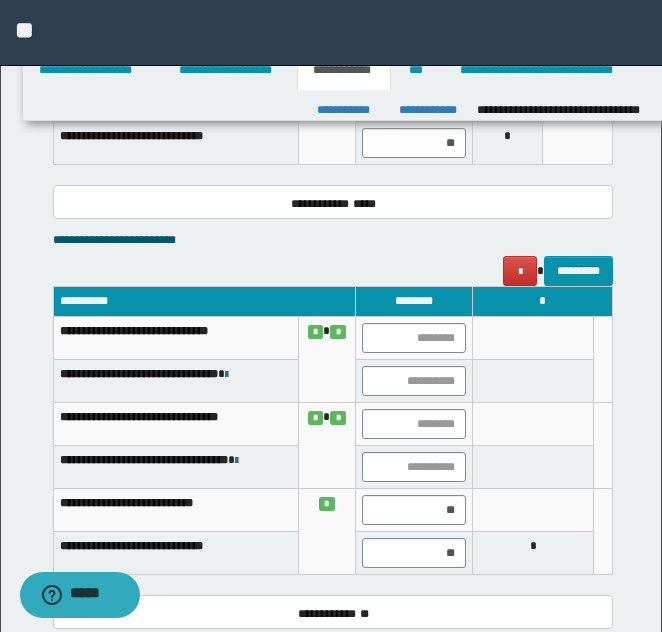click at bounding box center (533, 510) 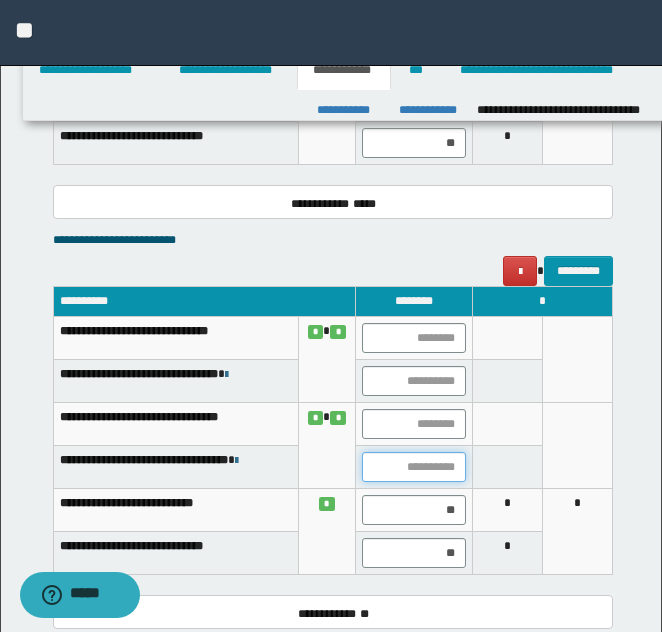 click at bounding box center [414, 467] 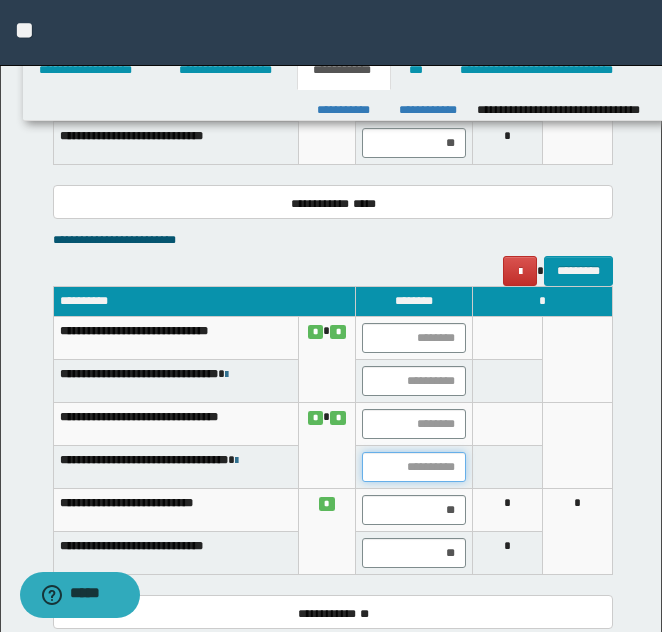 type on "*" 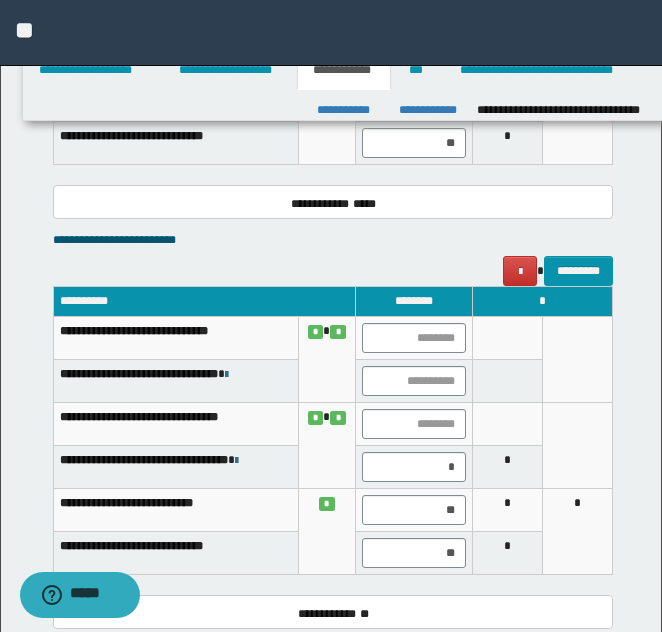 click on "*" at bounding box center (508, 467) 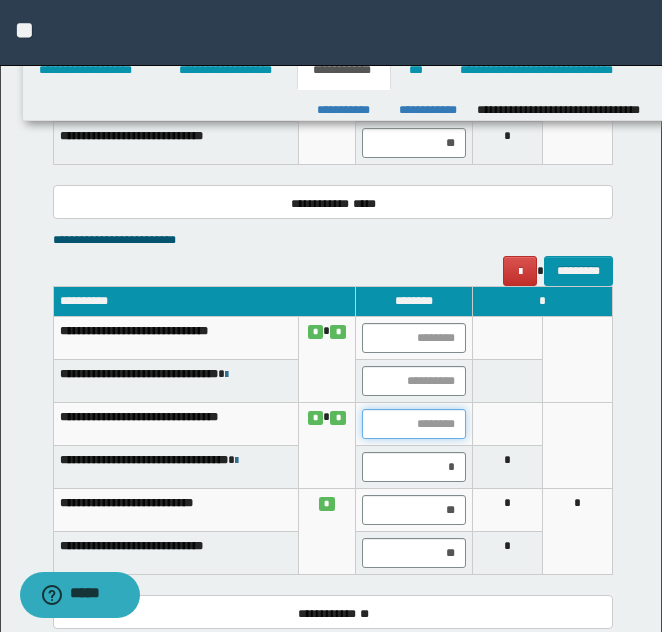 click at bounding box center (414, 424) 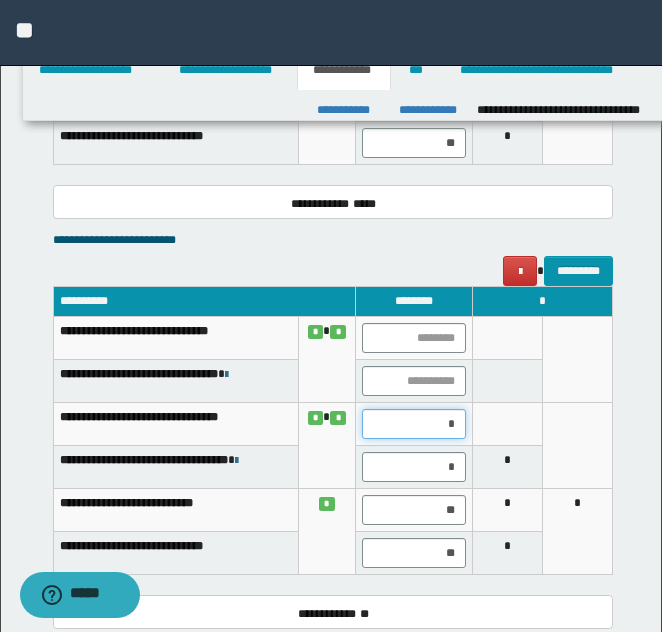 type on "**" 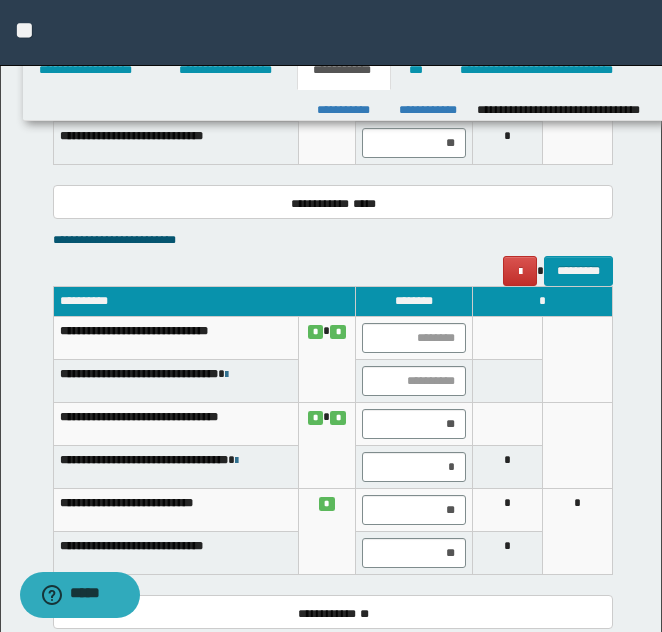 click at bounding box center [508, 424] 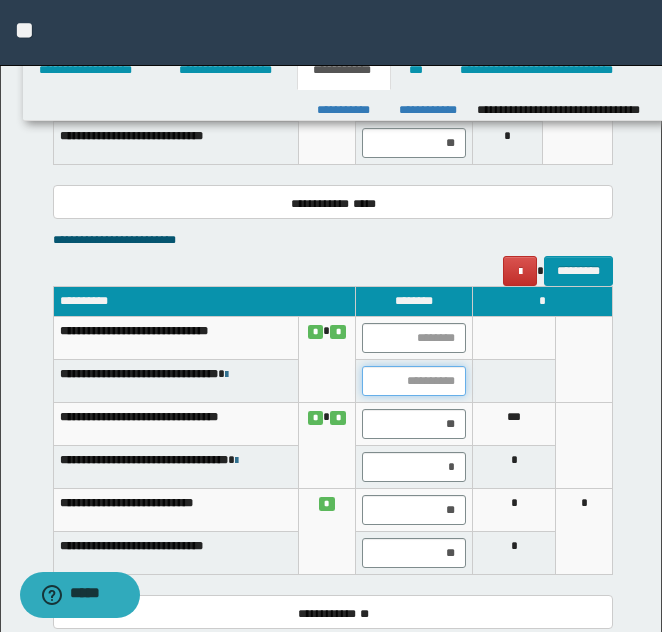 click at bounding box center [414, 381] 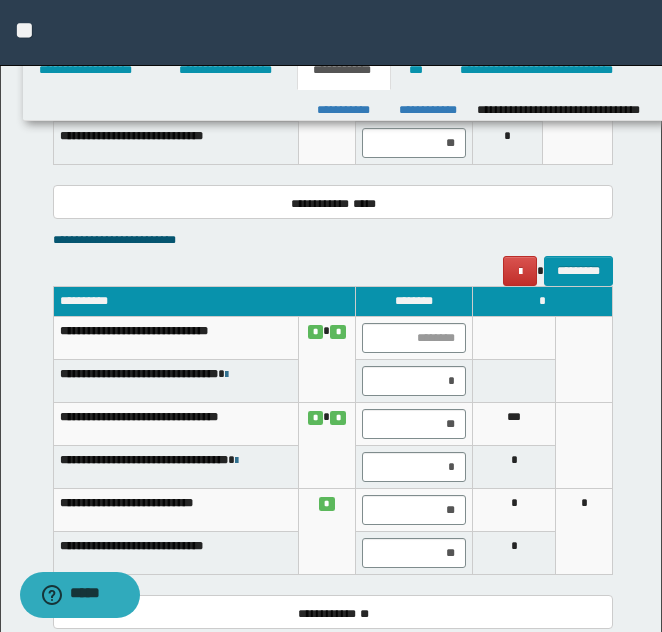 click at bounding box center [514, 381] 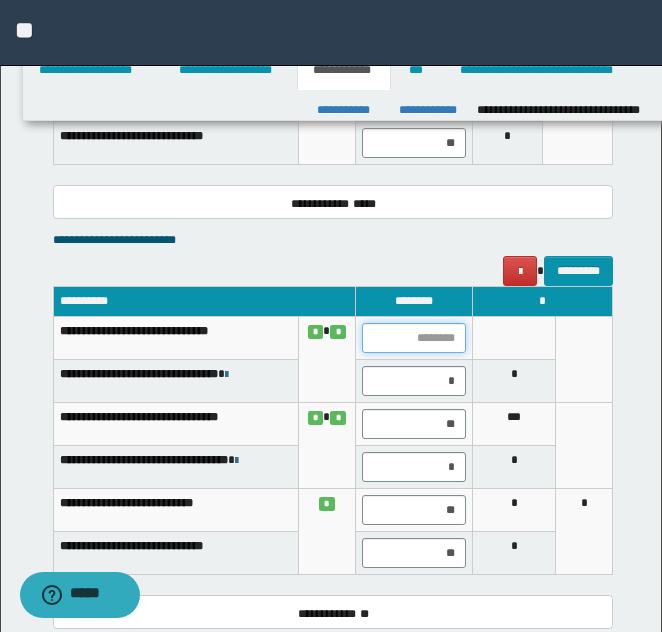 click at bounding box center [414, 338] 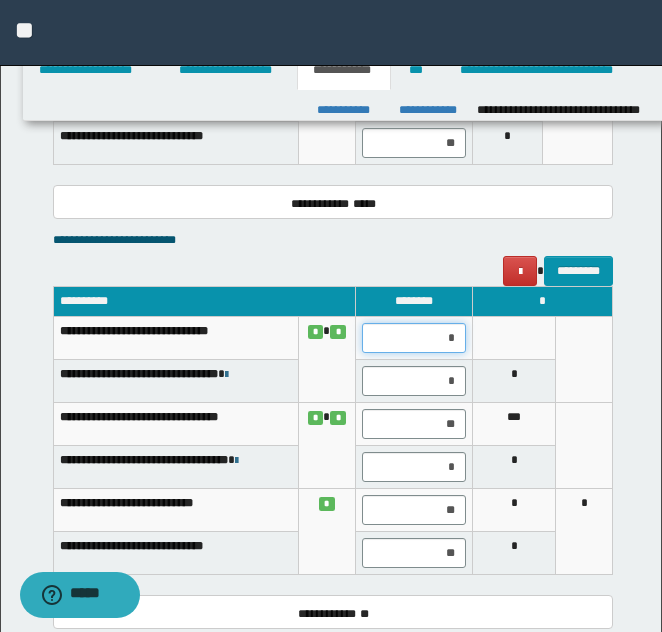 type on "**" 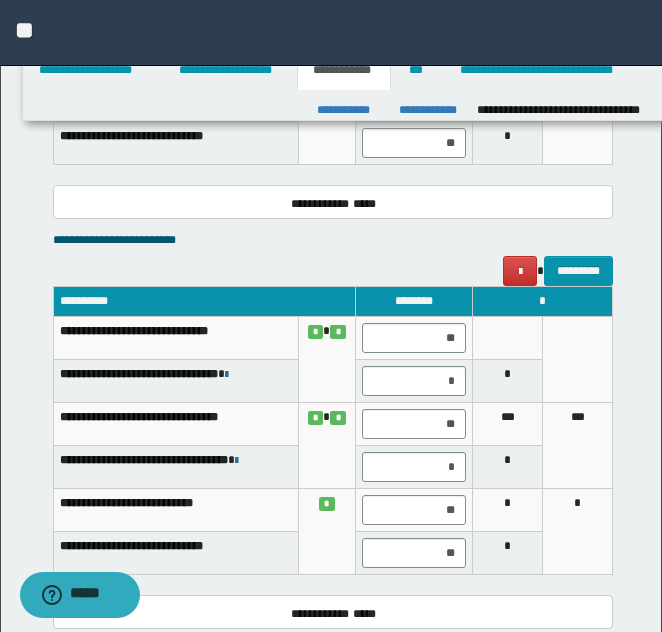 click at bounding box center (508, 338) 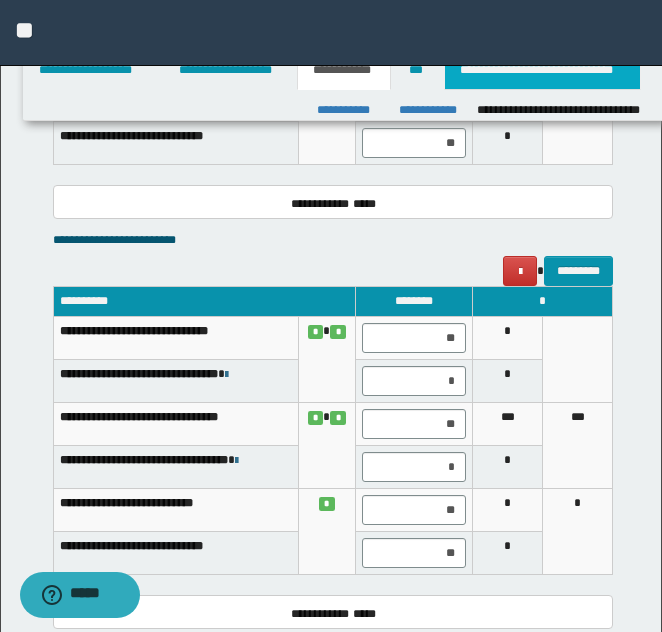 click on "**********" at bounding box center [542, 70] 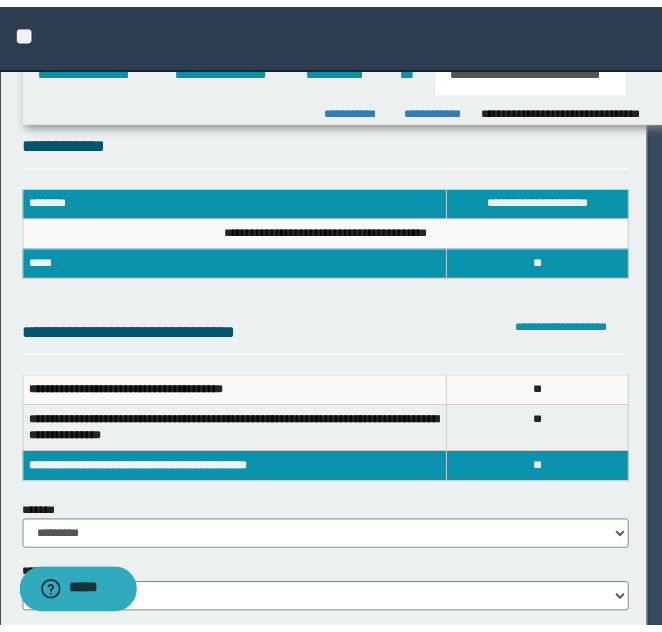scroll, scrollTop: 0, scrollLeft: 0, axis: both 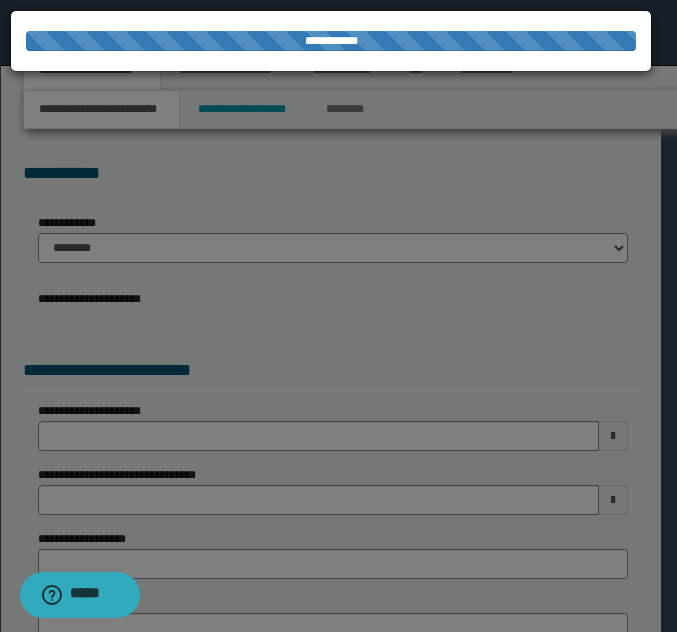select on "**" 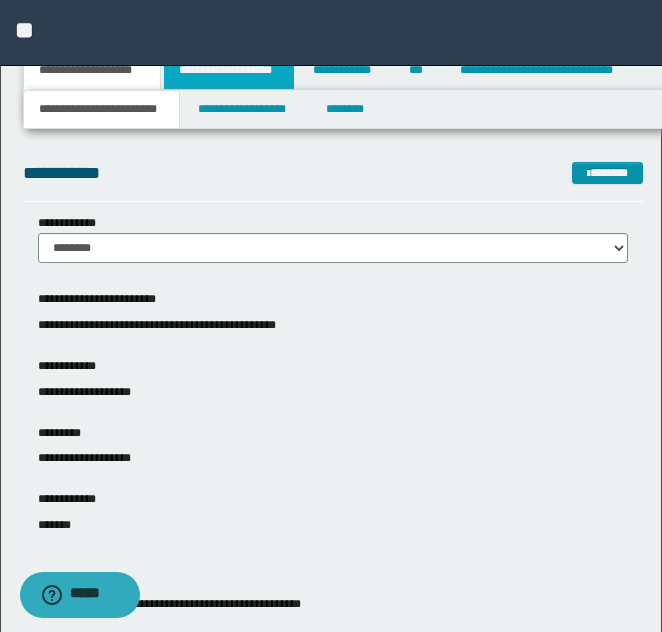 click on "**********" at bounding box center (229, 70) 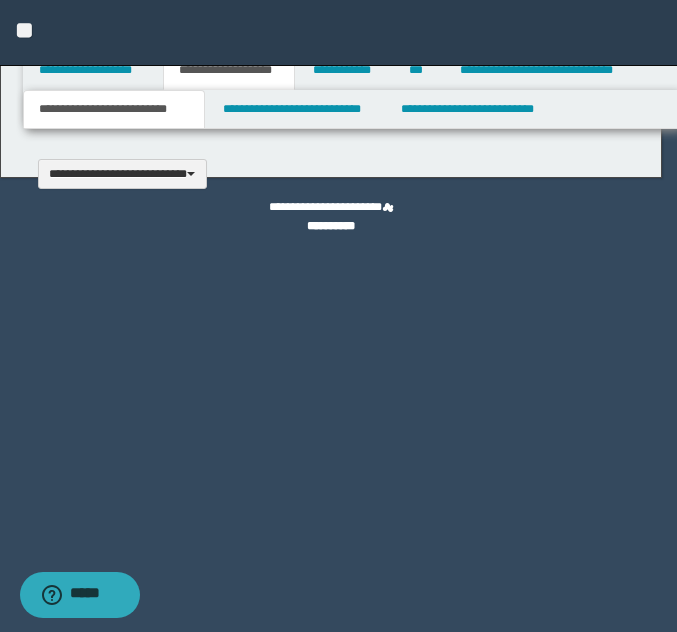 type 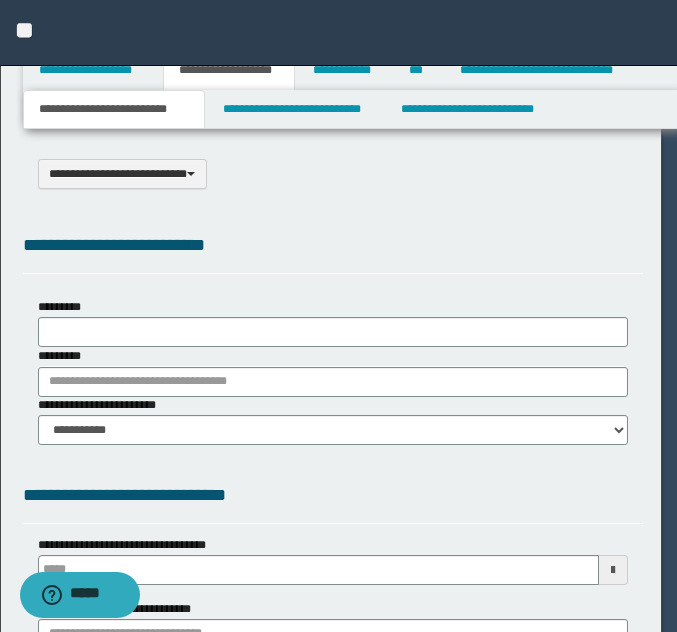 scroll, scrollTop: 0, scrollLeft: 0, axis: both 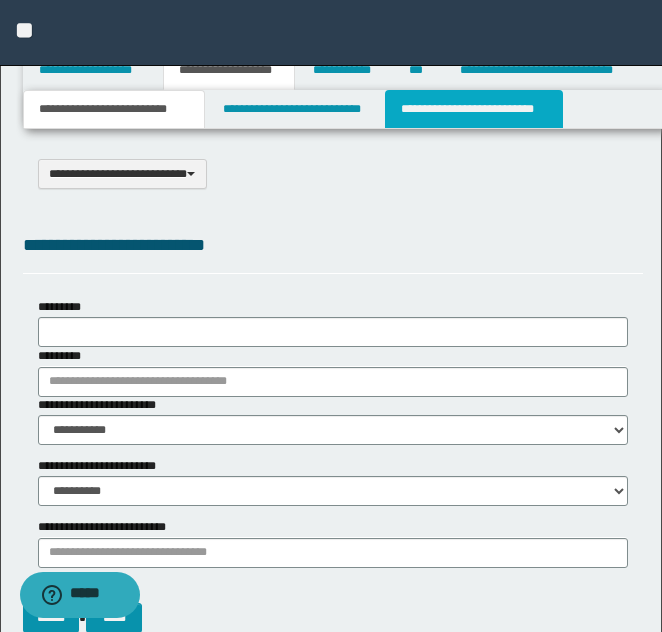 click on "**********" at bounding box center (474, 109) 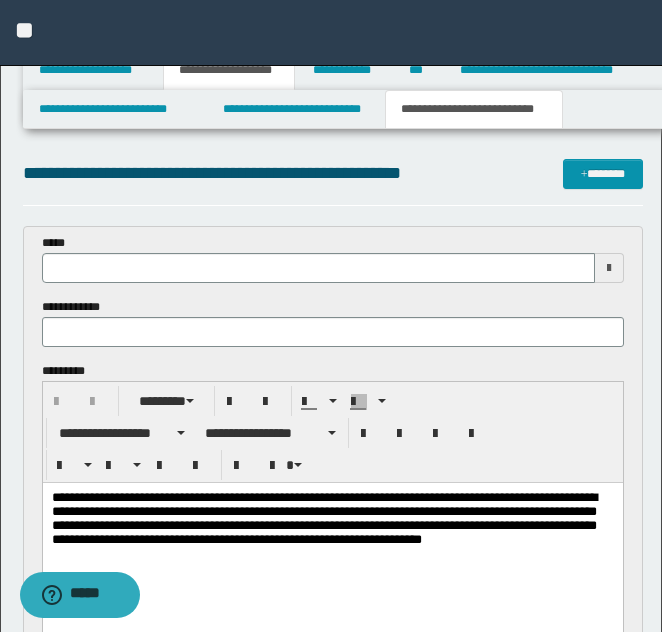 scroll, scrollTop: 0, scrollLeft: 0, axis: both 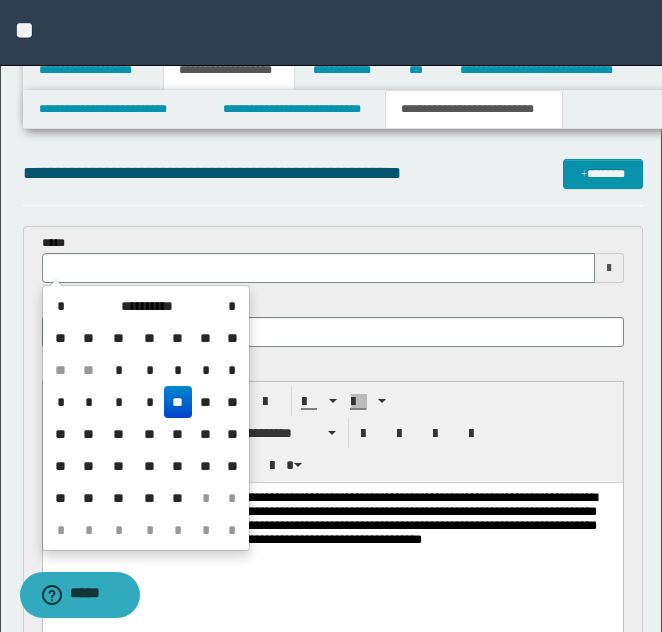 click on "**" at bounding box center (178, 402) 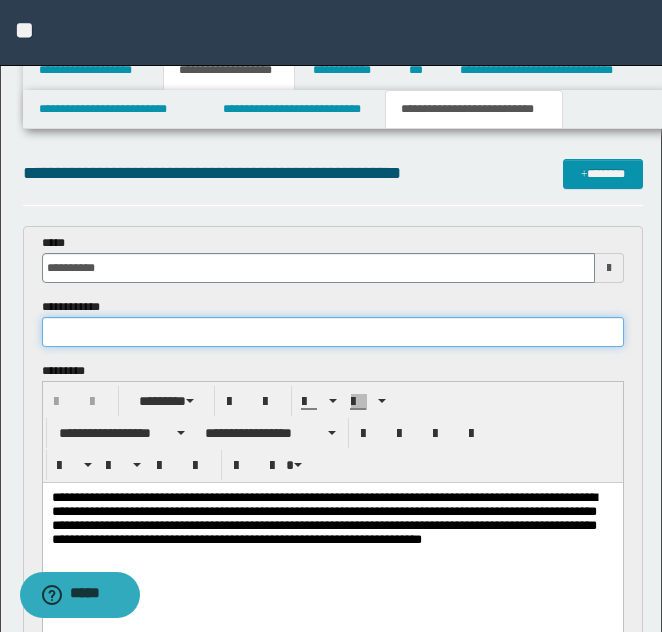 click at bounding box center (333, 332) 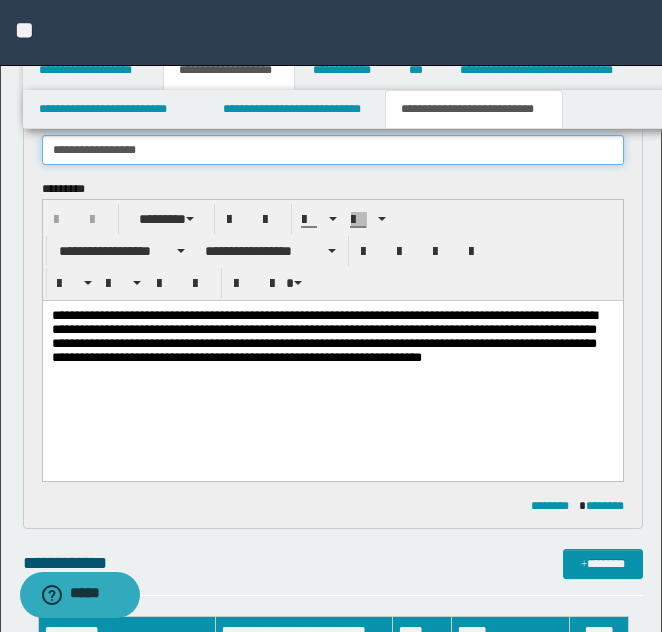 scroll, scrollTop: 200, scrollLeft: 0, axis: vertical 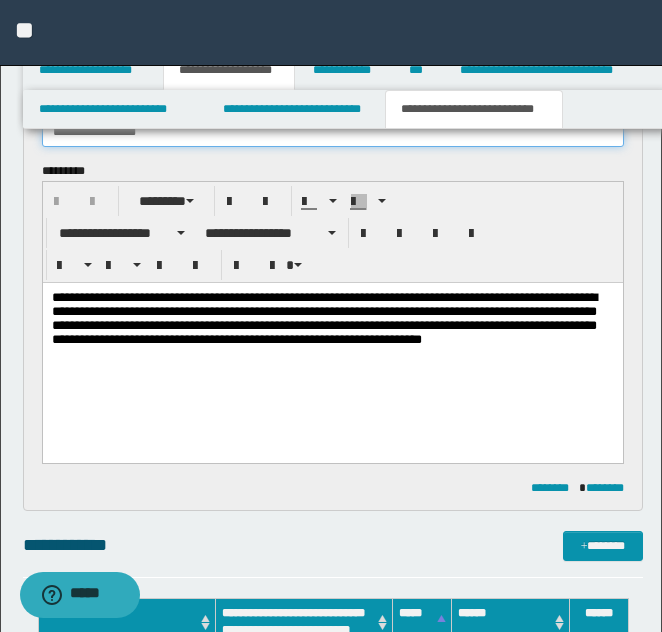 type on "**********" 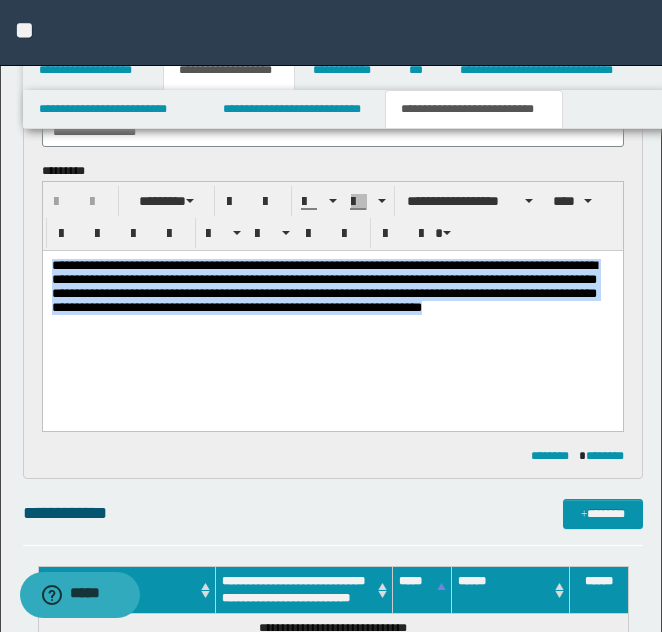 drag, startPoint x: 53, startPoint y: 262, endPoint x: 591, endPoint y: 356, distance: 546.15015 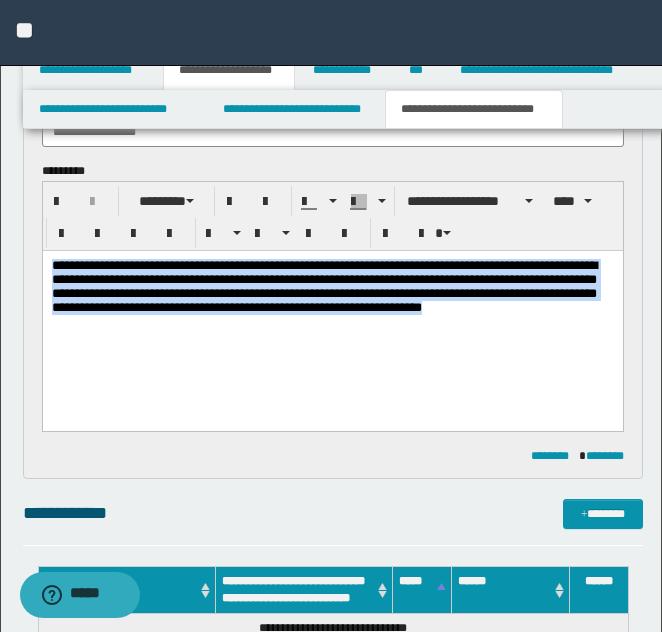 click on "**********" at bounding box center [332, 287] 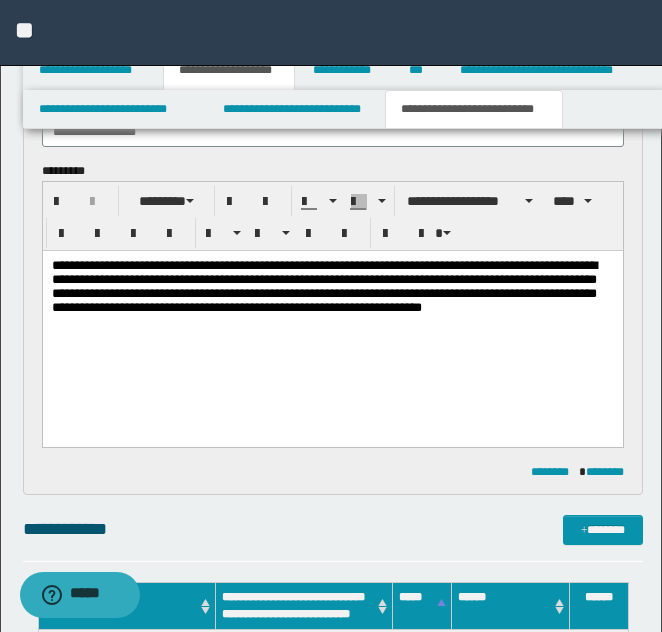 paste 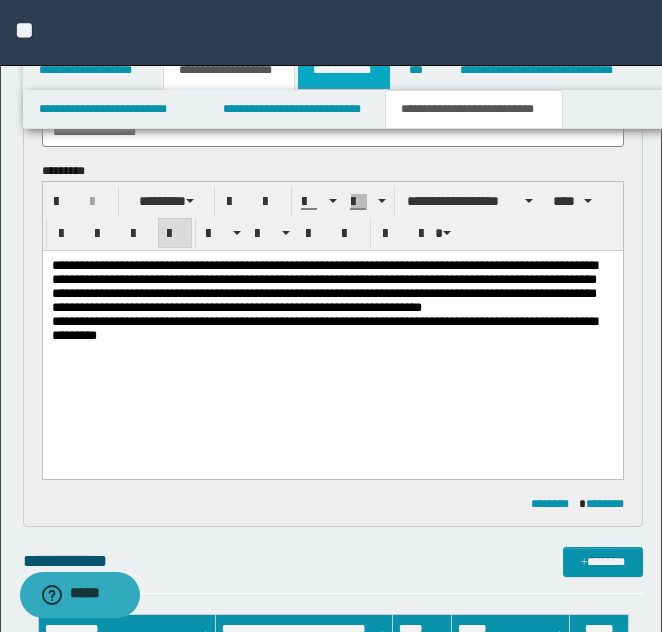 click on "**********" at bounding box center (344, 70) 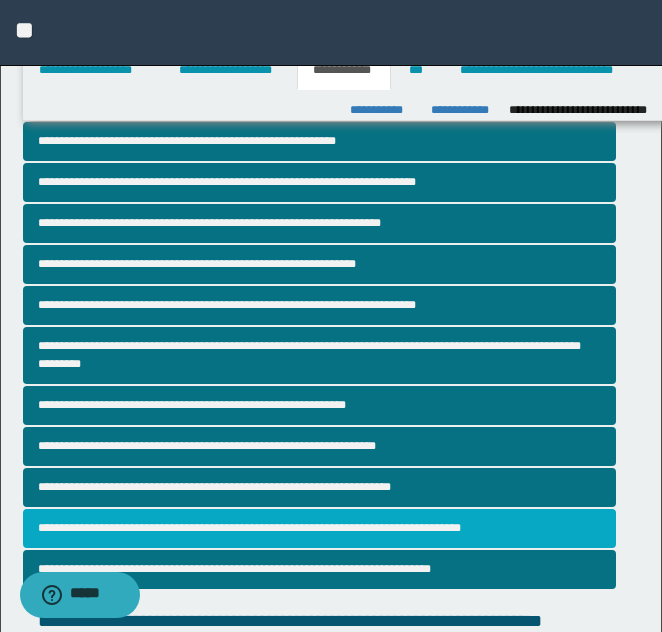 click on "**********" at bounding box center (319, 528) 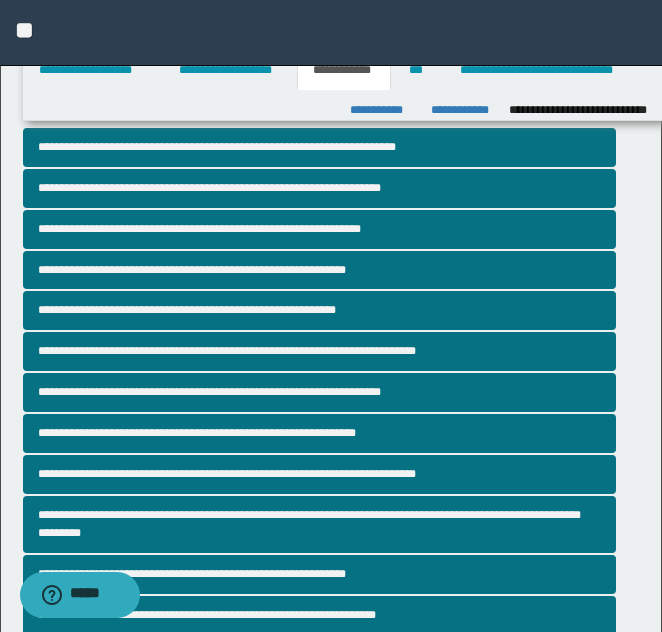 scroll, scrollTop: 553, scrollLeft: 0, axis: vertical 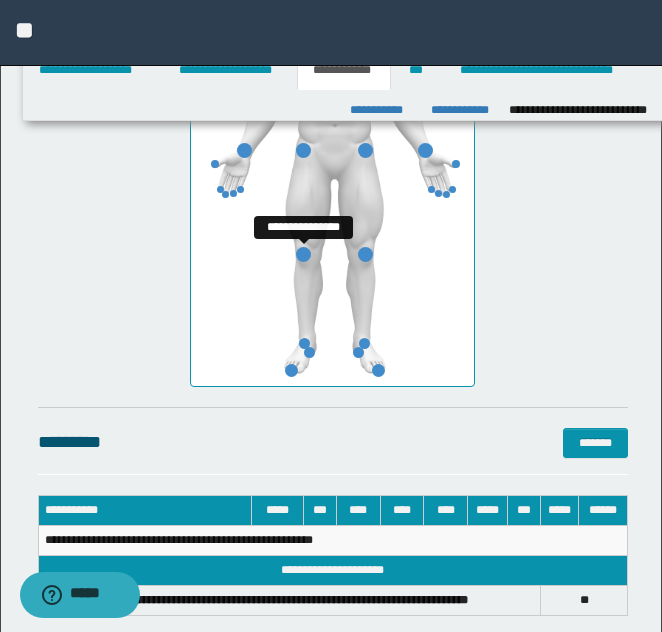 click at bounding box center (303, 254) 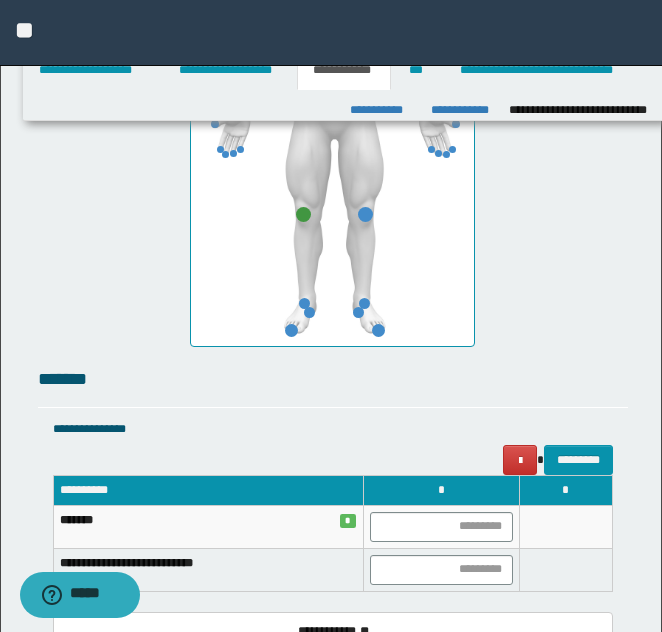 scroll, scrollTop: 1288, scrollLeft: 0, axis: vertical 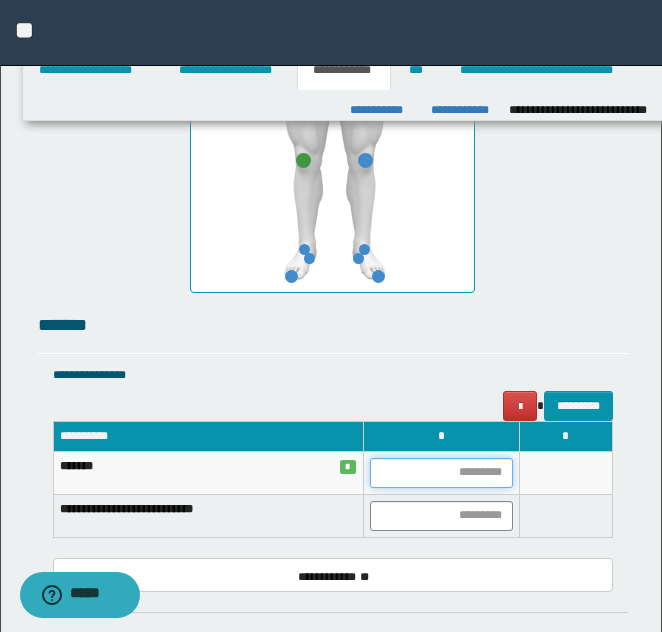 click at bounding box center (441, 473) 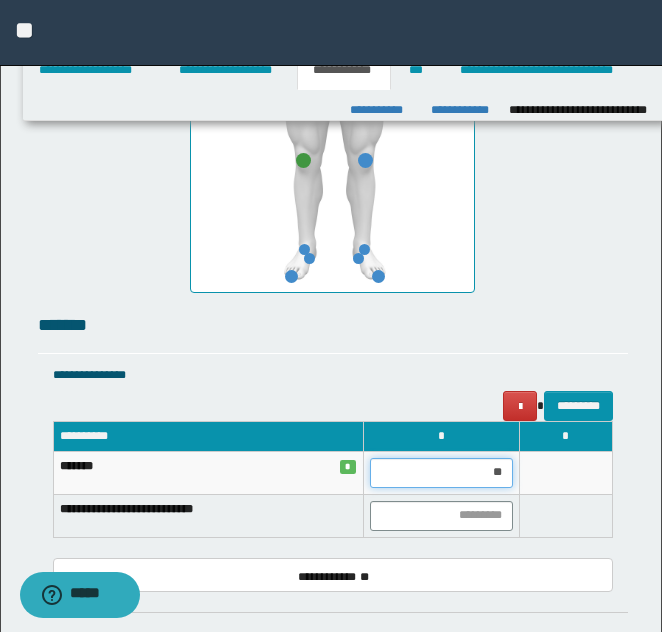 type on "***" 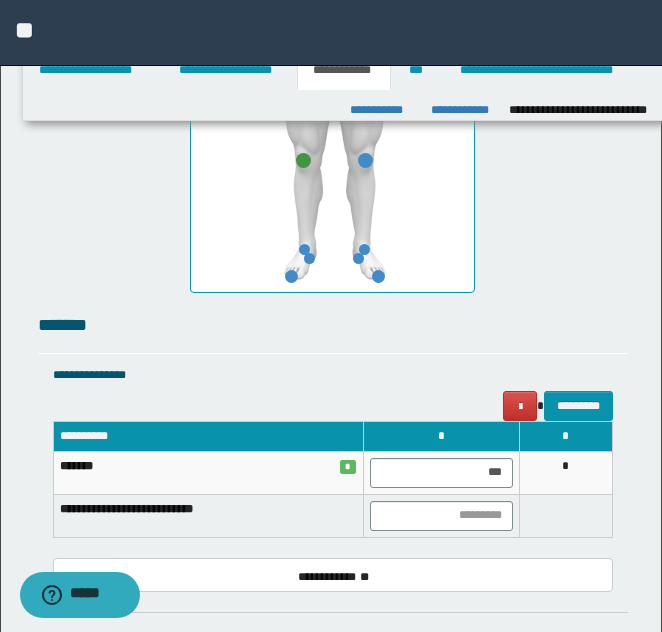 click on "*" at bounding box center [565, 472] 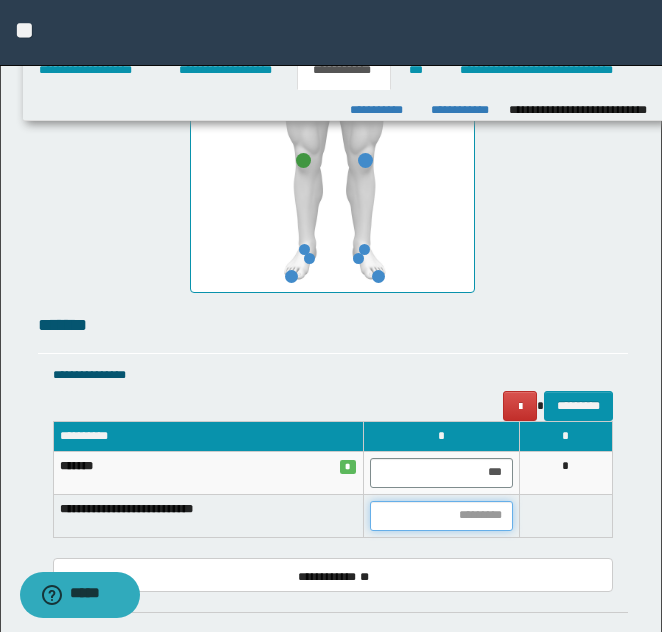click at bounding box center (441, 516) 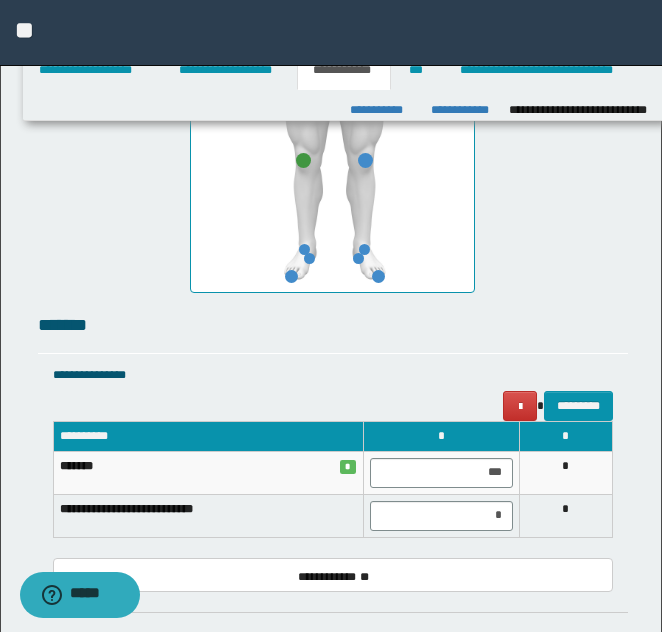 click on "*" at bounding box center [565, 515] 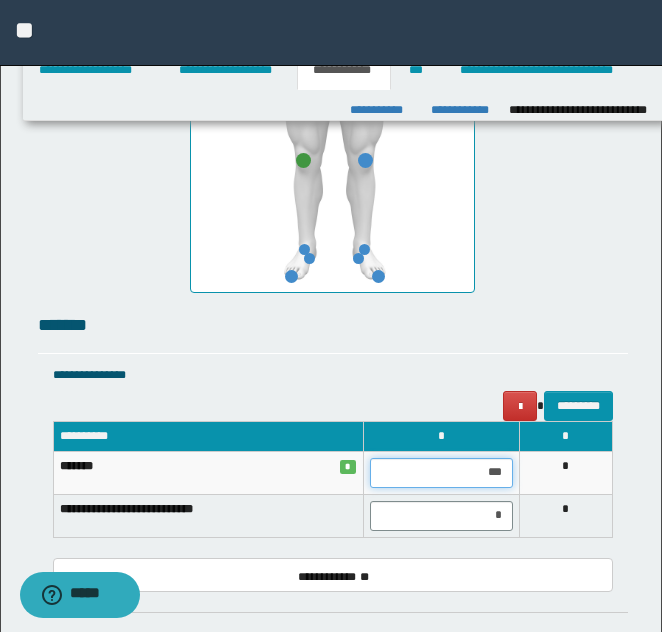 click on "***" at bounding box center (441, 473) 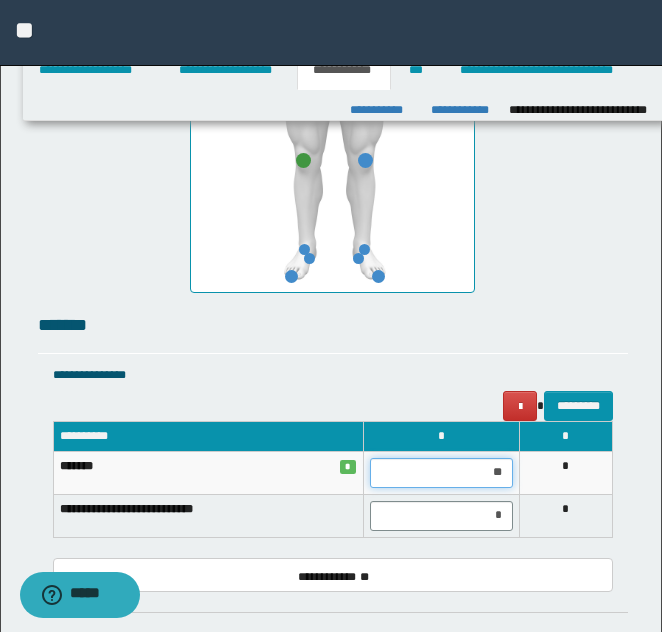 type on "***" 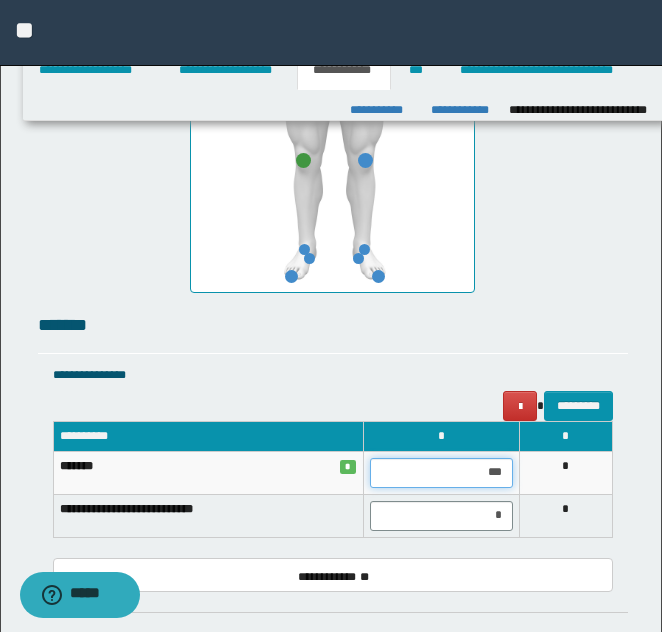 click on "***" at bounding box center [441, 473] 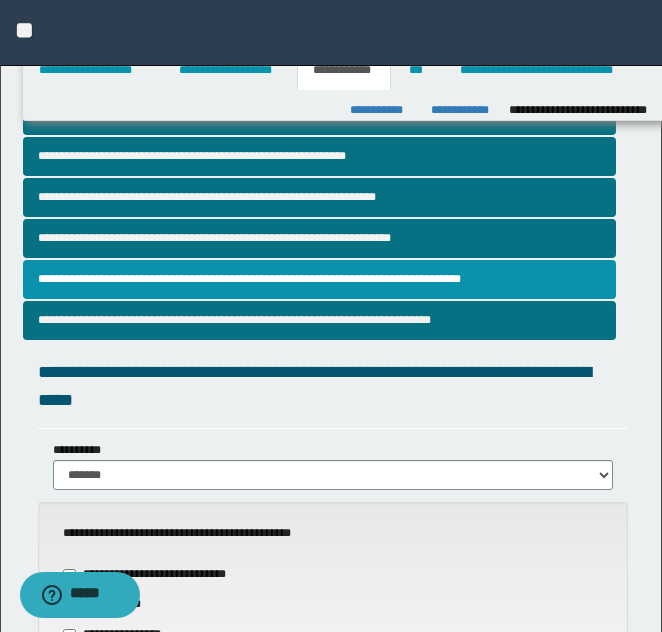 scroll, scrollTop: 365, scrollLeft: 0, axis: vertical 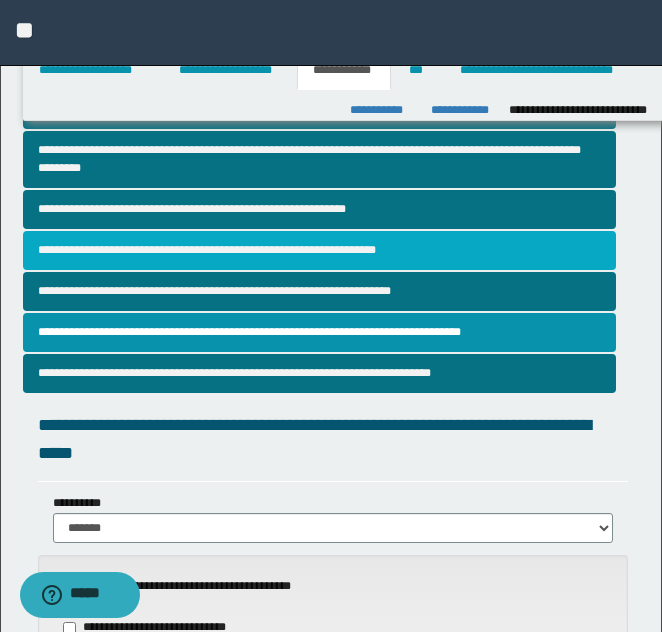 click on "**********" at bounding box center (319, 250) 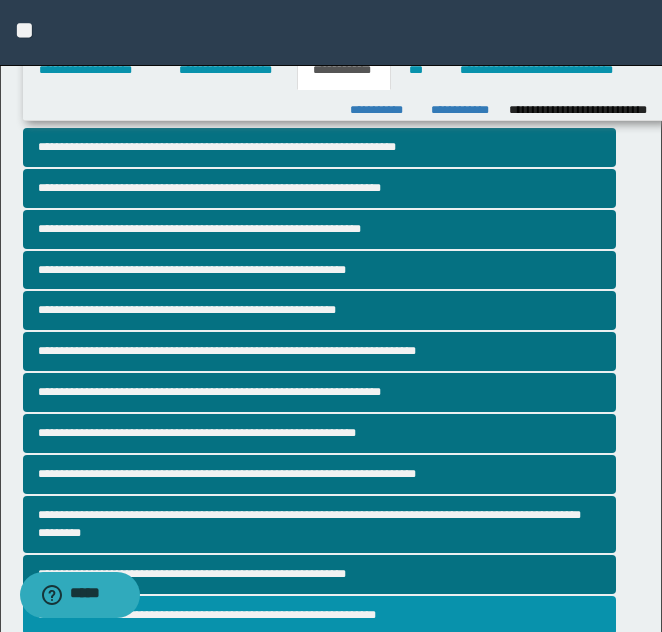 scroll, scrollTop: 553, scrollLeft: 0, axis: vertical 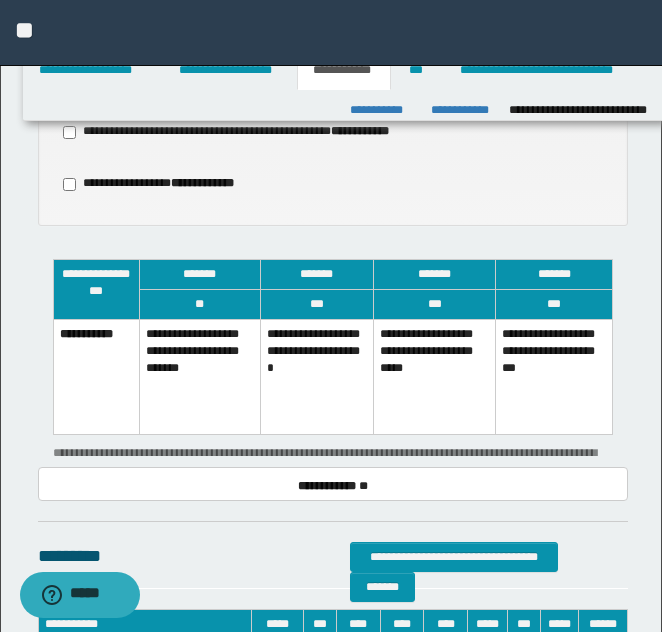 click on "**********" at bounding box center (316, 377) 